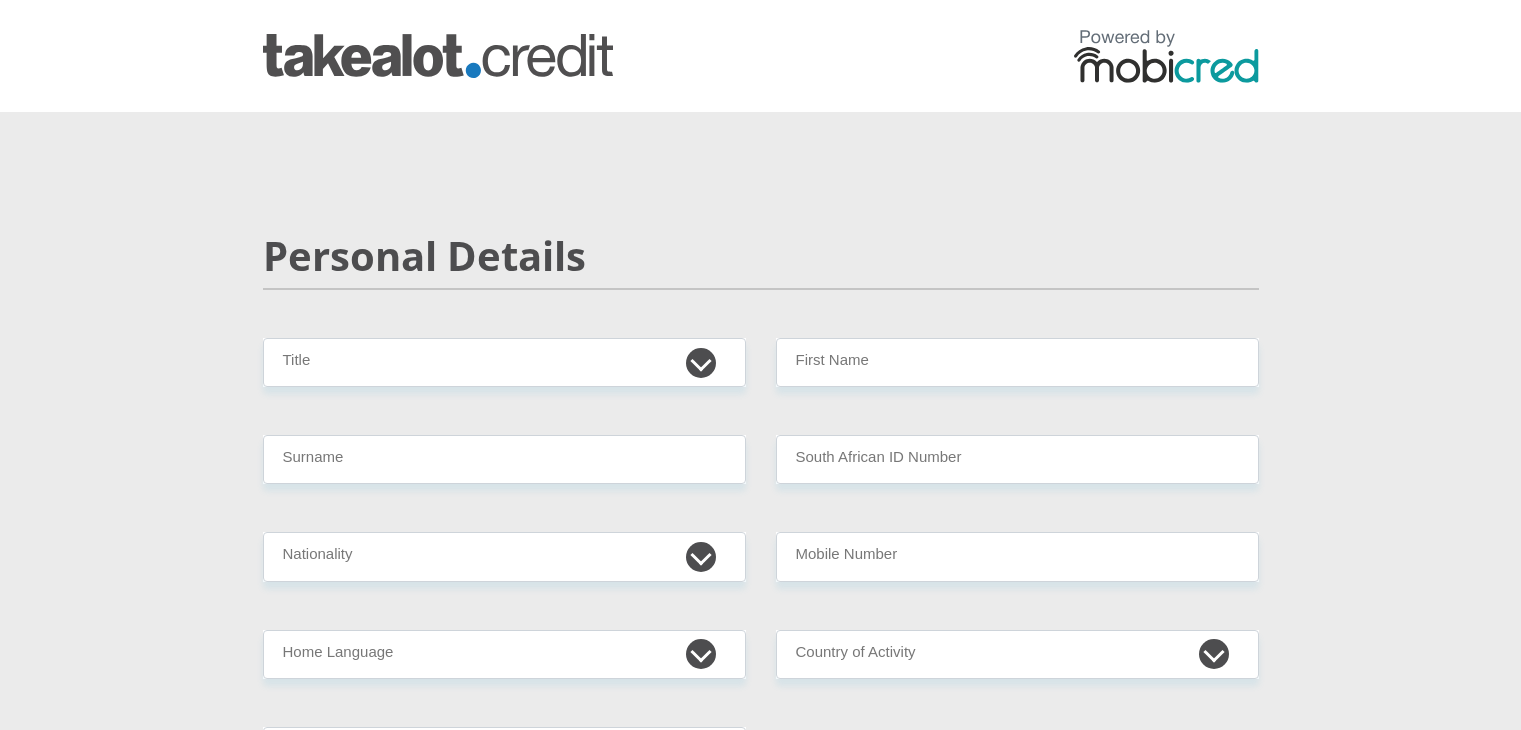 scroll, scrollTop: 0, scrollLeft: 0, axis: both 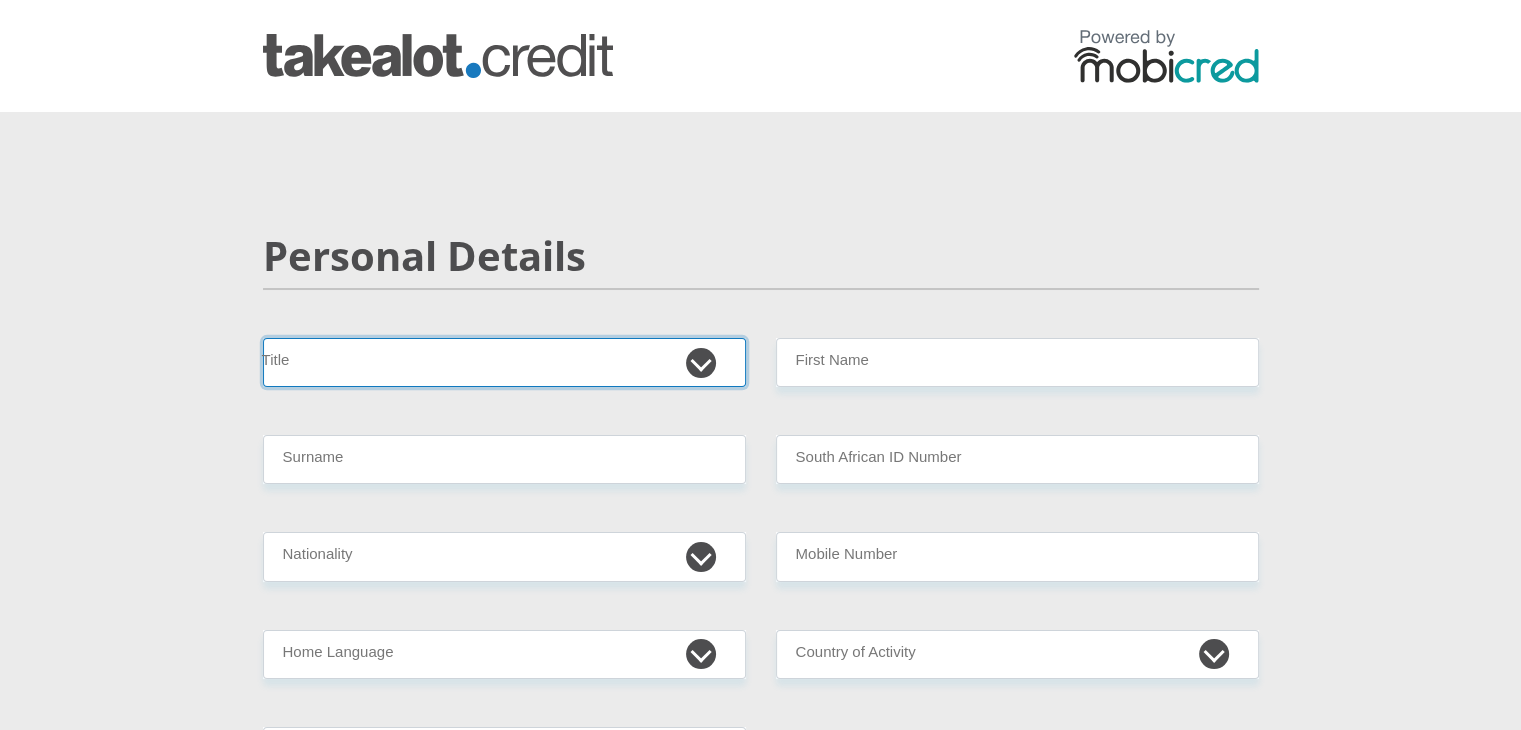 click on "Mr
Ms
Mrs
Dr
Other" at bounding box center (504, 362) 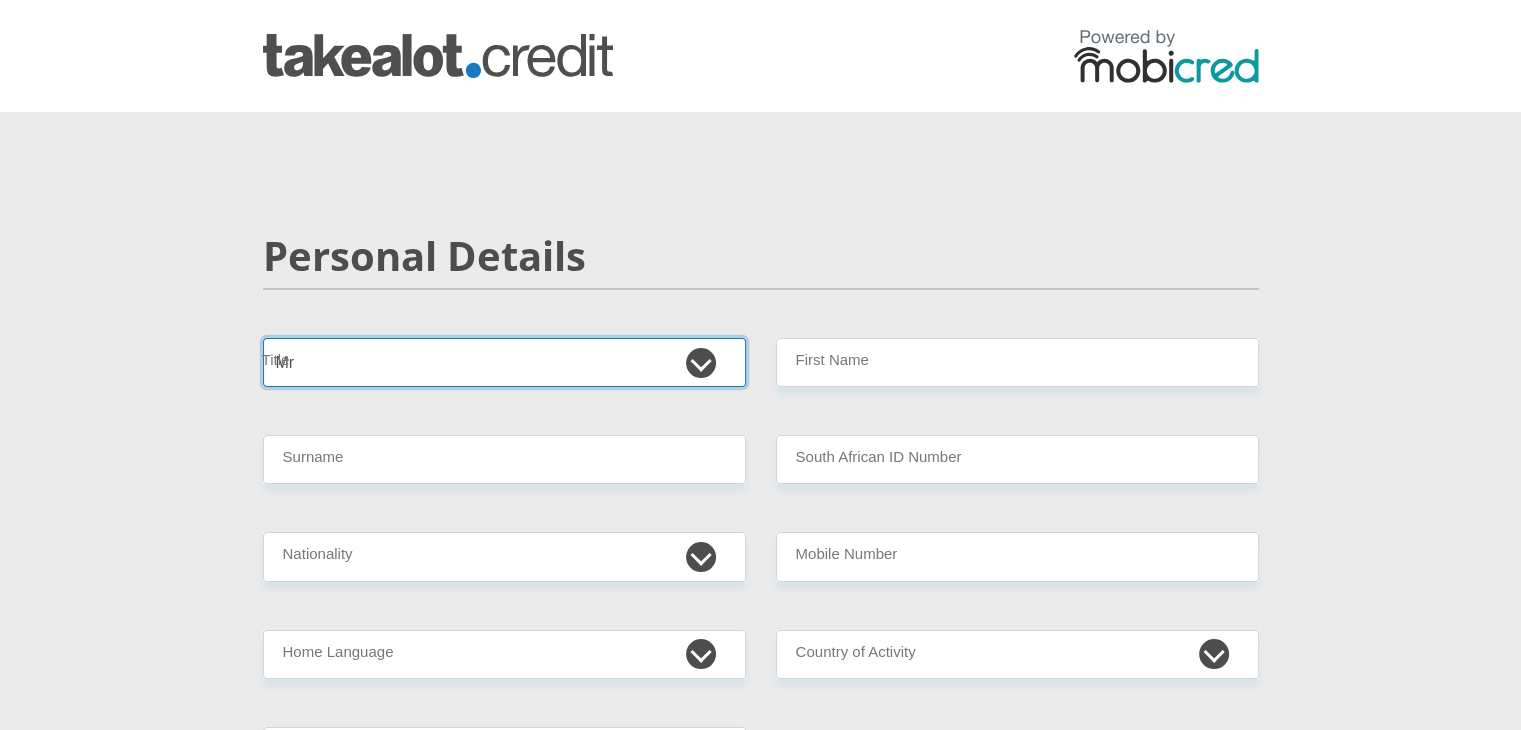 click on "Mr
Ms
Mrs
Dr
Other" at bounding box center (504, 362) 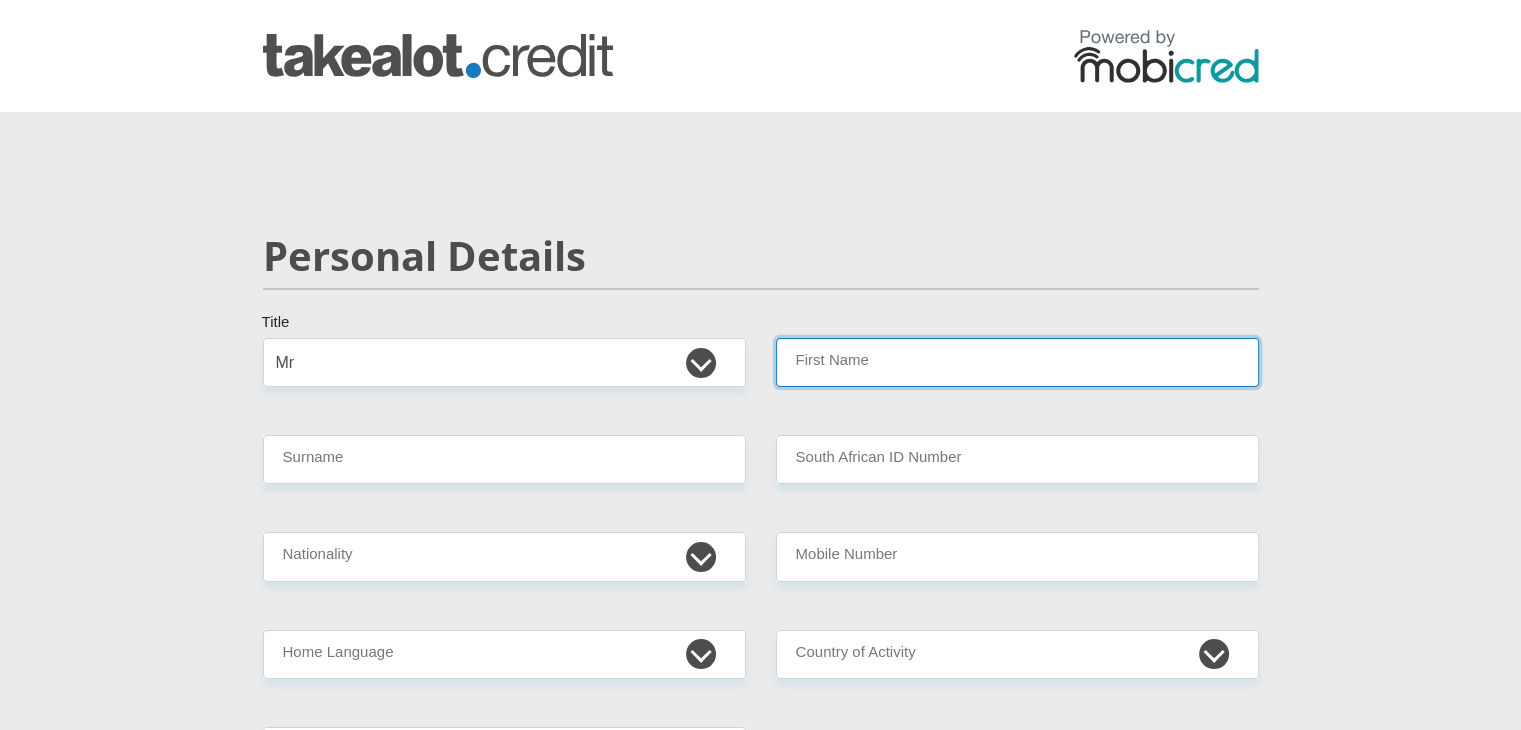 click on "First Name" at bounding box center [1017, 362] 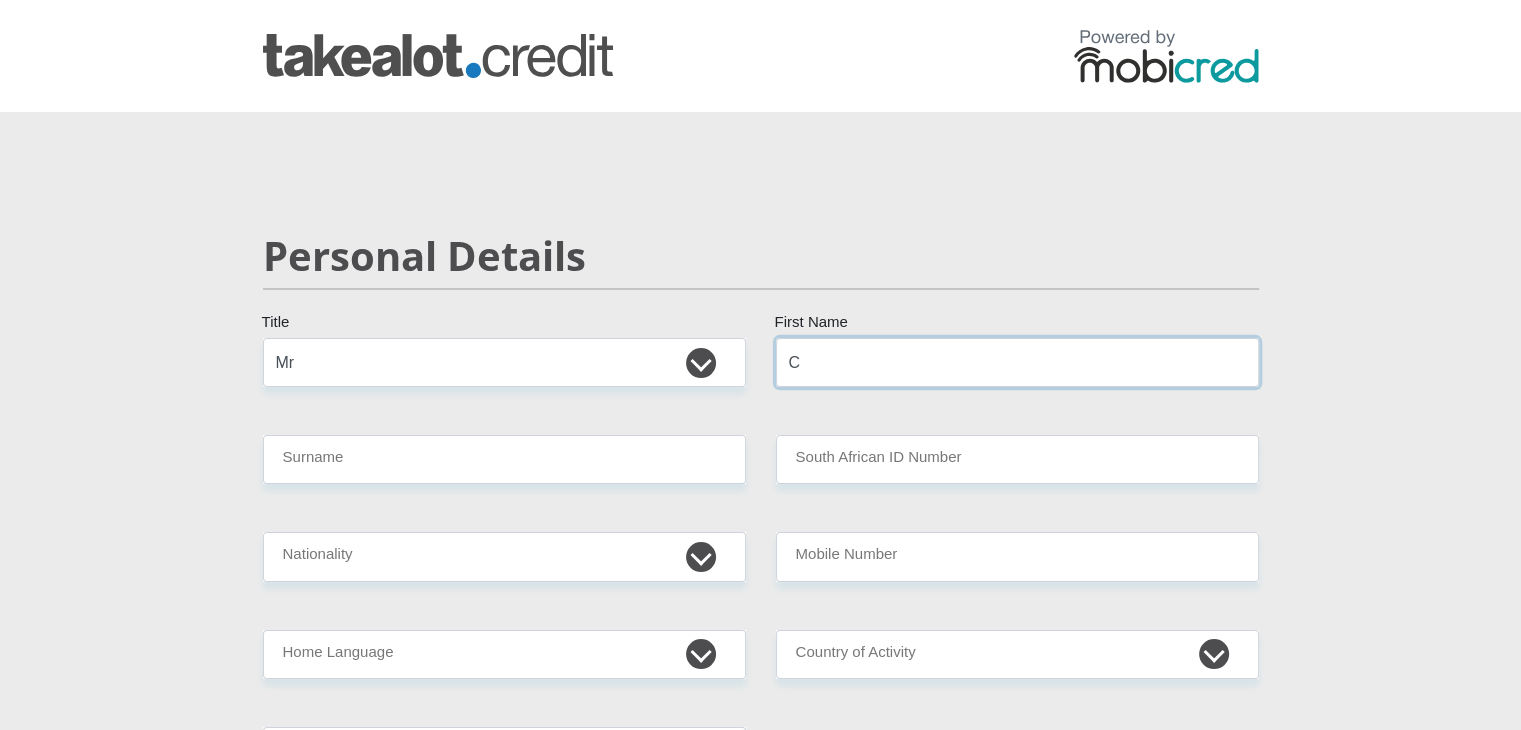 type on "C" 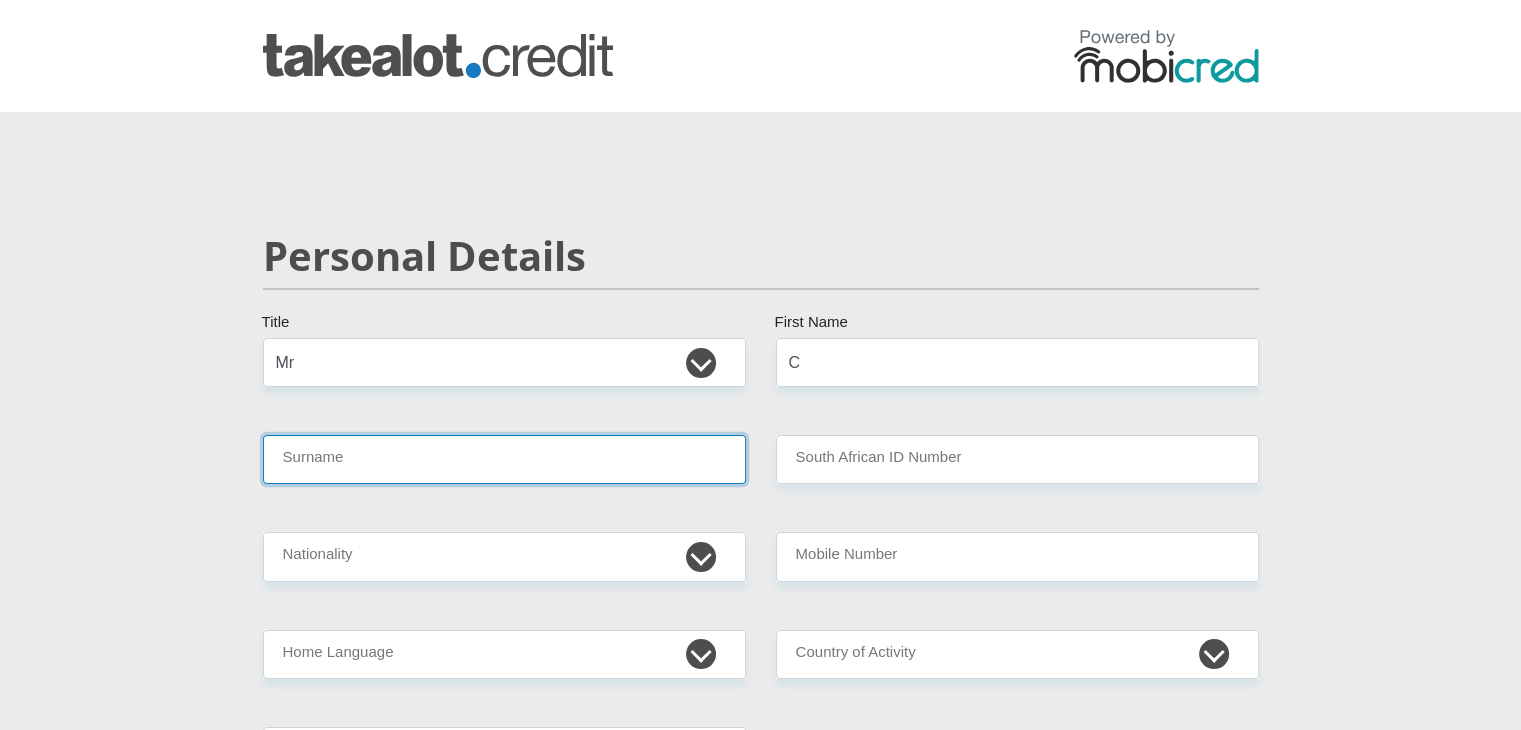 click on "Surname" at bounding box center (504, 459) 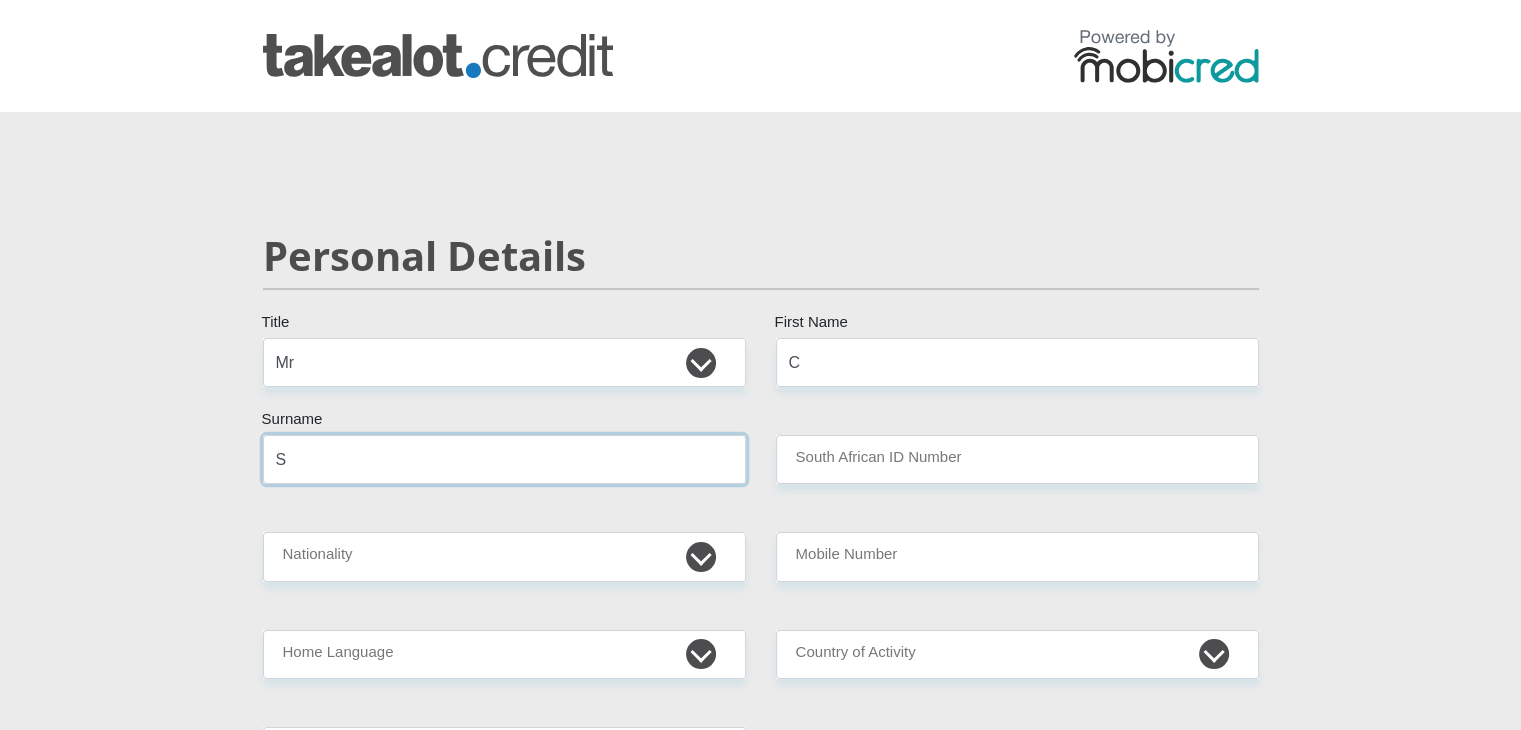 type on "Scheun" 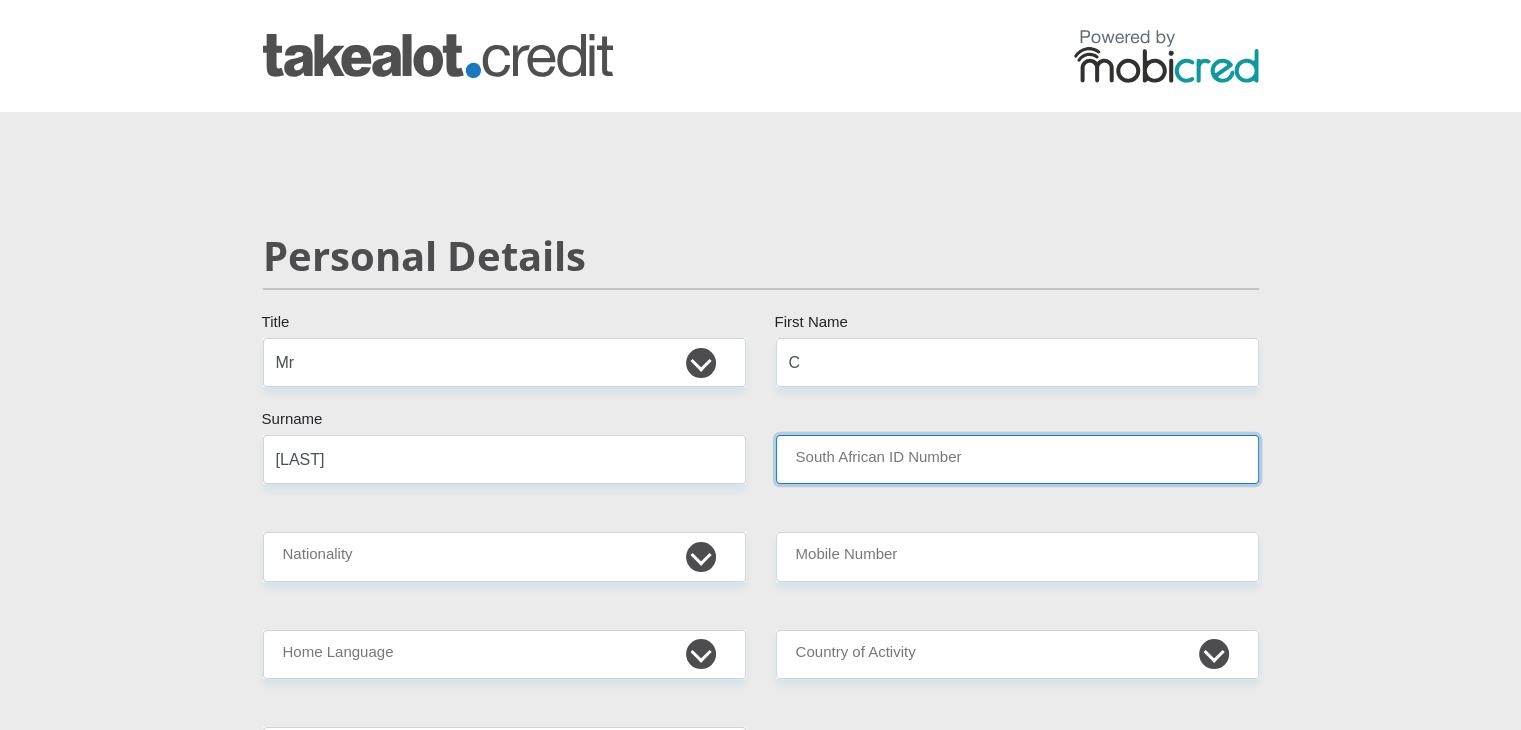 click on "South African ID Number" at bounding box center [1017, 459] 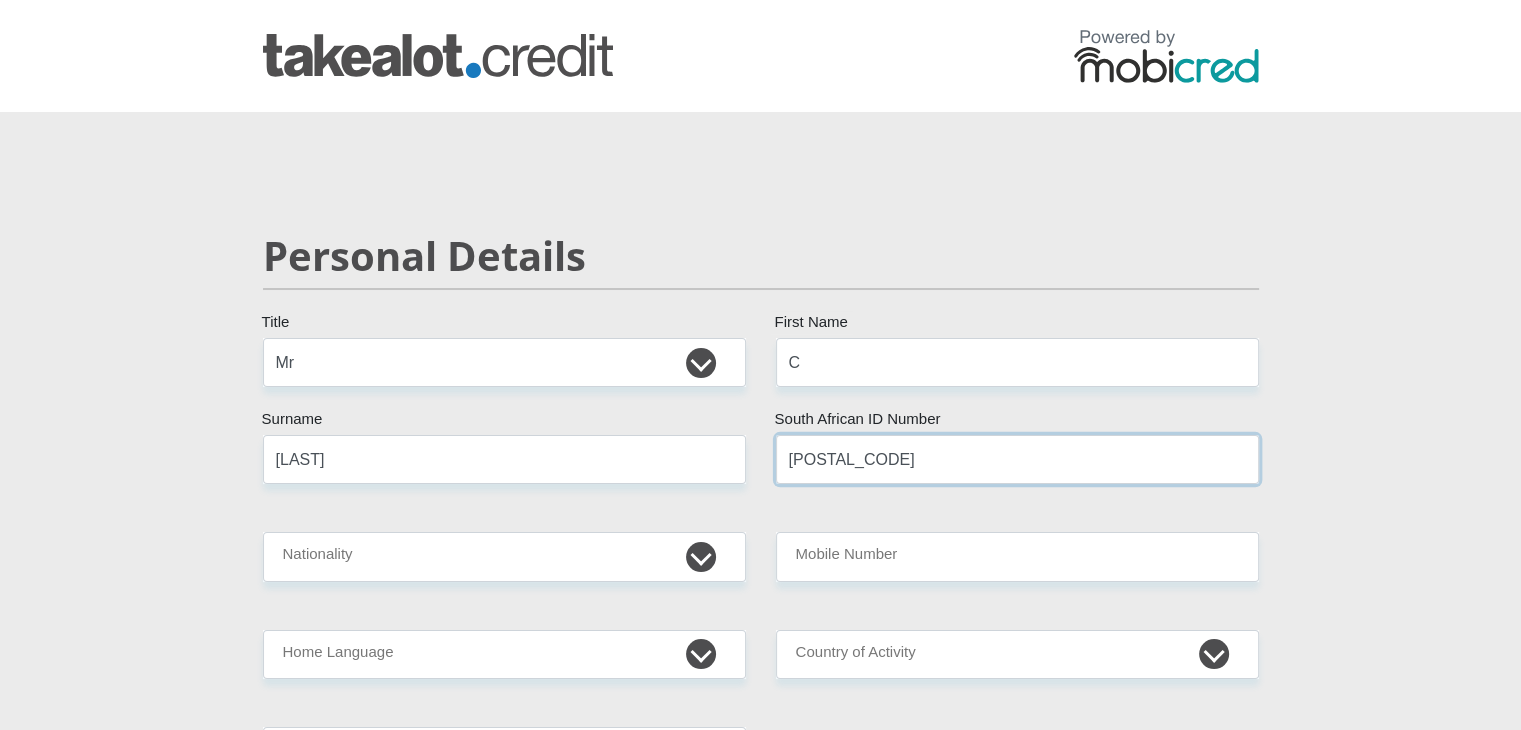 type on "5812215030084" 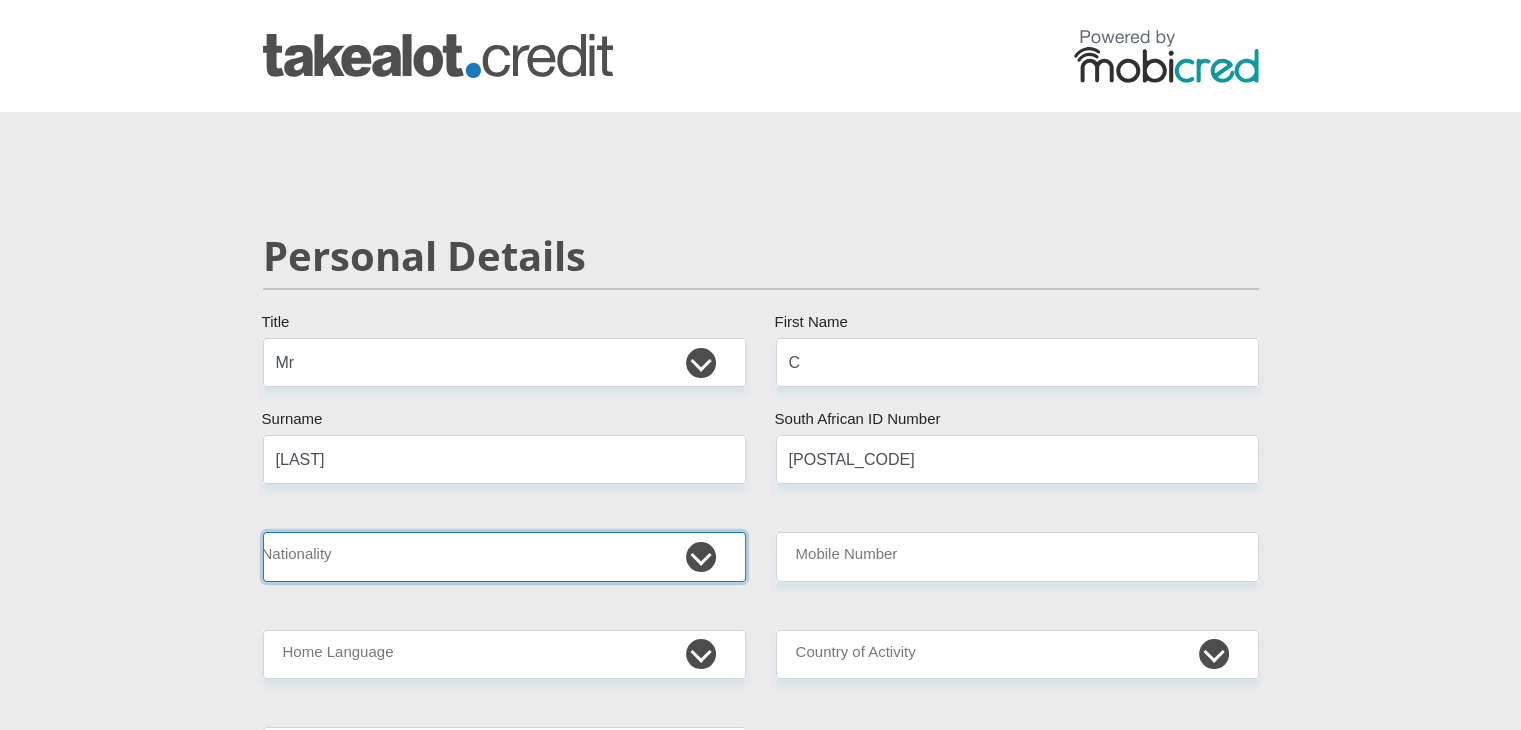click on "South Africa
Afghanistan
Aland Islands
Albania
Algeria
America Samoa
American Virgin Islands
Andorra
Angola
Anguilla
Antarctica
Antigua and Barbuda
Argentina
Armenia
Aruba
Ascension Island
Australia
Austria
Azerbaijan
Bahamas
Bahrain
Bangladesh
Barbados
Chad" at bounding box center (504, 556) 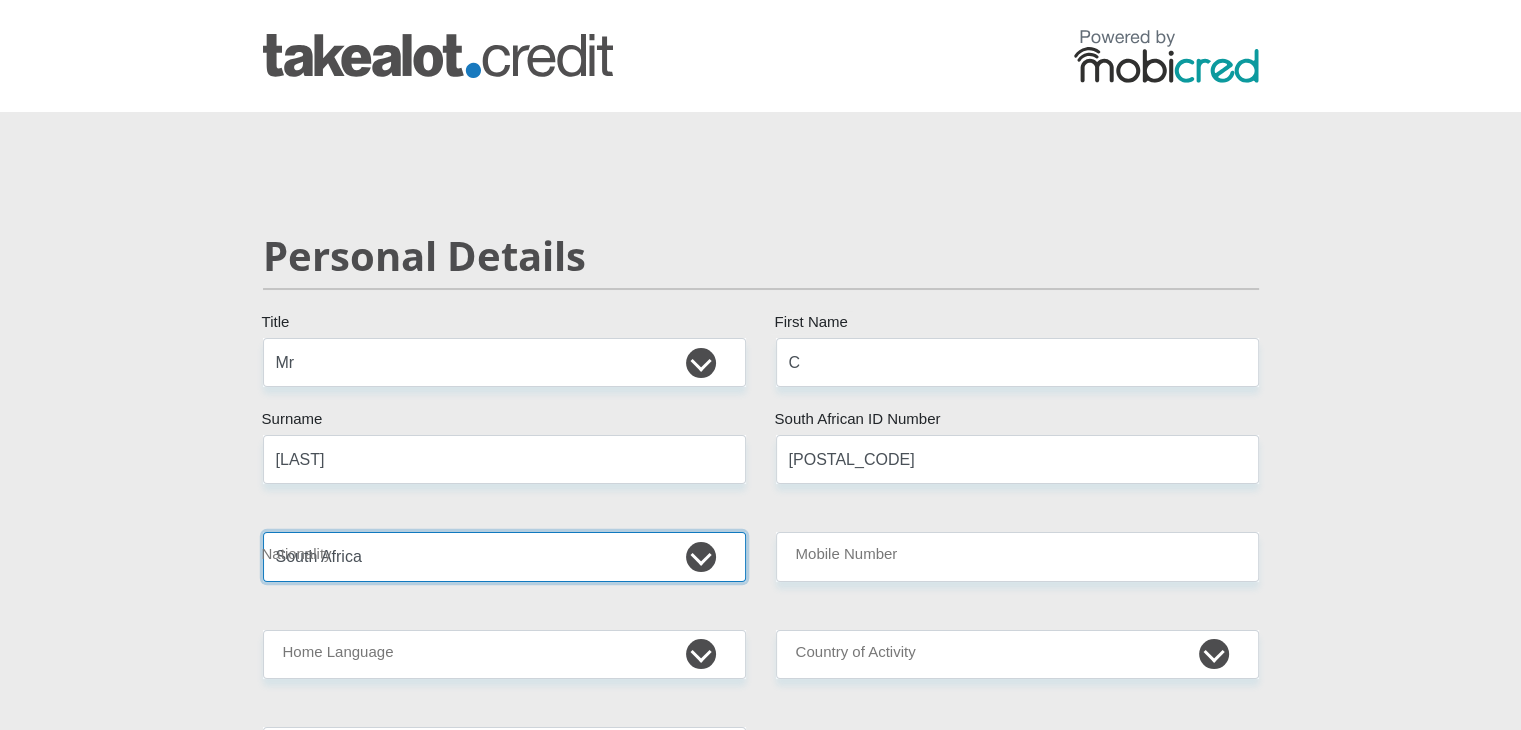 click on "South Africa
Afghanistan
Aland Islands
Albania
Algeria
America Samoa
American Virgin Islands
Andorra
Angola
Anguilla
Antarctica
Antigua and Barbuda
Argentina
Armenia
Aruba
Ascension Island
Australia
Austria
Azerbaijan
Bahamas
Bahrain
Bangladesh
Barbados
Chad" at bounding box center (504, 556) 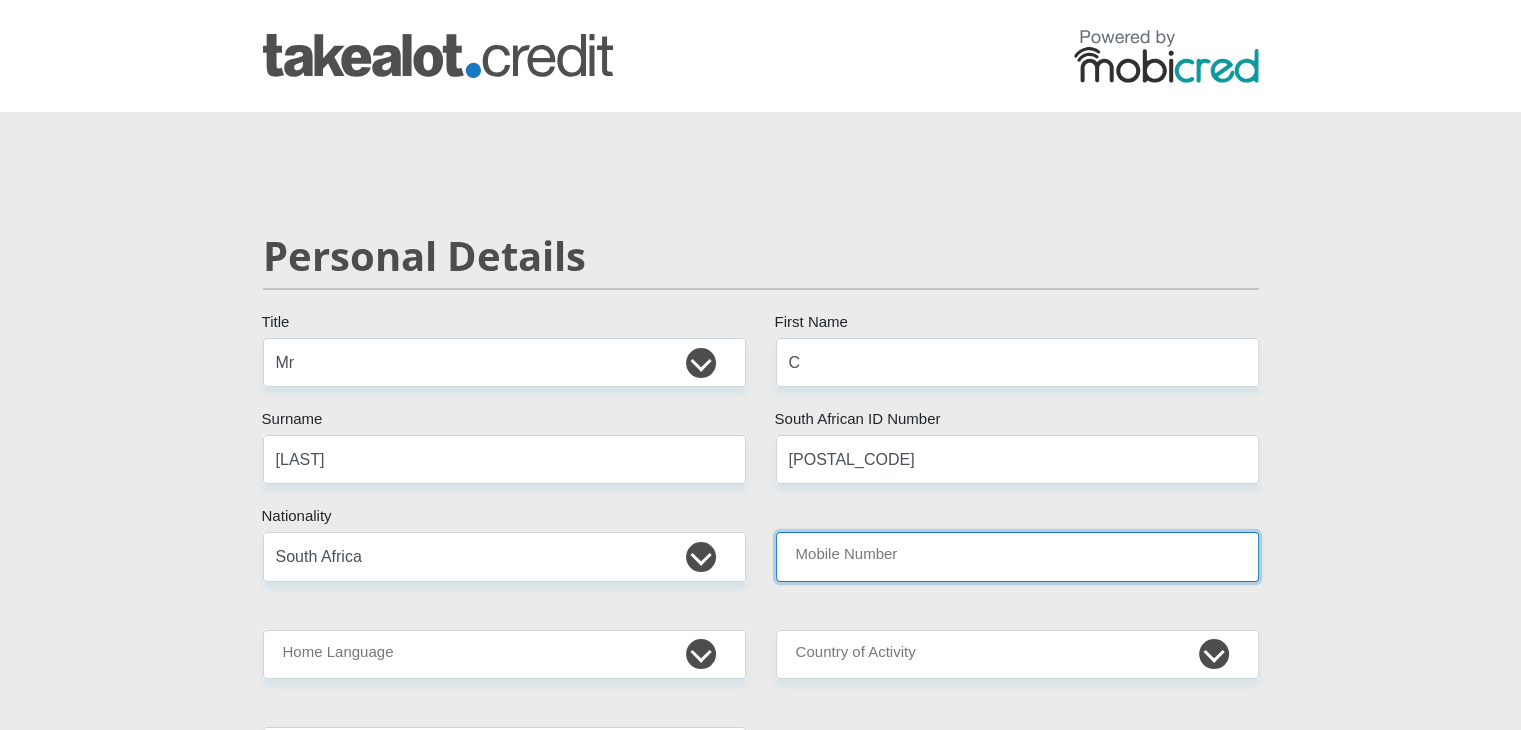 click on "Mobile Number" at bounding box center [1017, 556] 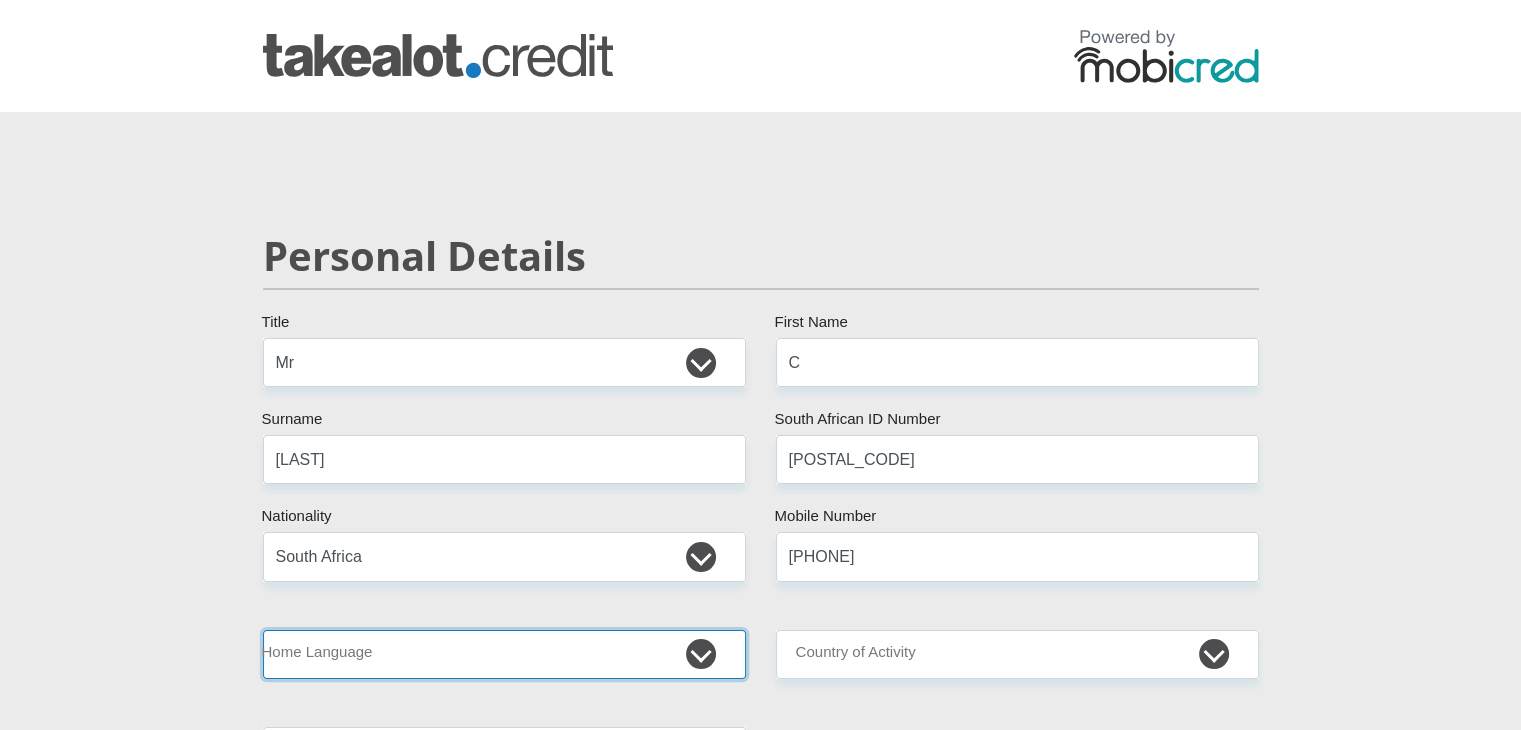 click on "Afrikaans
English
Sepedi
South Ndebele
Southern Sotho
Swati
Tsonga
Tswana
Venda
Xhosa
Zulu
Other" at bounding box center (504, 654) 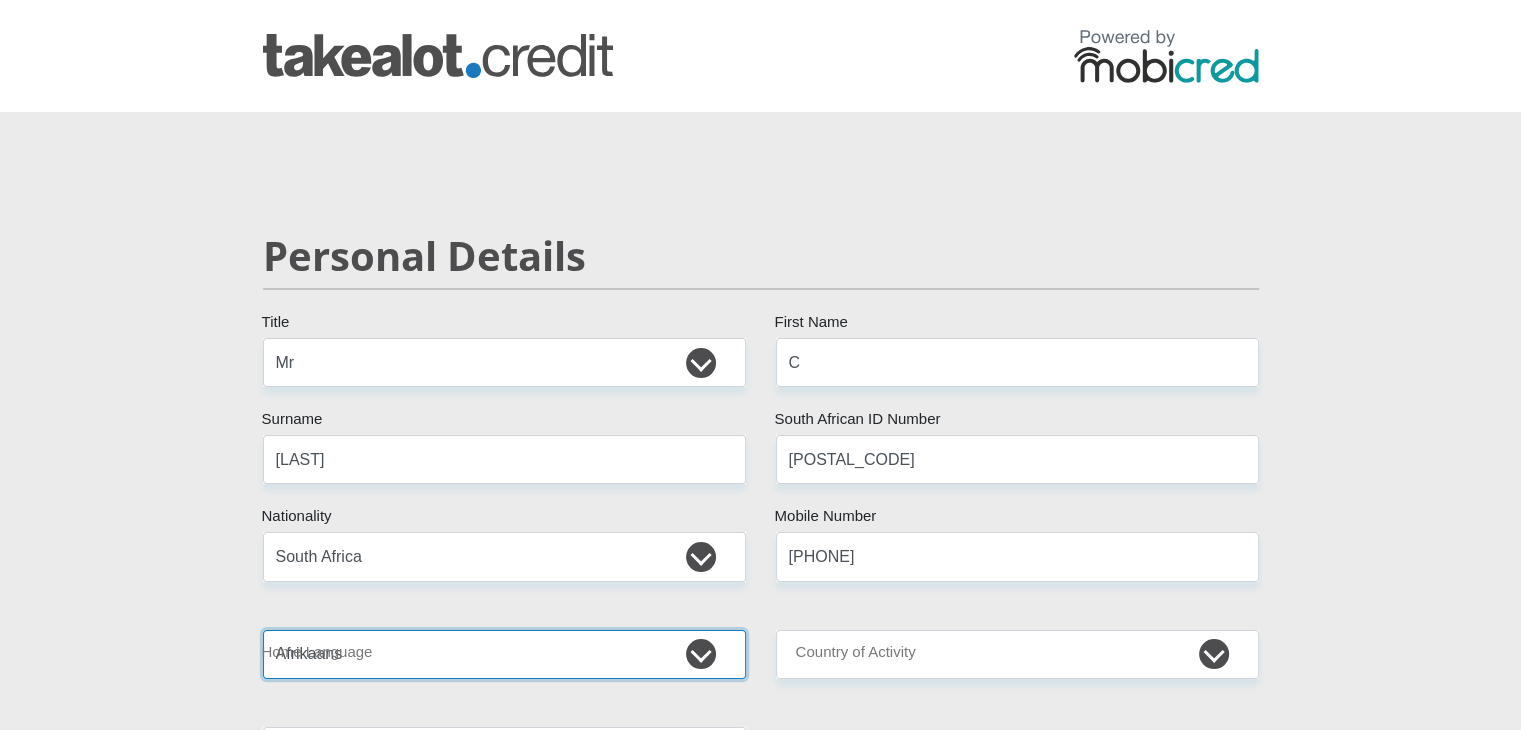 click on "Afrikaans
English
Sepedi
South Ndebele
Southern Sotho
Swati
Tsonga
Tswana
Venda
Xhosa
Zulu
Other" at bounding box center [504, 654] 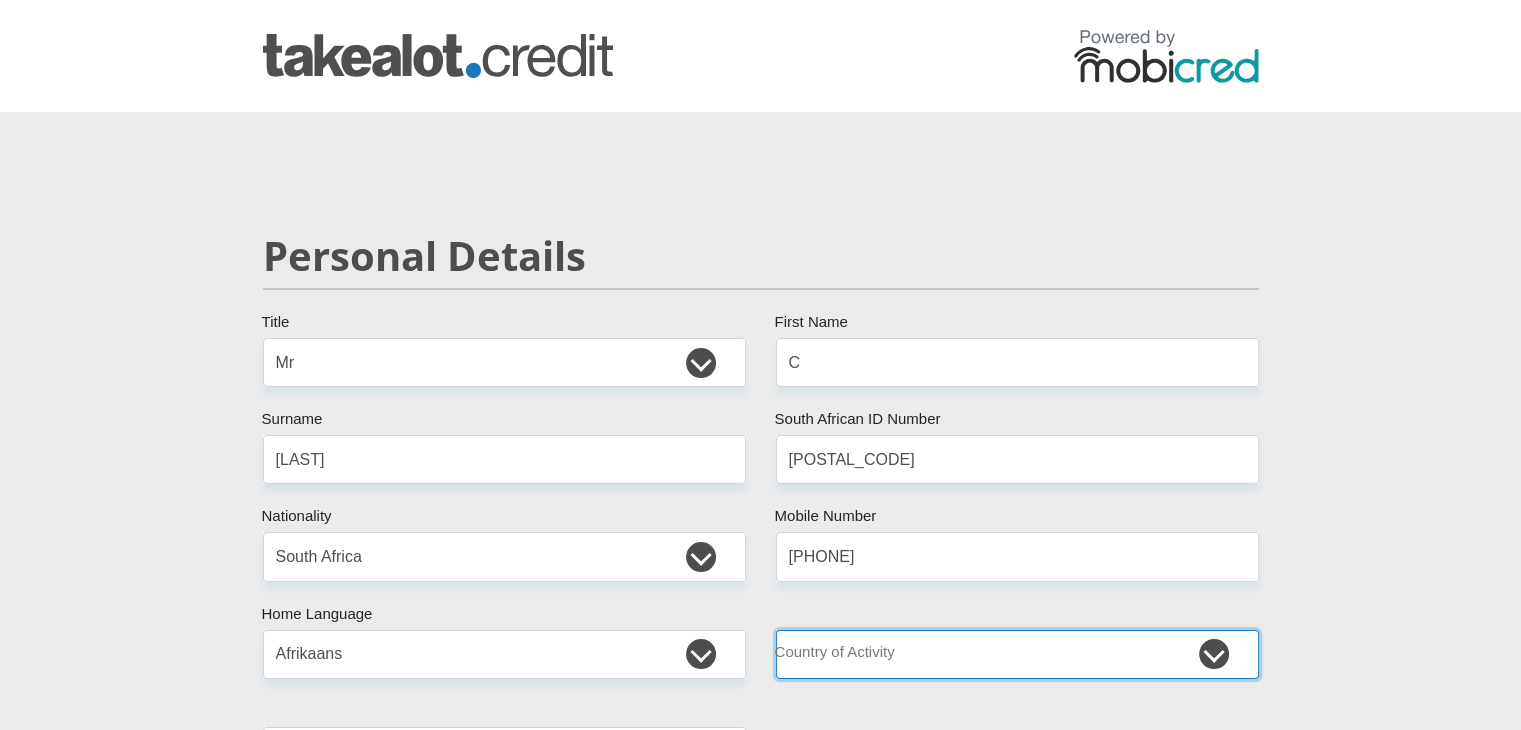 click on "South Africa
Afghanistan
Aland Islands
Albania
Algeria
America Samoa
American Virgin Islands
Andorra
Angola
Anguilla
Antarctica
Antigua and Barbuda
Argentina
Armenia
Aruba
Ascension Island
Australia
Austria
Azerbaijan
Chad" at bounding box center [1017, 654] 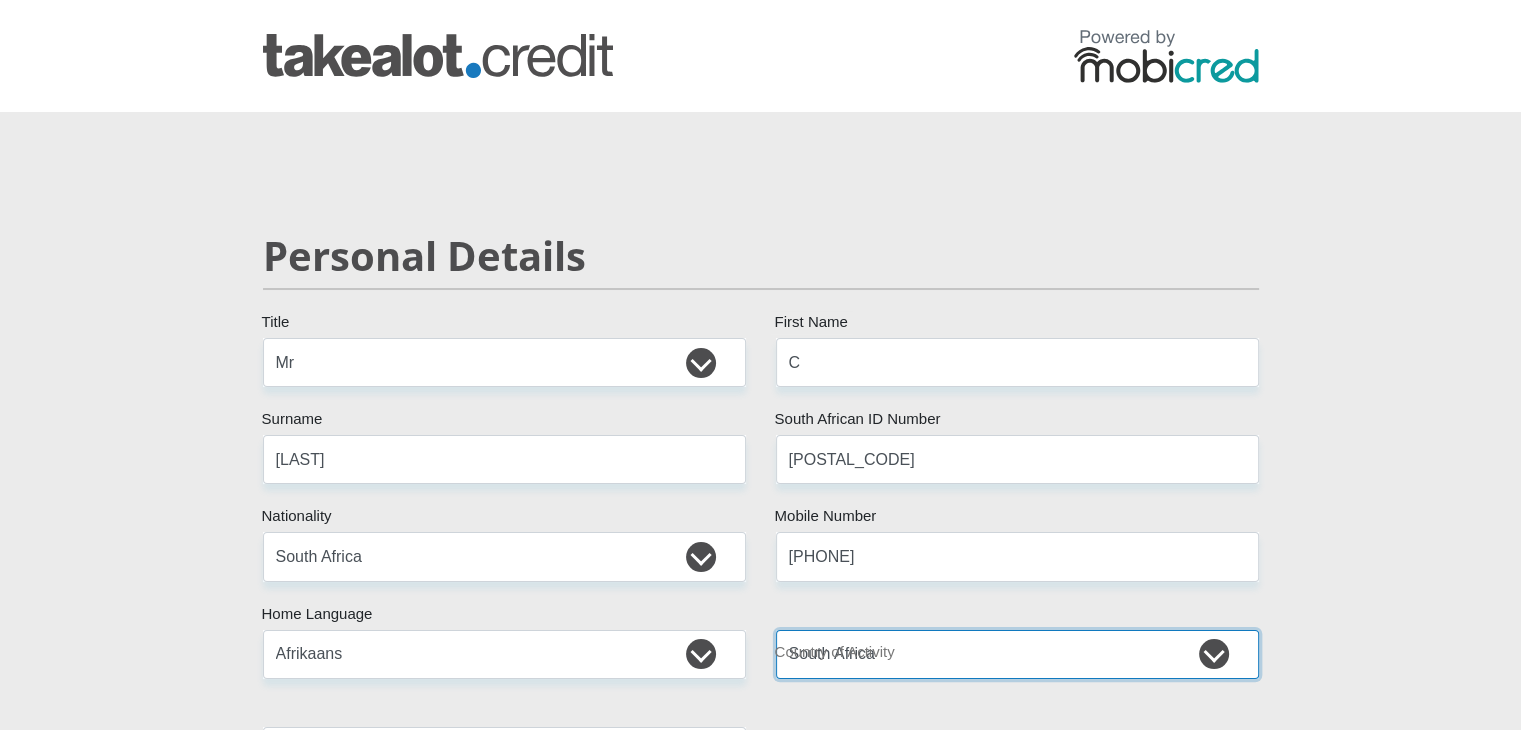 click on "South Africa
Afghanistan
Aland Islands
Albania
Algeria
America Samoa
American Virgin Islands
Andorra
Angola
Anguilla
Antarctica
Antigua and Barbuda
Argentina
Armenia
Aruba
Ascension Island
Australia
Austria
Azerbaijan
Chad" at bounding box center (1017, 654) 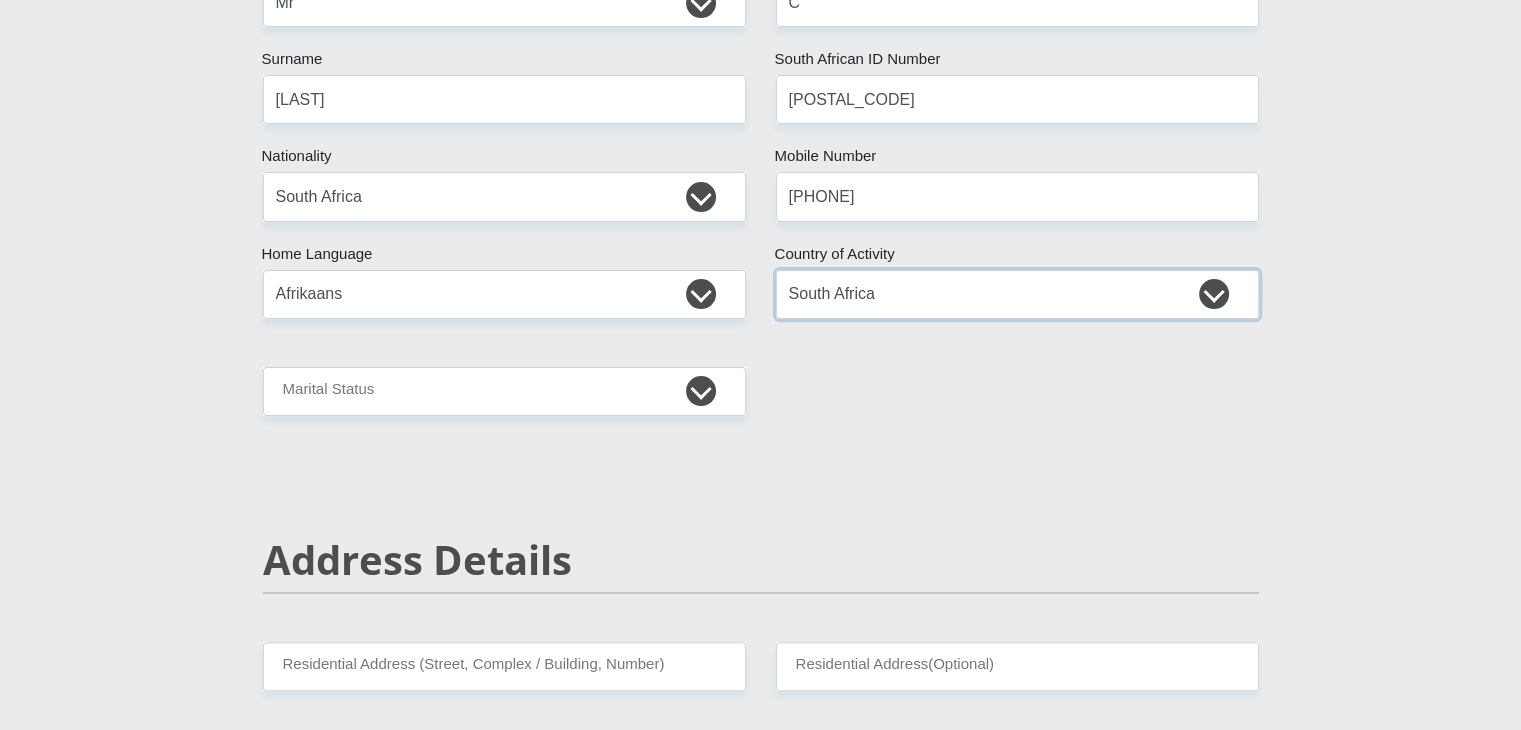 scroll, scrollTop: 427, scrollLeft: 0, axis: vertical 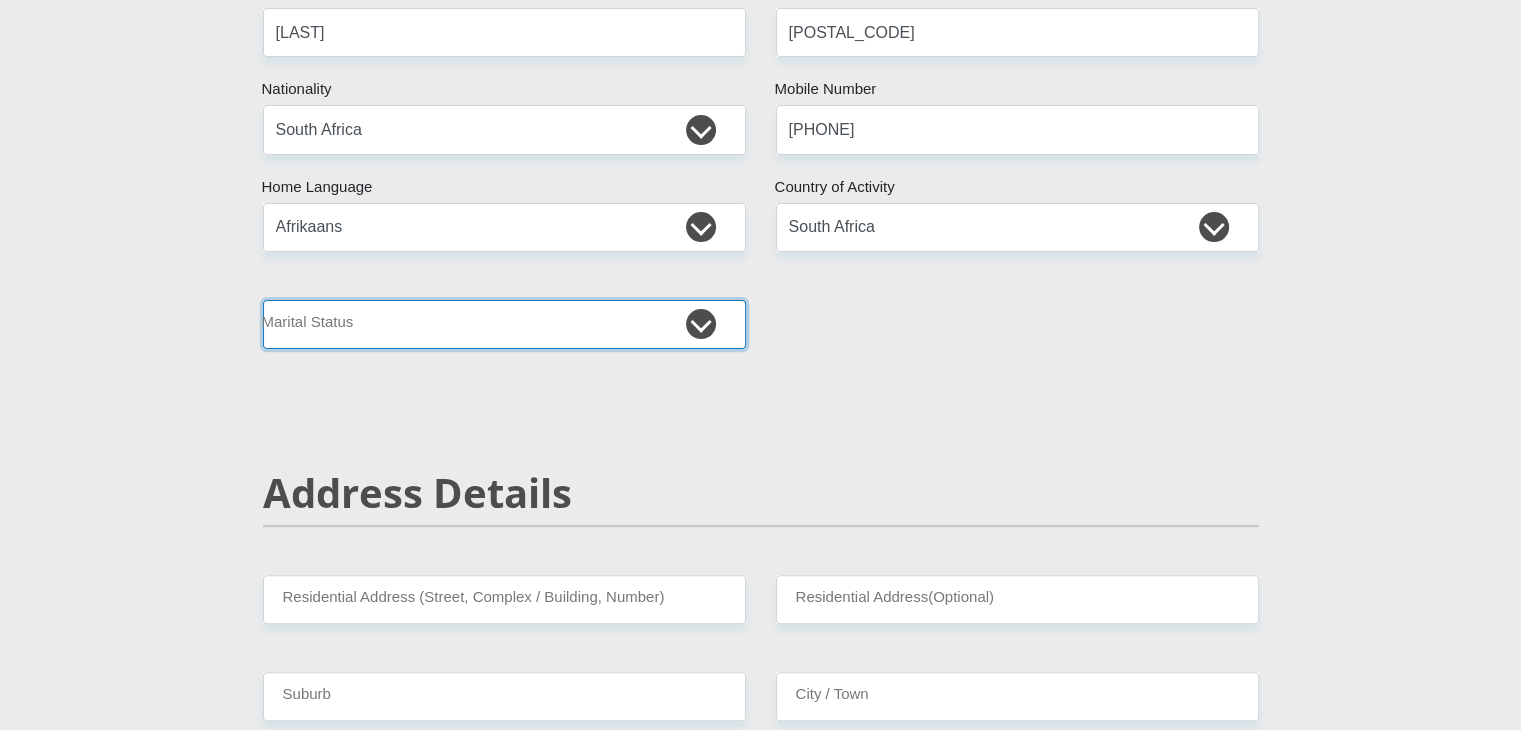 click on "Married ANC
Single
Divorced
Widowed
Married COP or Customary Law" at bounding box center [504, 324] 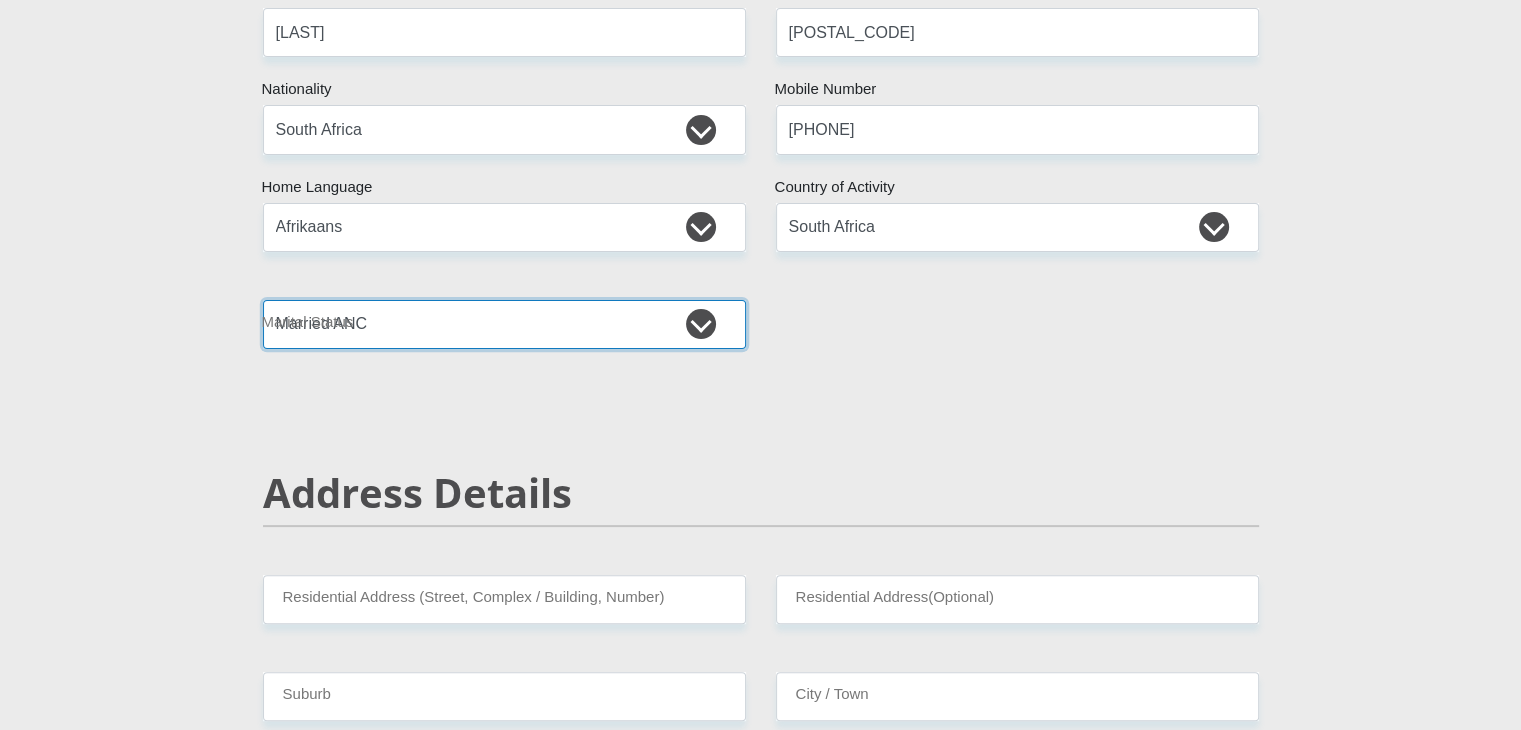 click on "Married ANC
Single
Divorced
Widowed
Married COP or Customary Law" at bounding box center [504, 324] 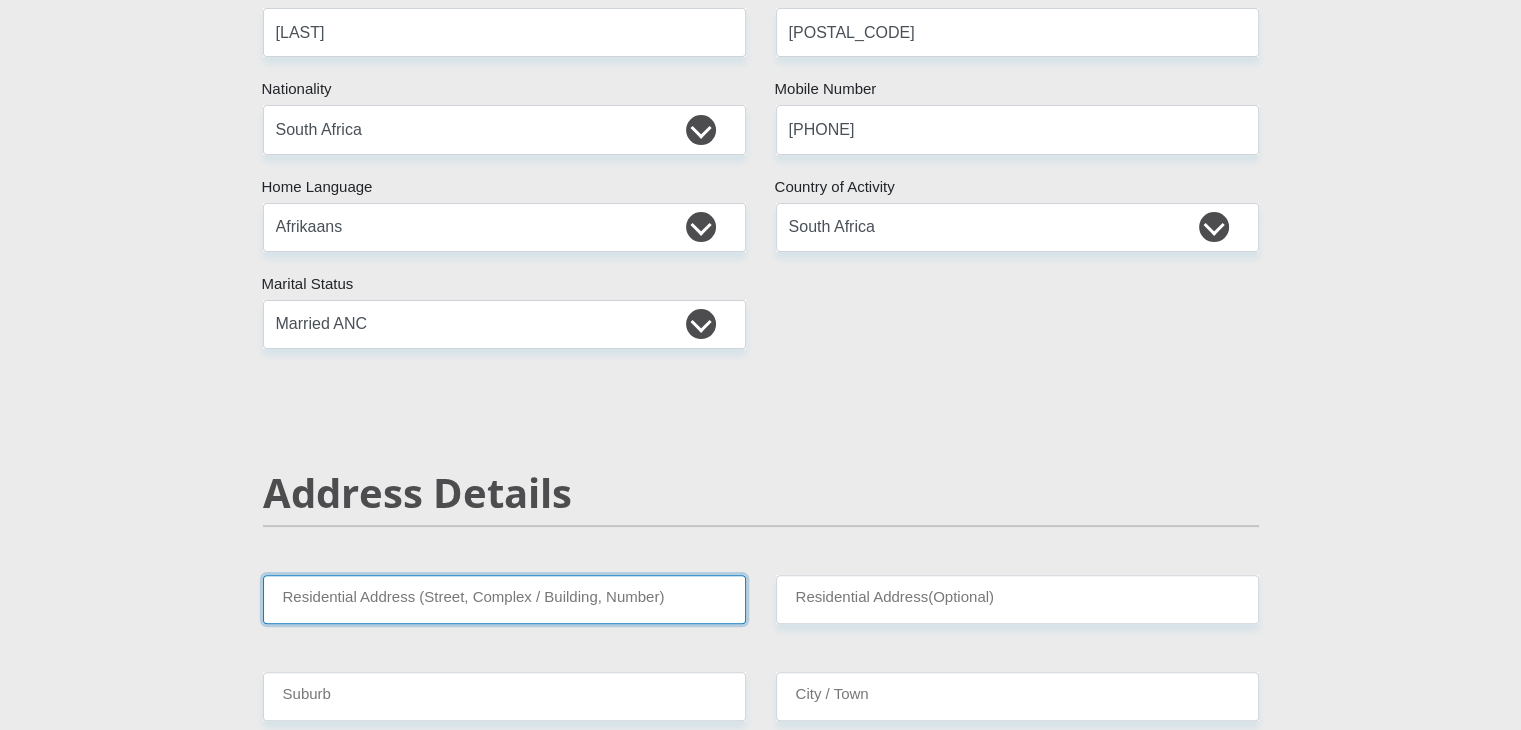 click on "Residential Address (Street, Complex / Building, Number)" at bounding box center (504, 599) 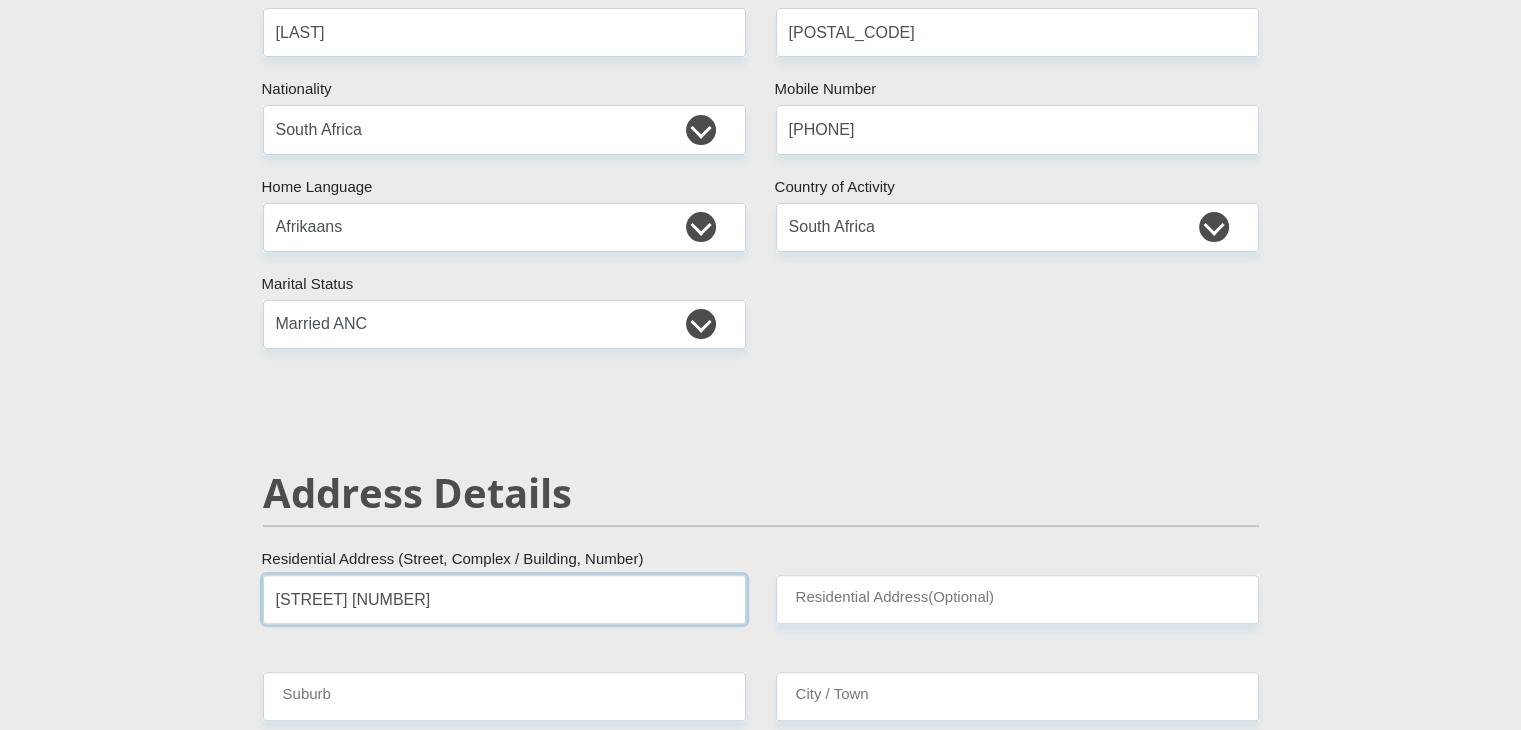 scroll, scrollTop: 1065, scrollLeft: 0, axis: vertical 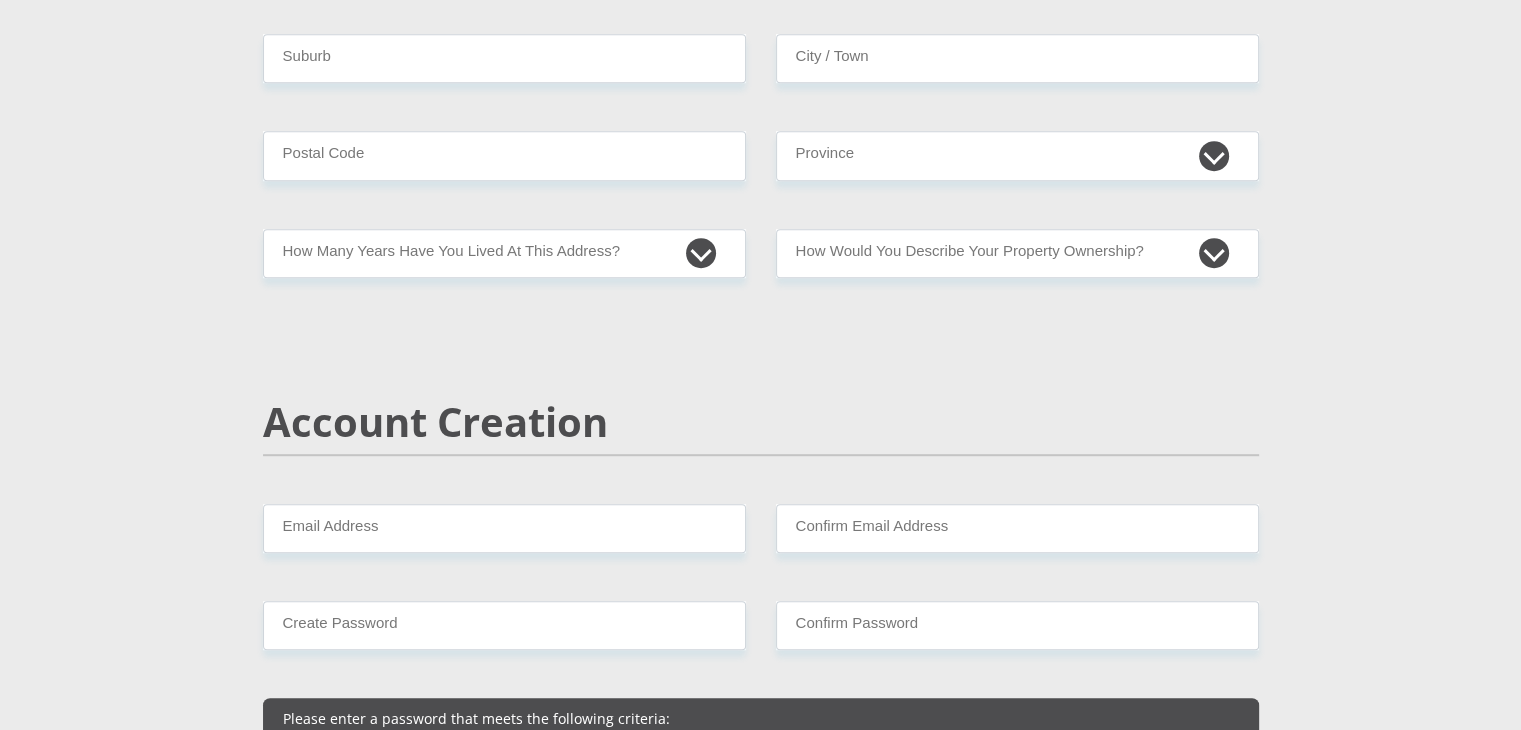 type on "Draai str 62" 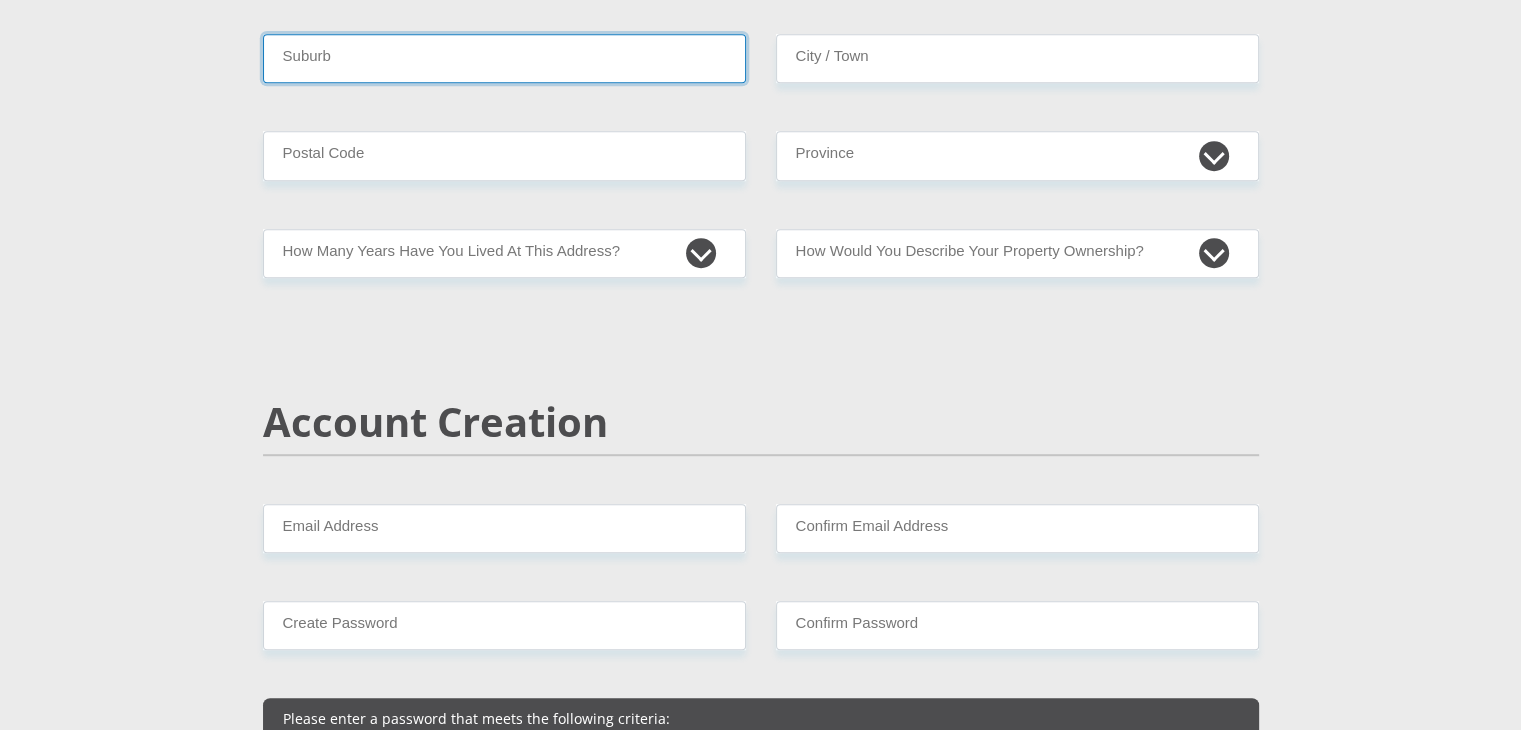 click on "Suburb" at bounding box center (504, 58) 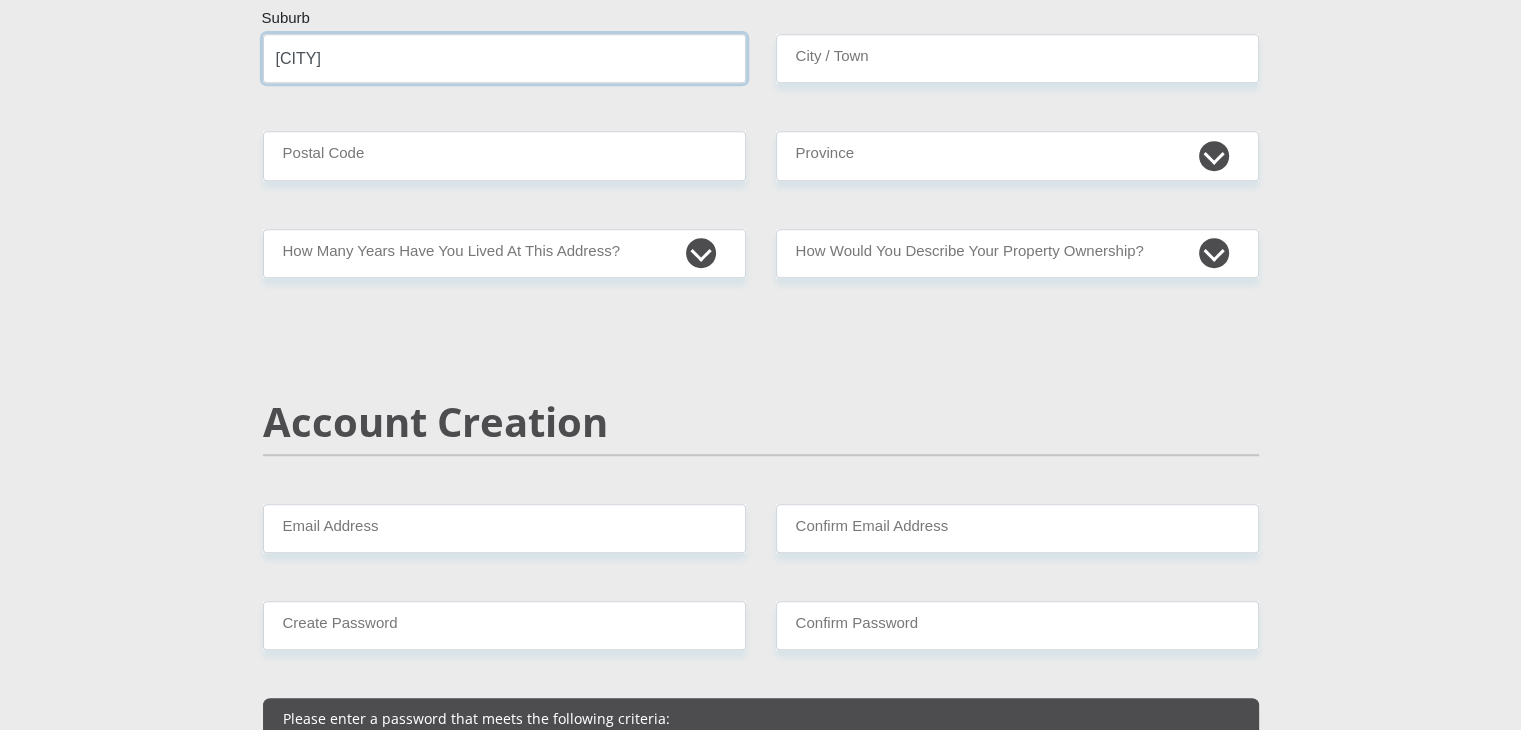 type on "Oudtshoorn" 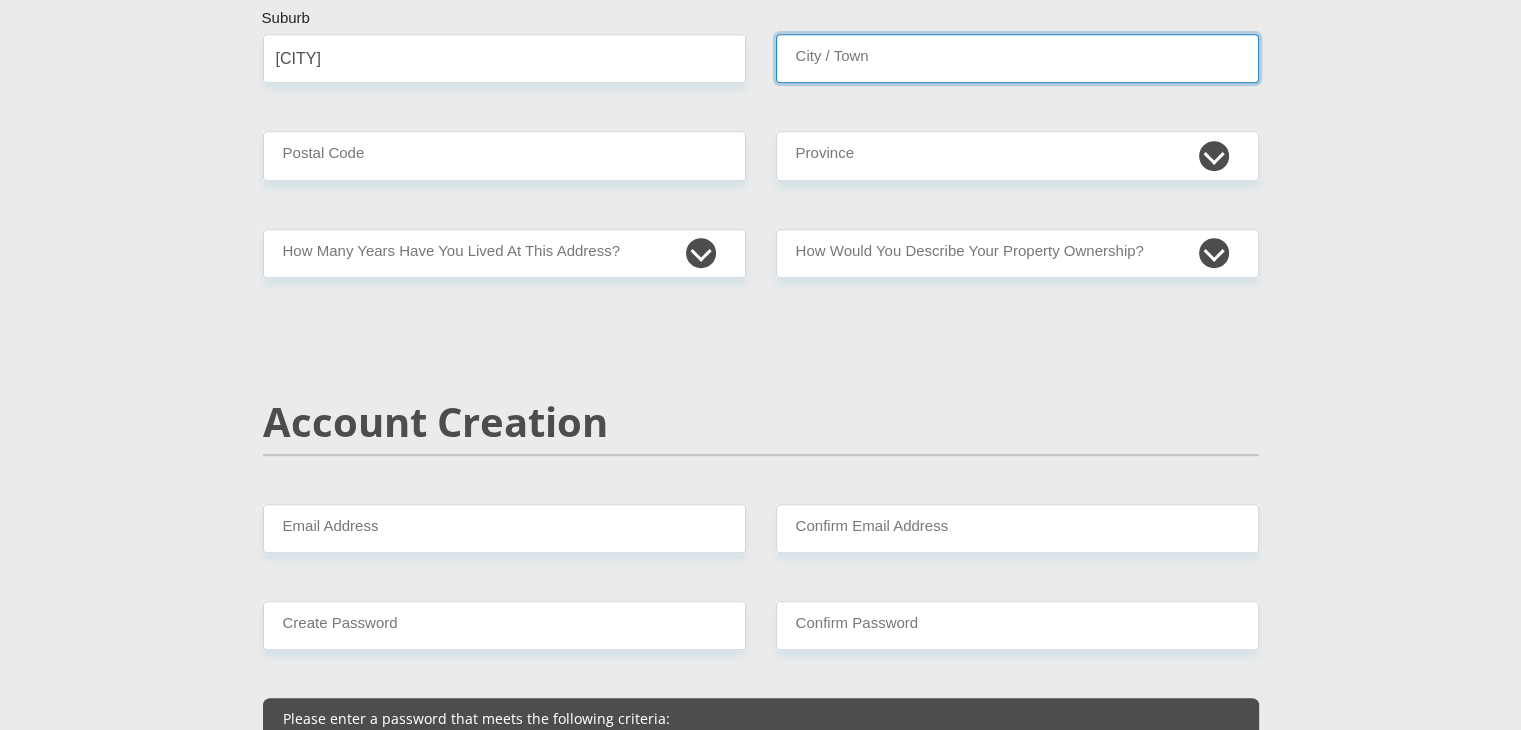type on "Oudtshoorn" 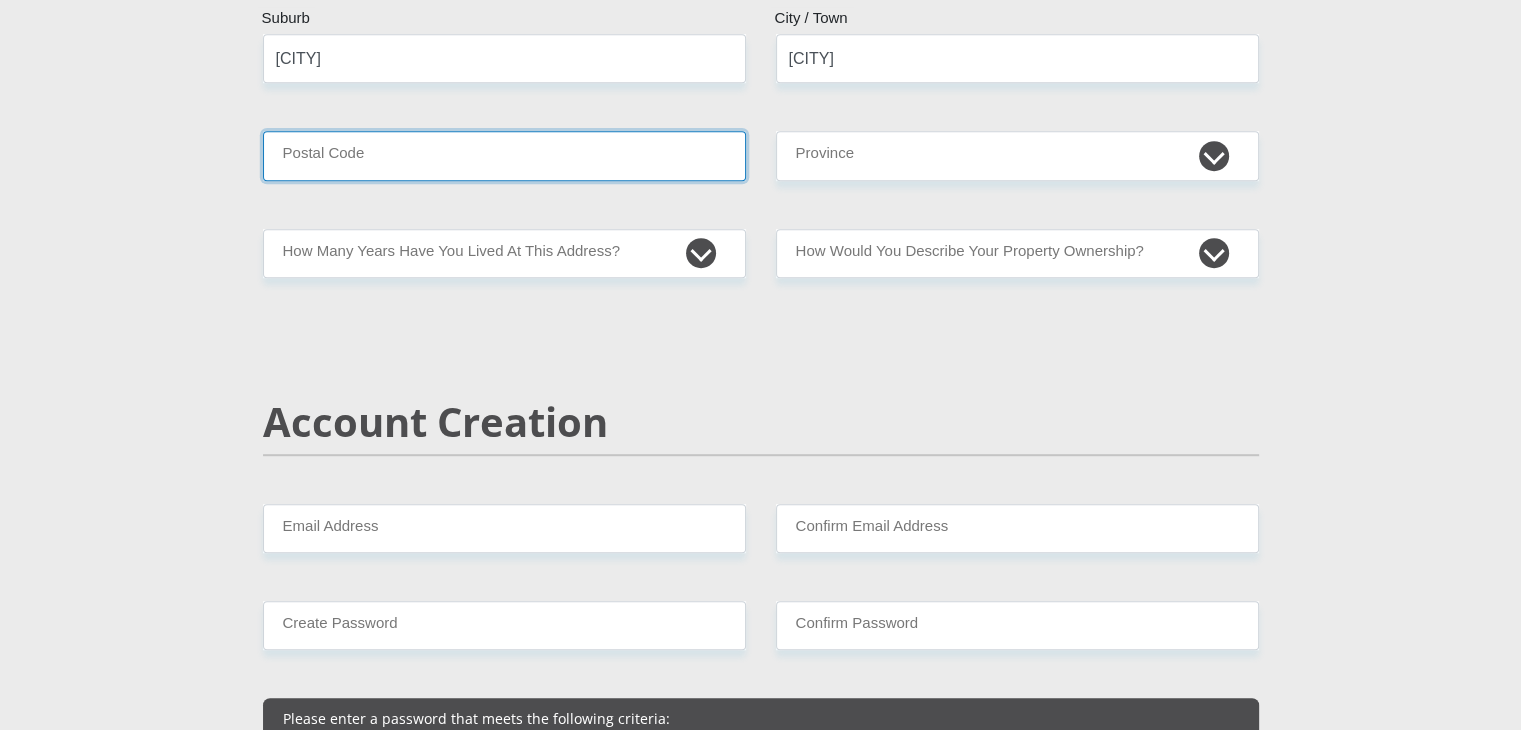 type on "6625" 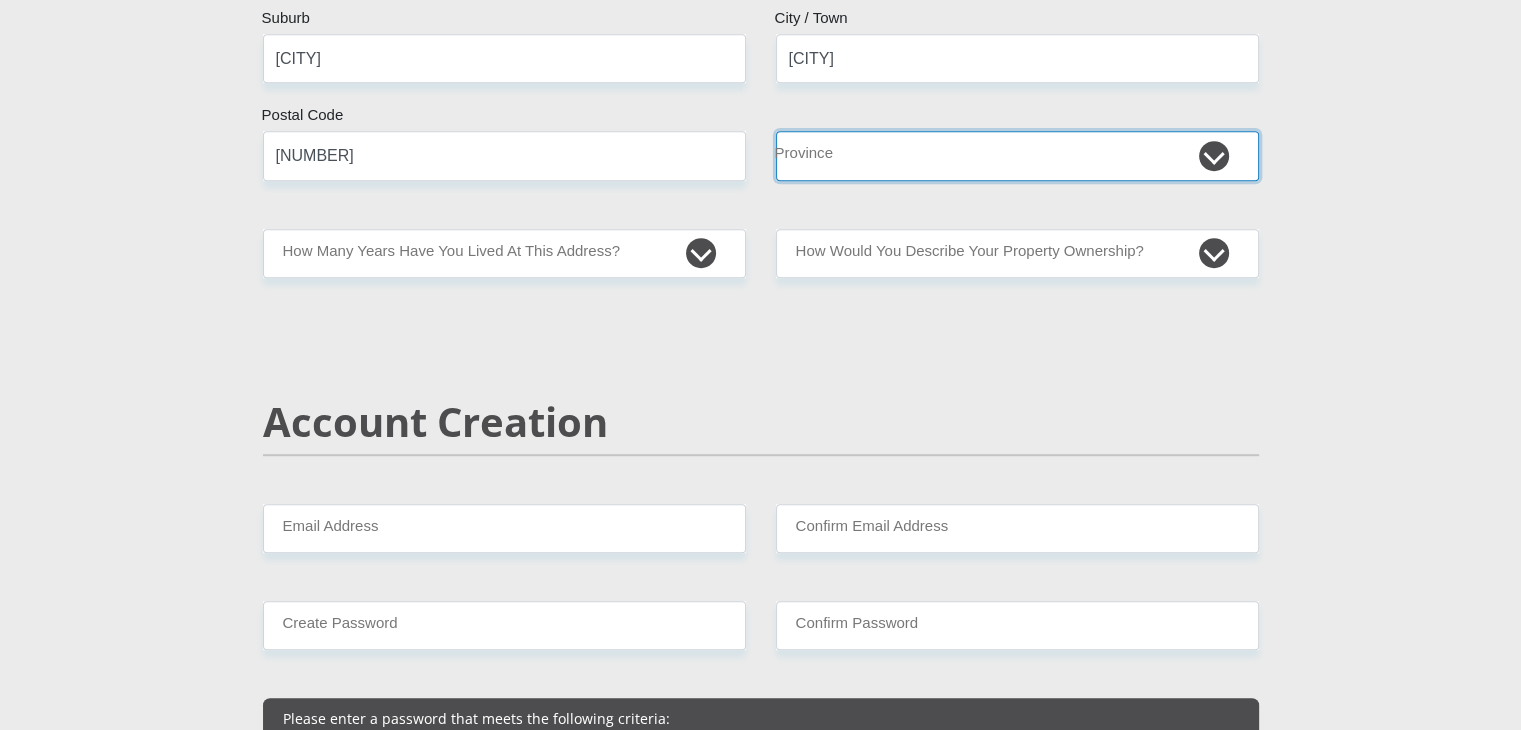 click on "Eastern Cape
Free State
Gauteng
KwaZulu-Natal
Limpopo
Mpumalanga
Northern Cape
North West
Western Cape" at bounding box center [1017, 155] 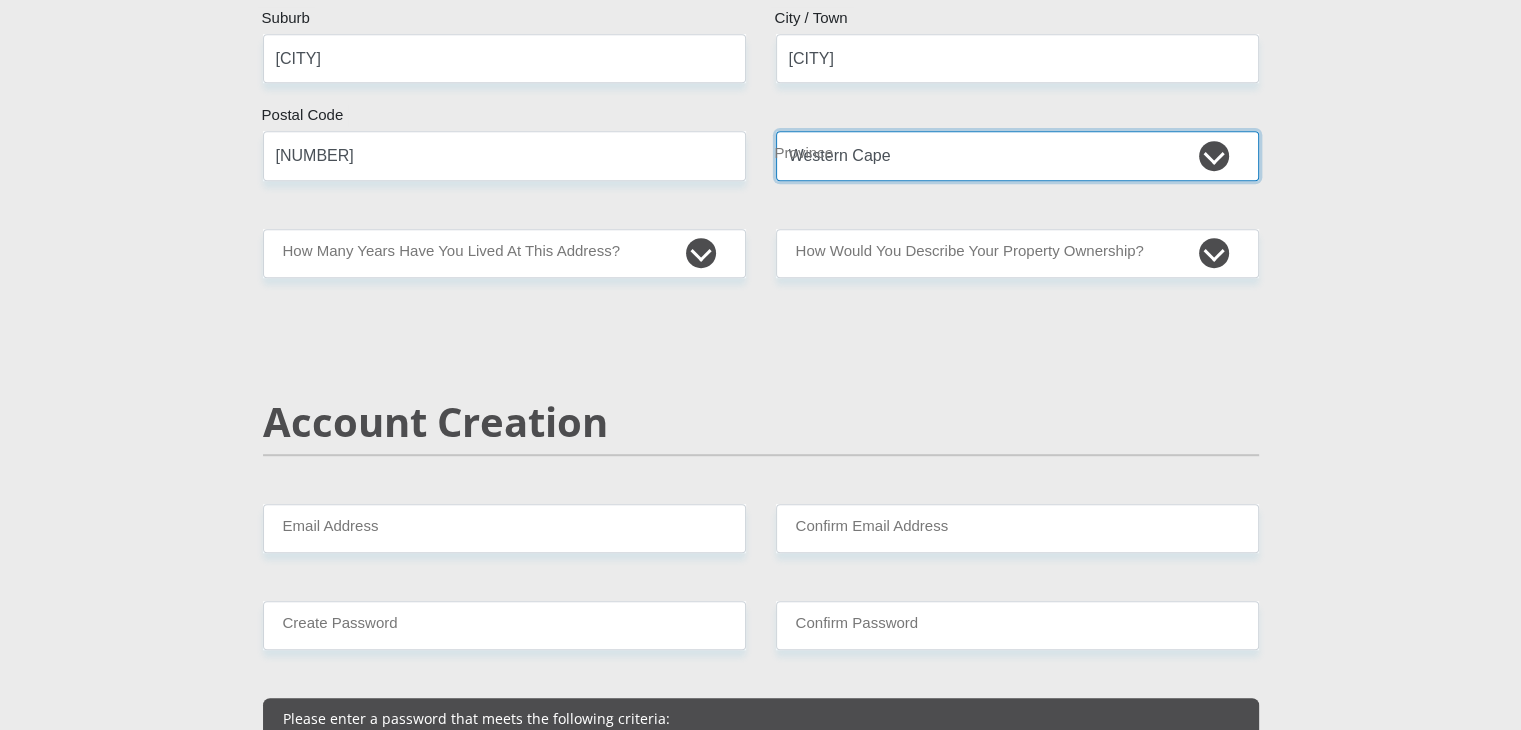 click on "Eastern Cape
Free State
Gauteng
KwaZulu-Natal
Limpopo
Mpumalanga
Northern Cape
North West
Western Cape" at bounding box center (1017, 155) 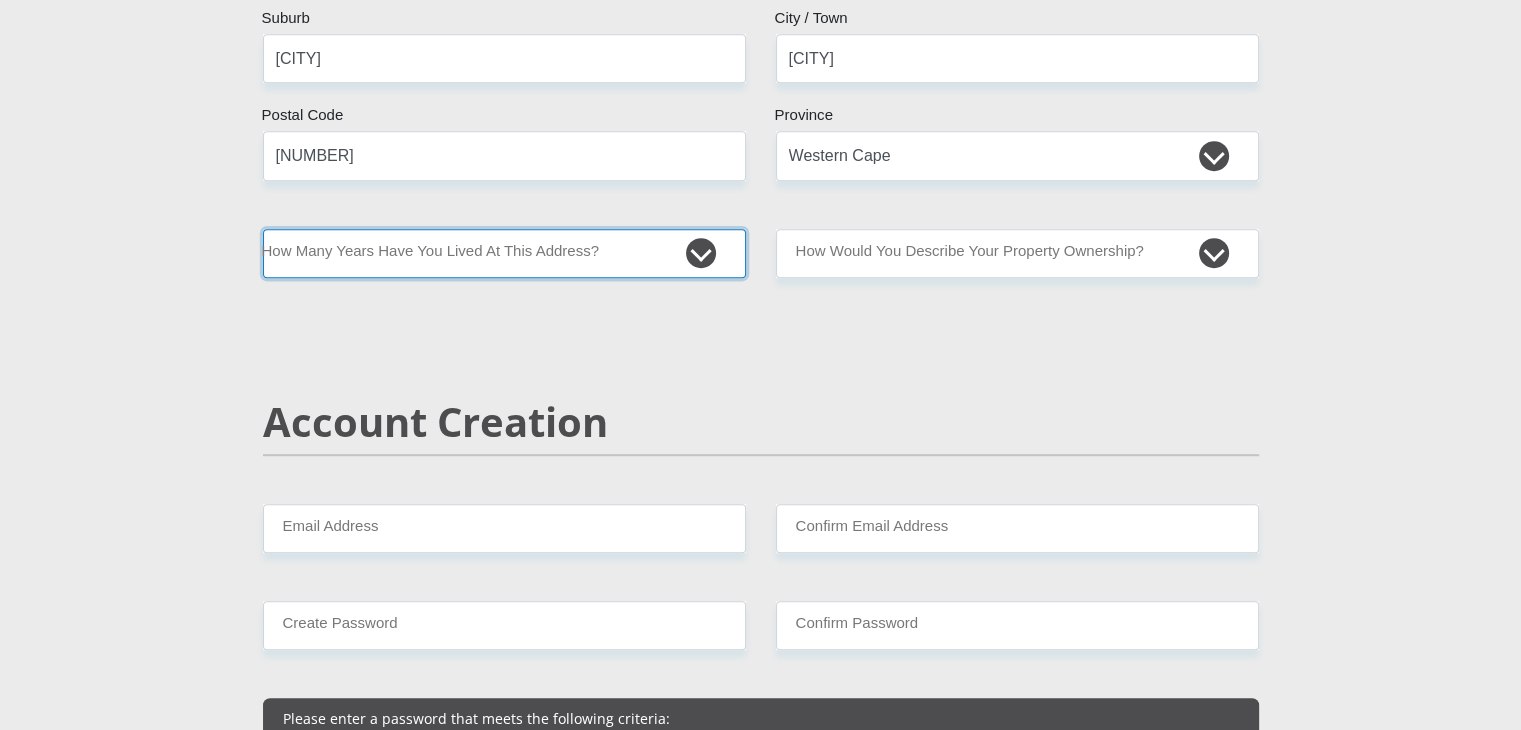 click on "less than 1 year
1-3 years
3-5 years
5+ years" at bounding box center (504, 253) 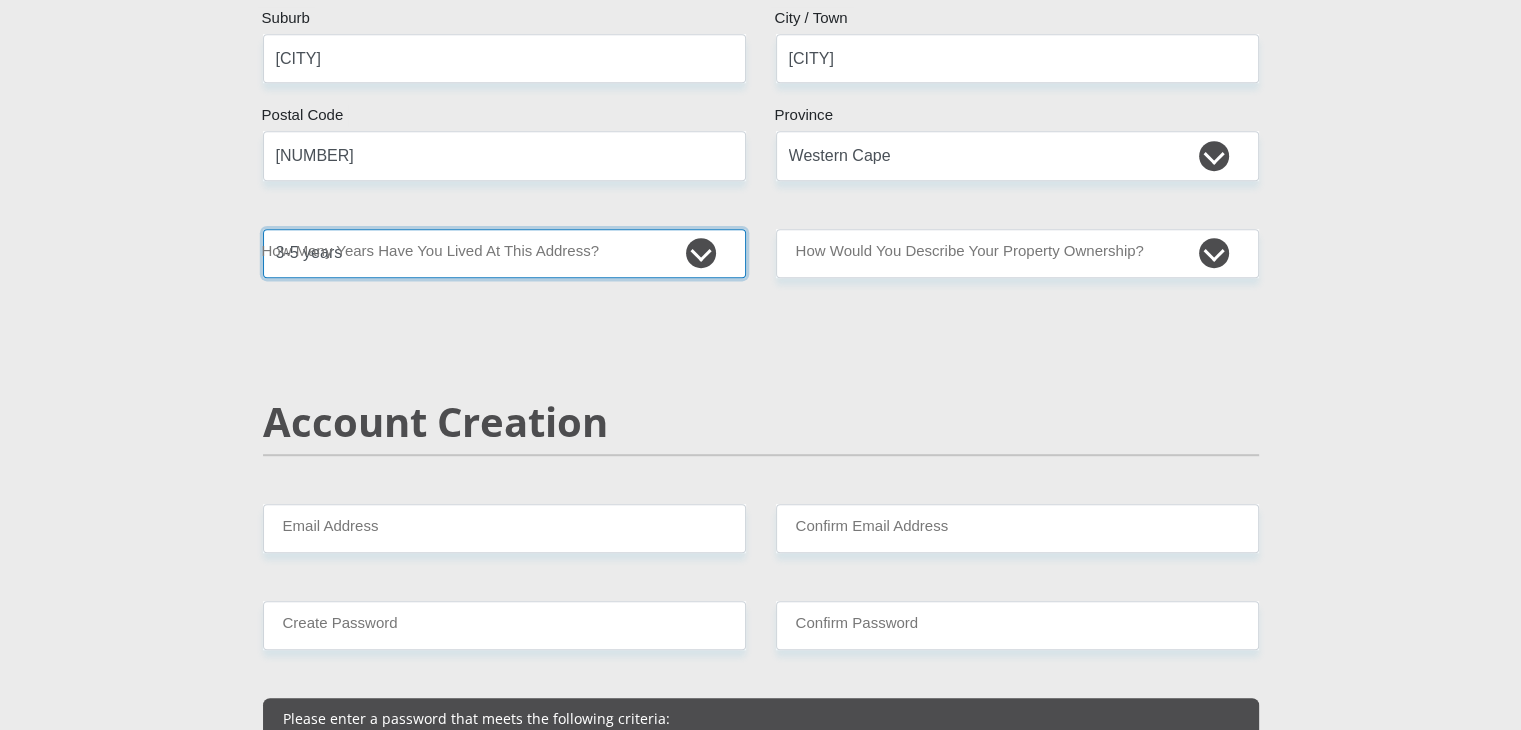 click on "less than 1 year
1-3 years
3-5 years
5+ years" at bounding box center [504, 253] 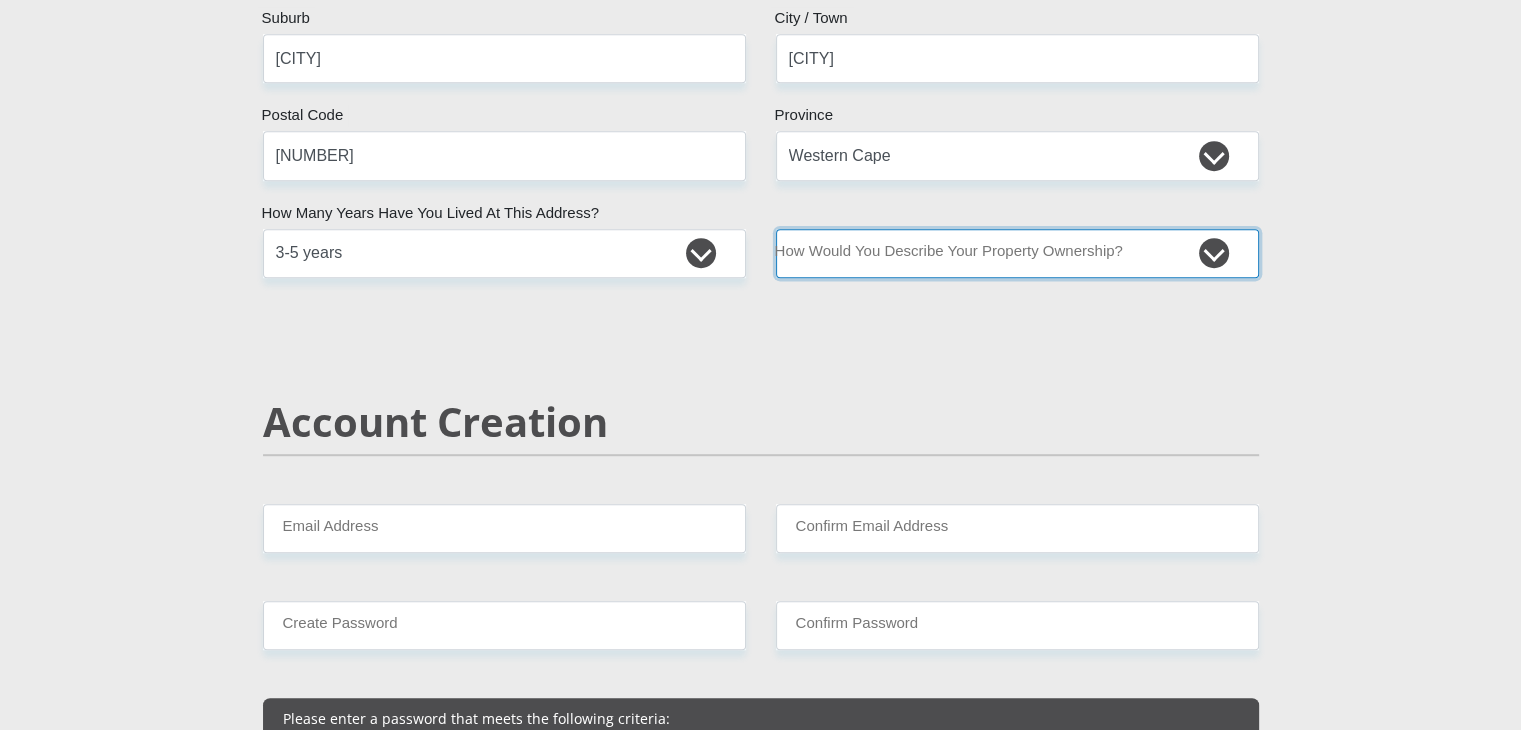 click on "Owned
Rented
Family Owned
Company Dwelling" at bounding box center (1017, 253) 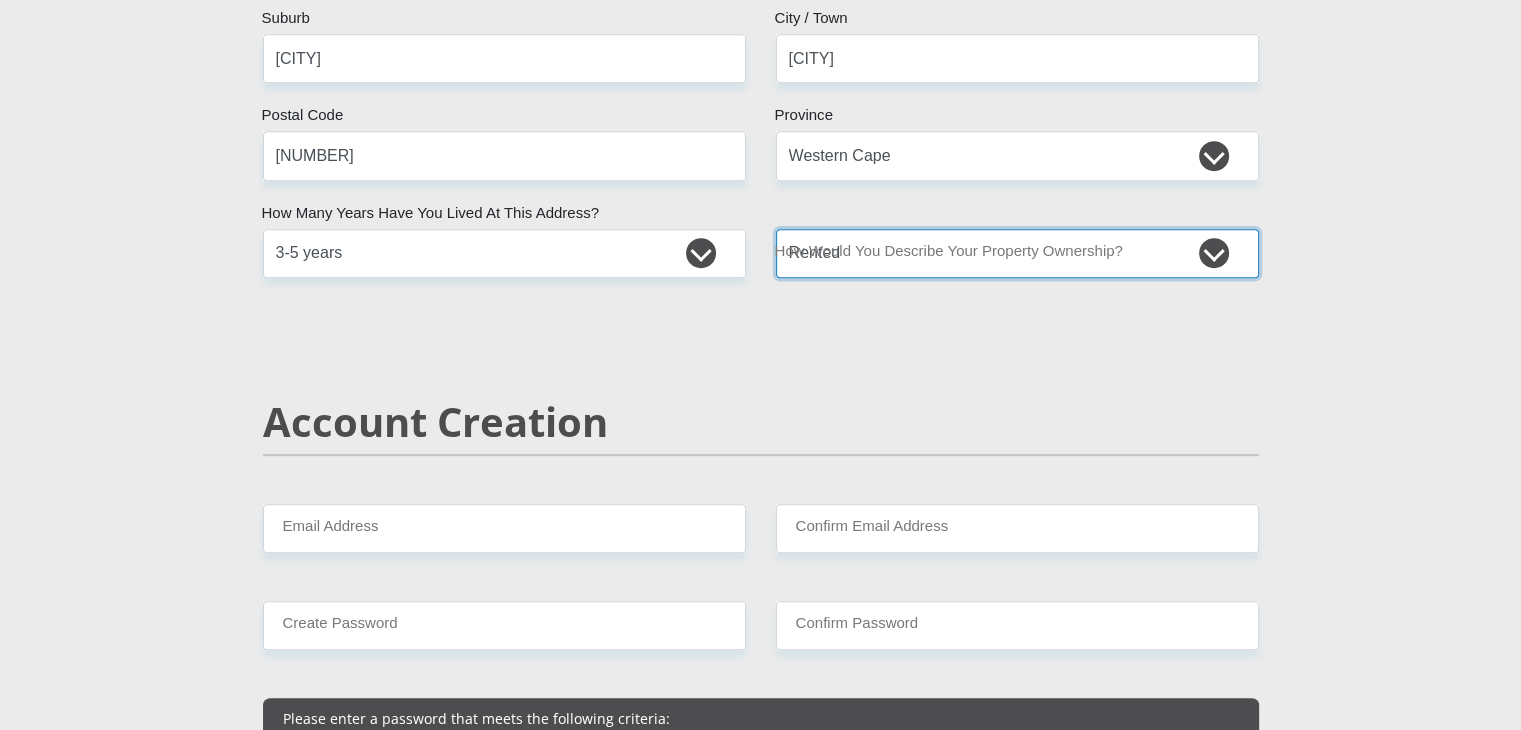 click on "Owned
Rented
Family Owned
Company Dwelling" at bounding box center (1017, 253) 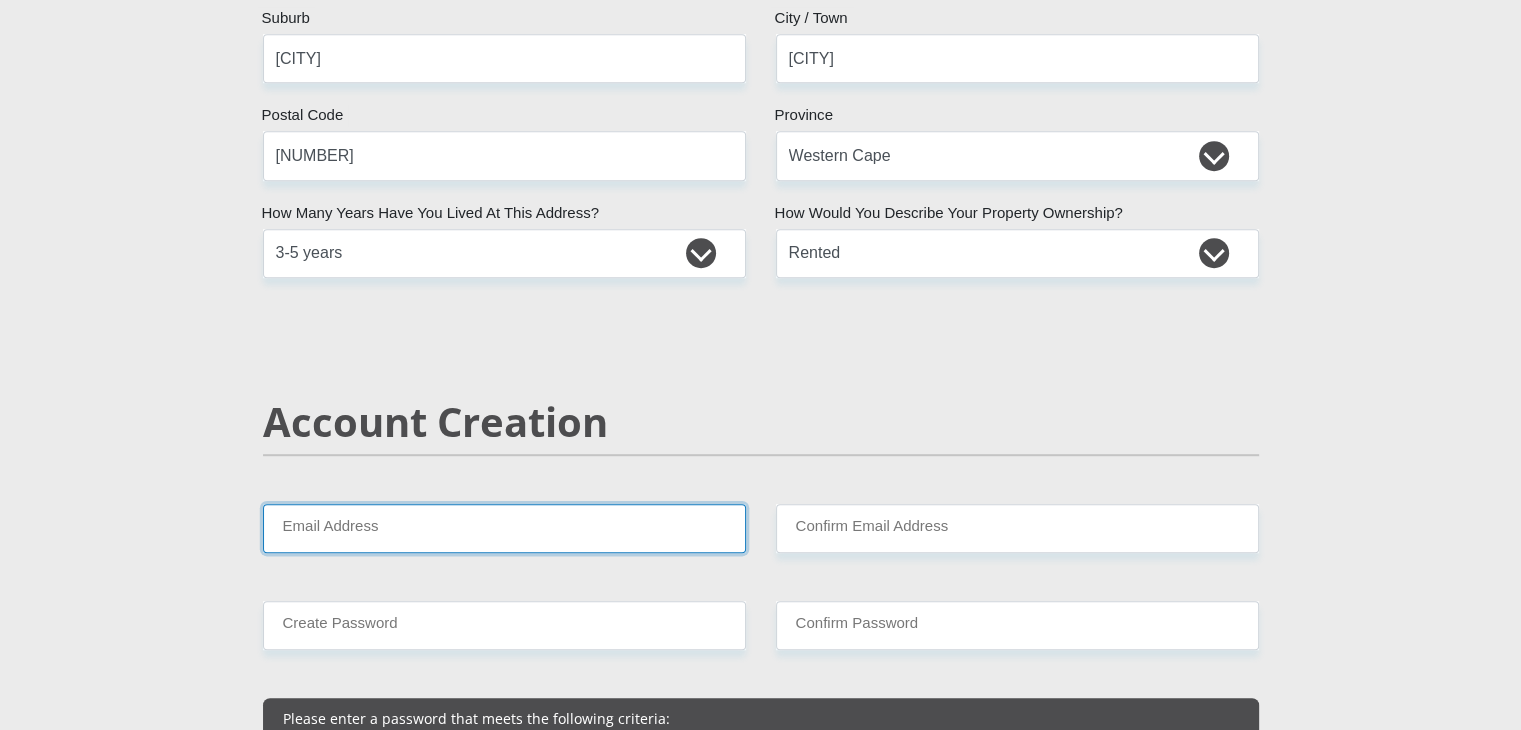 click on "Email Address" at bounding box center [504, 528] 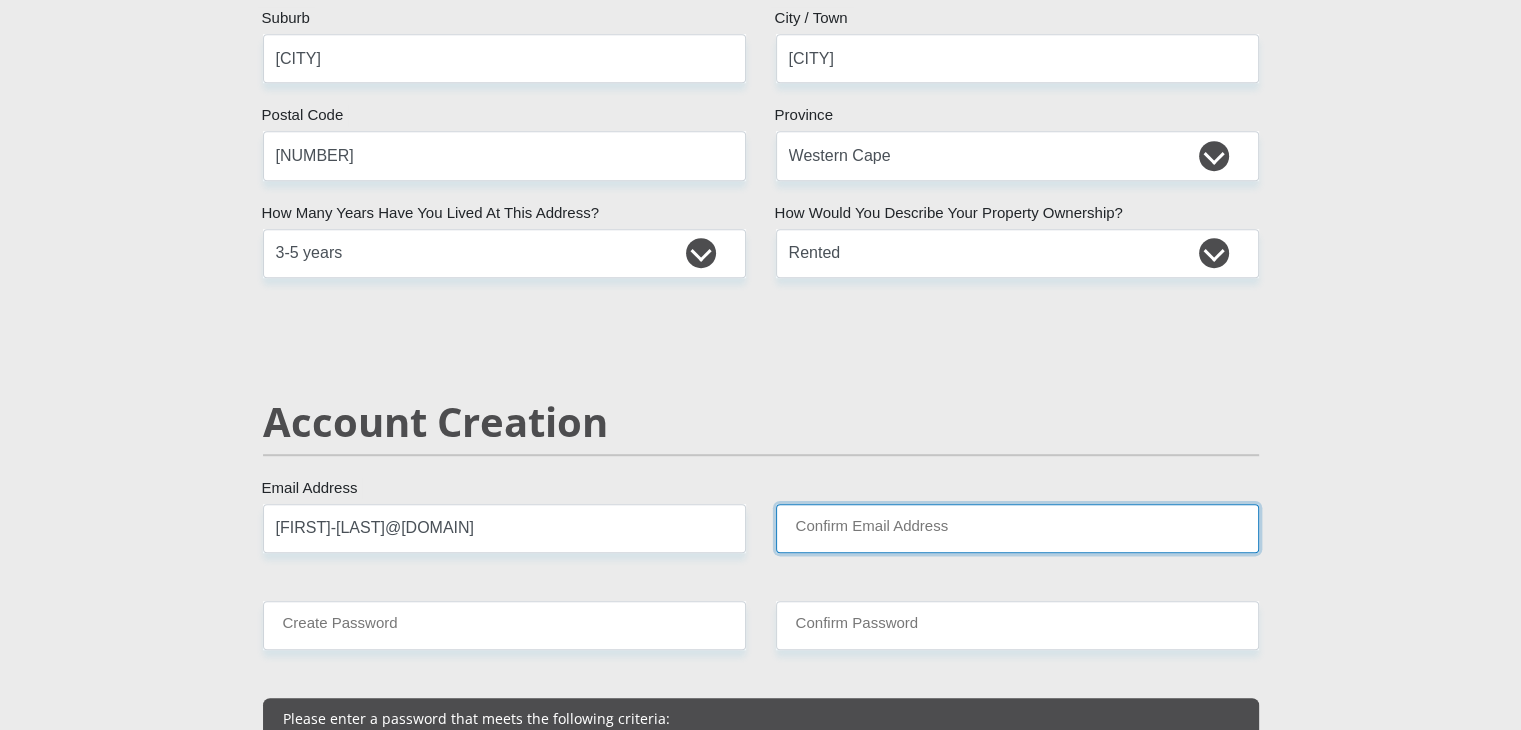 type on "chris-mare.claassen@psg.co.za" 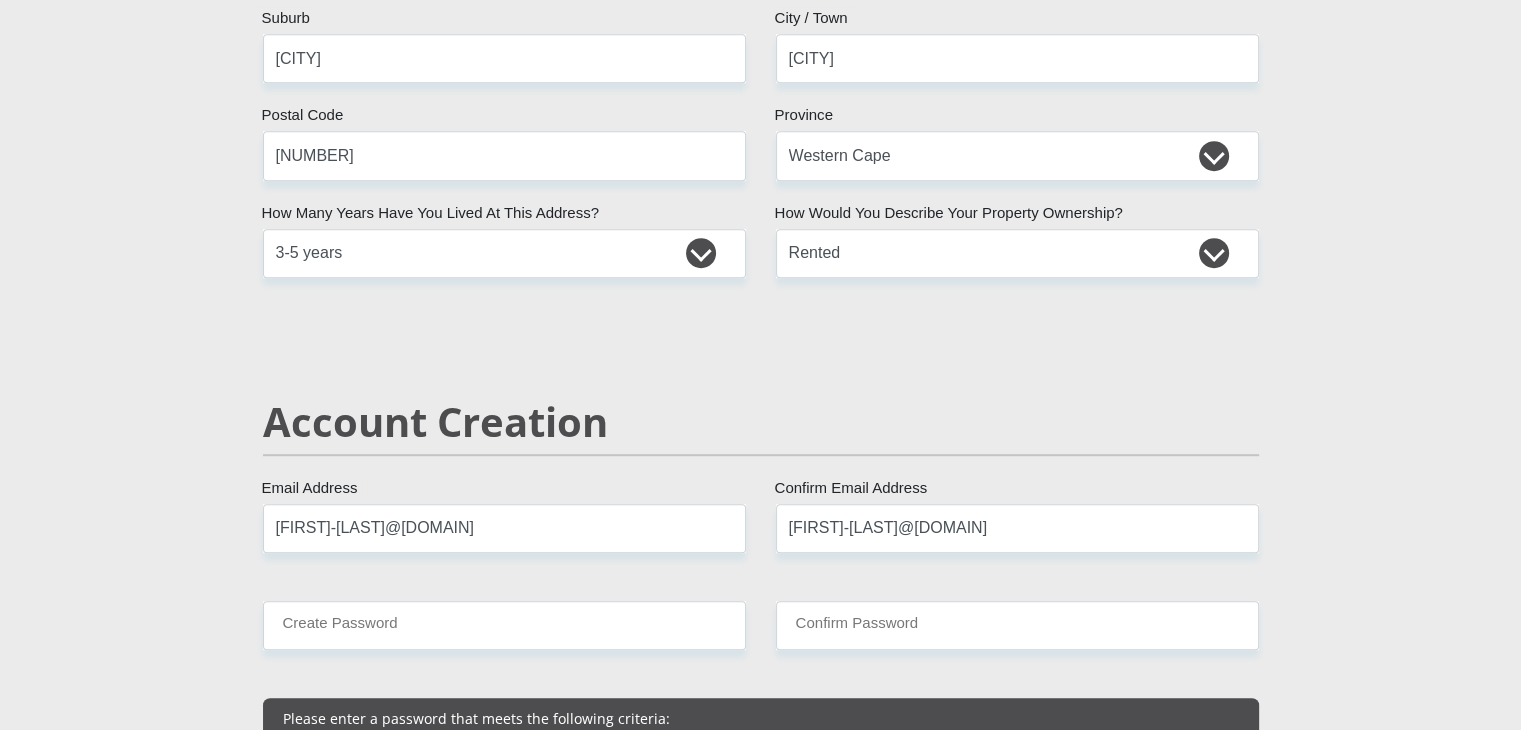 type 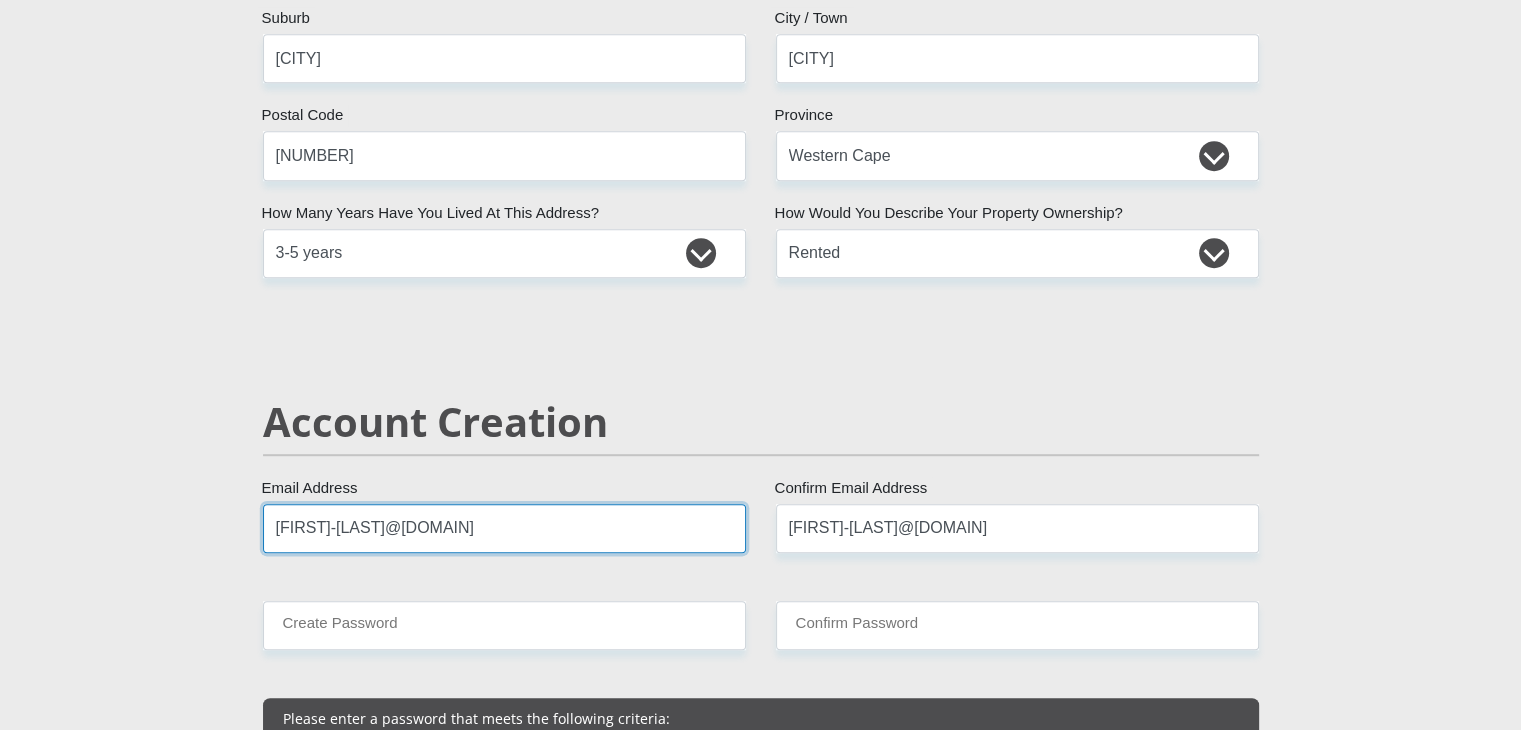 type 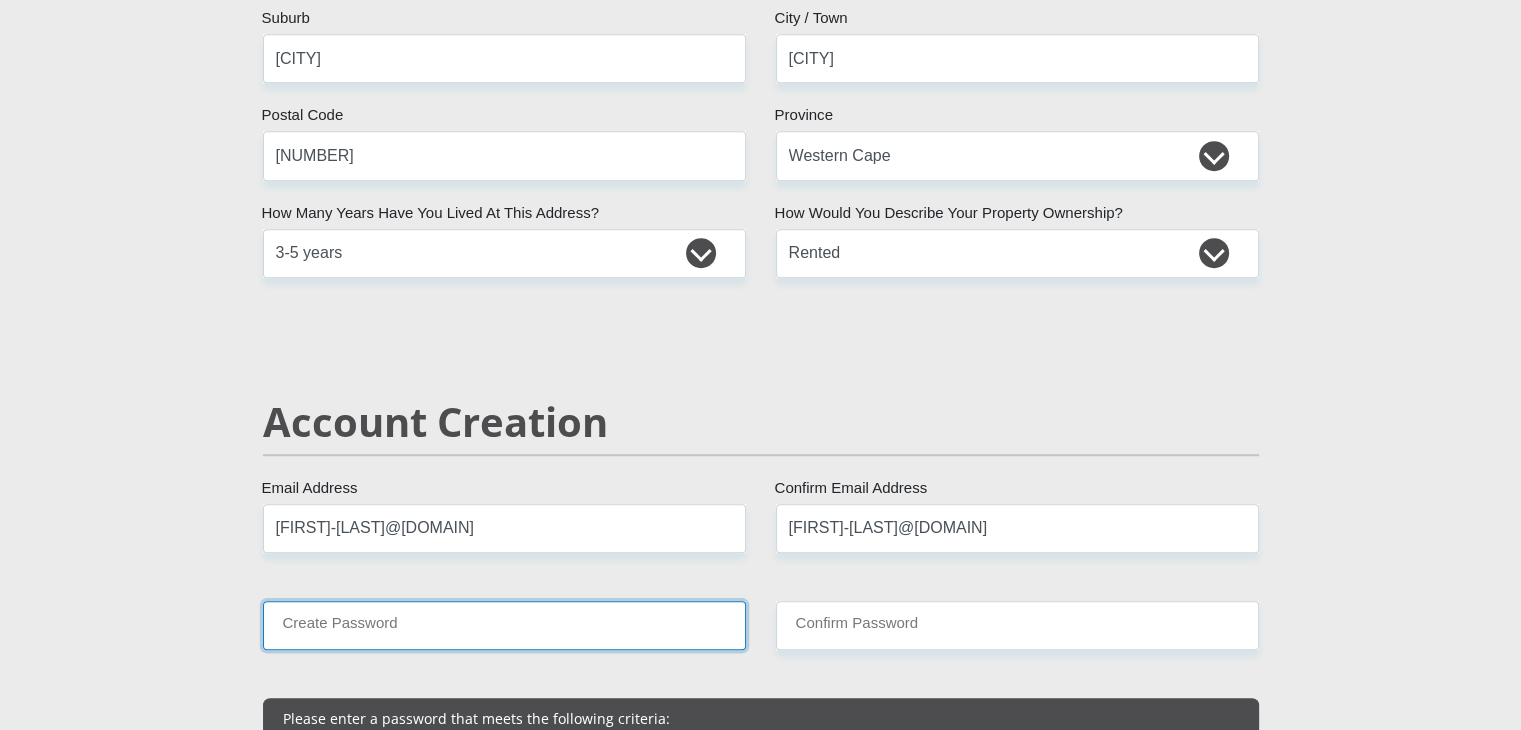 click on "Create Password" at bounding box center [504, 625] 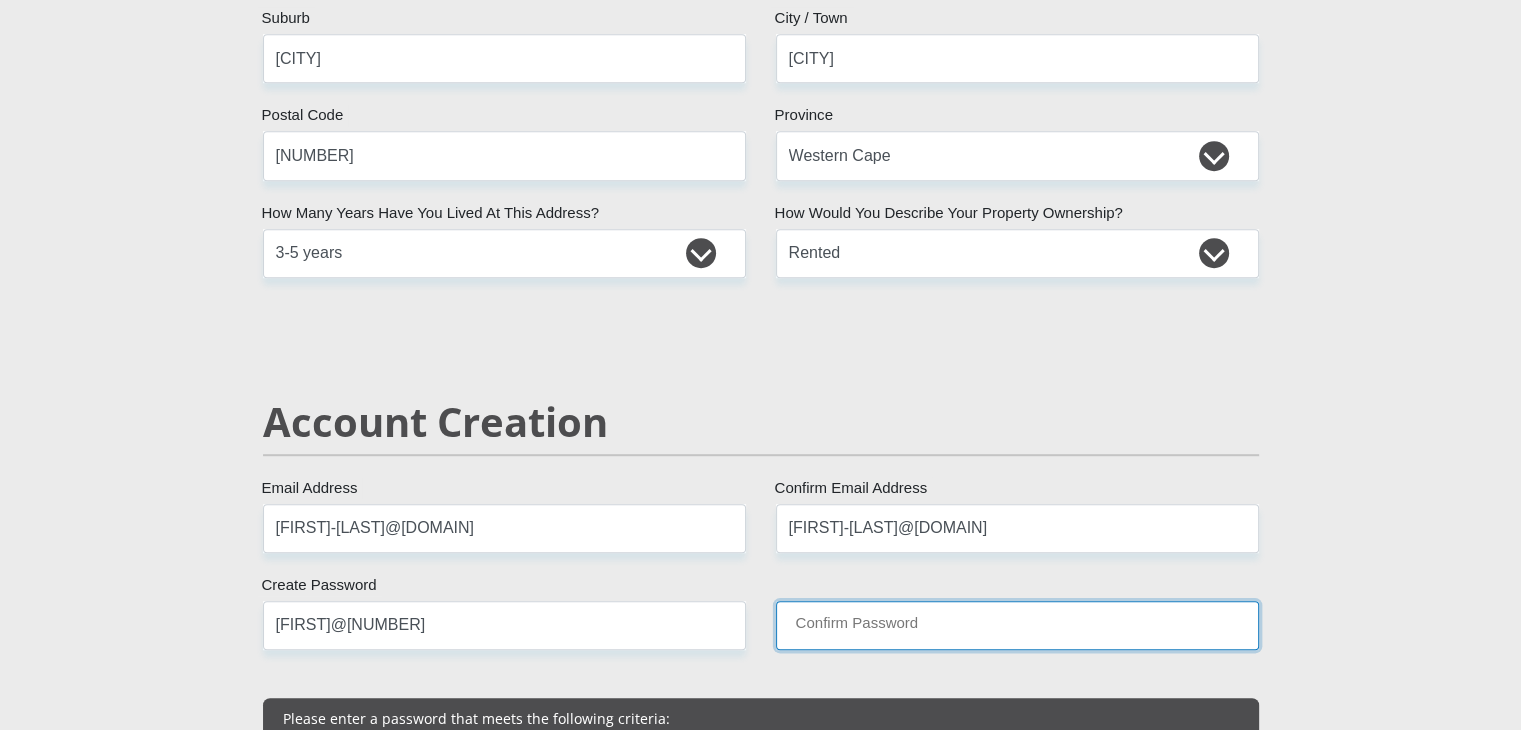 click on "Confirm Password" at bounding box center [1017, 625] 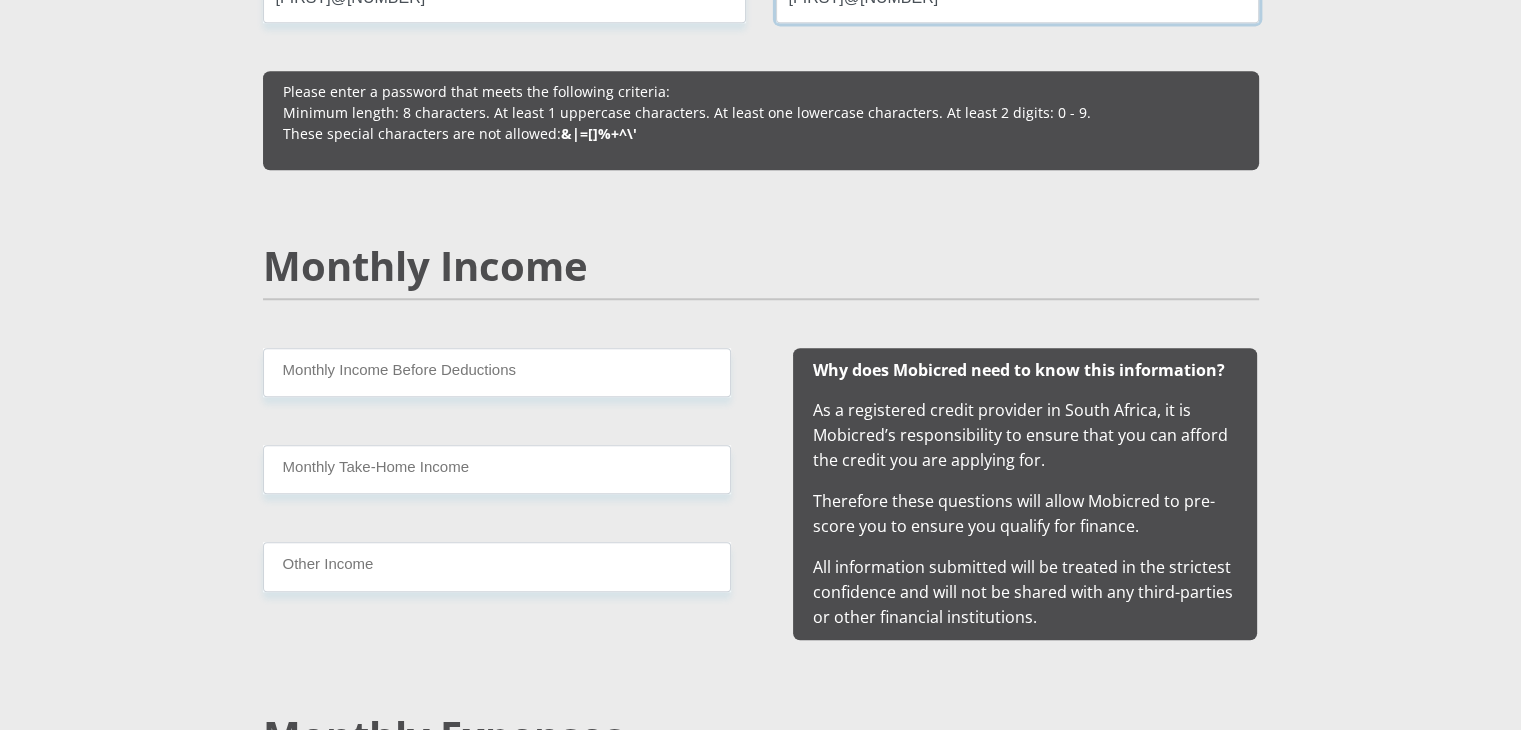 scroll, scrollTop: 1772, scrollLeft: 0, axis: vertical 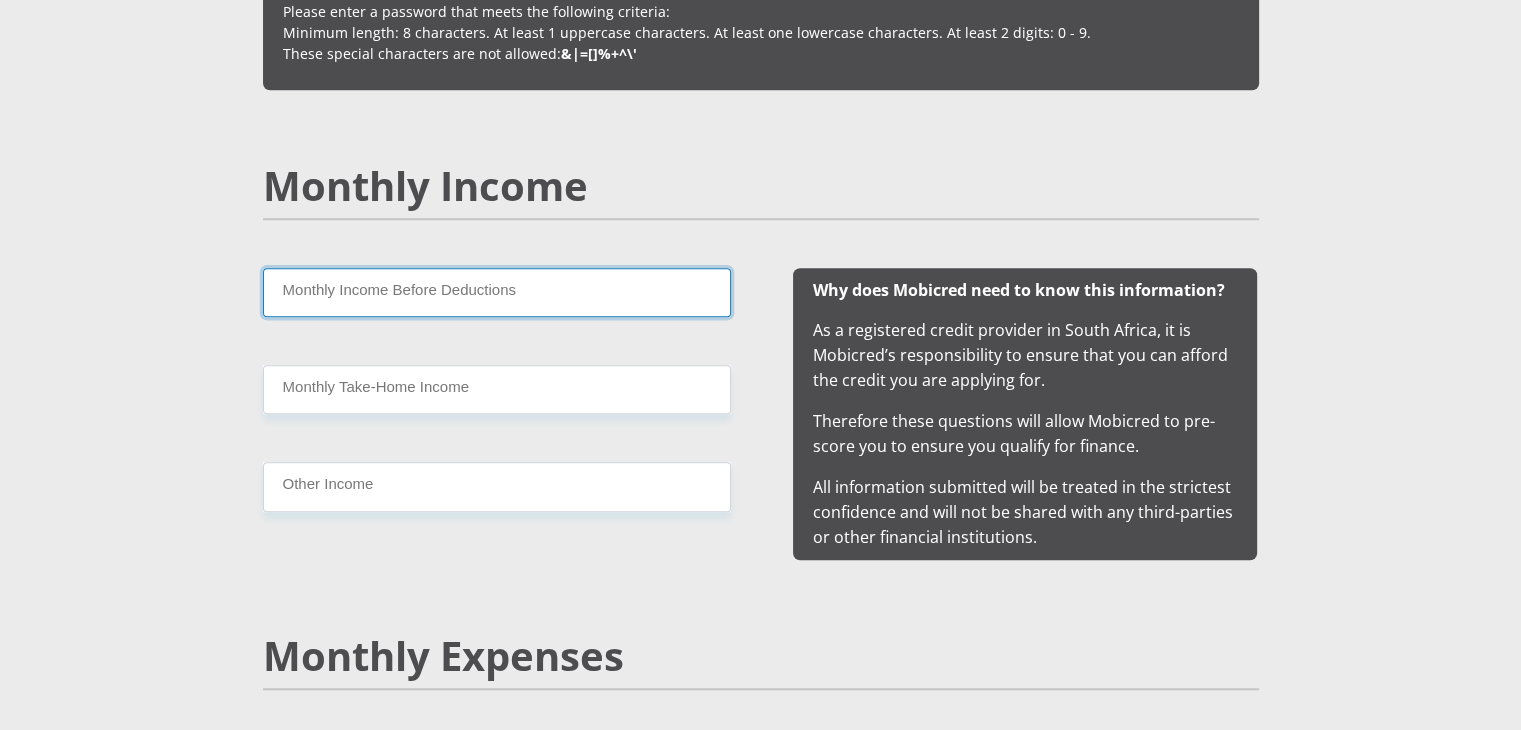 click on "Monthly Income Before Deductions" at bounding box center (497, 292) 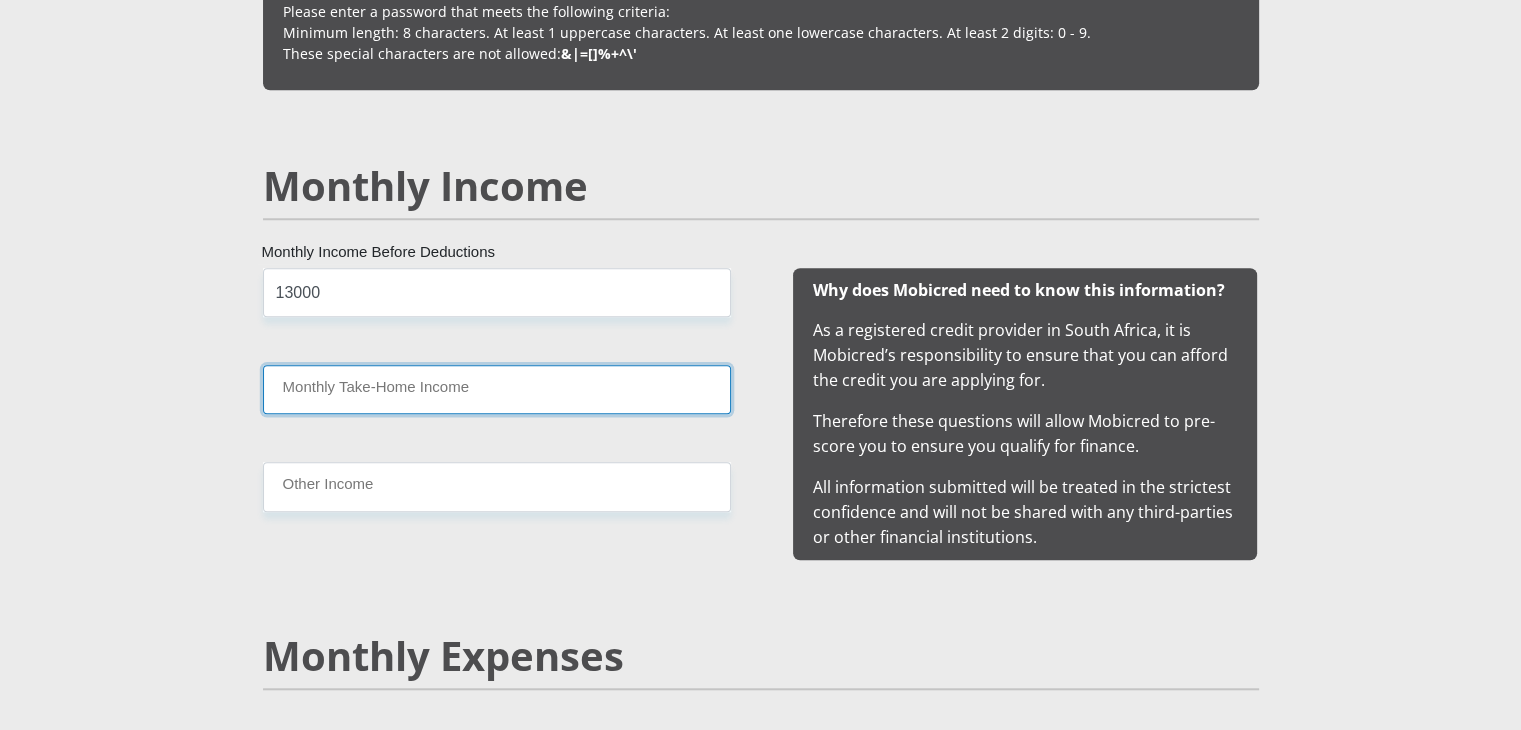 click on "Monthly Take-Home Income" at bounding box center (497, 389) 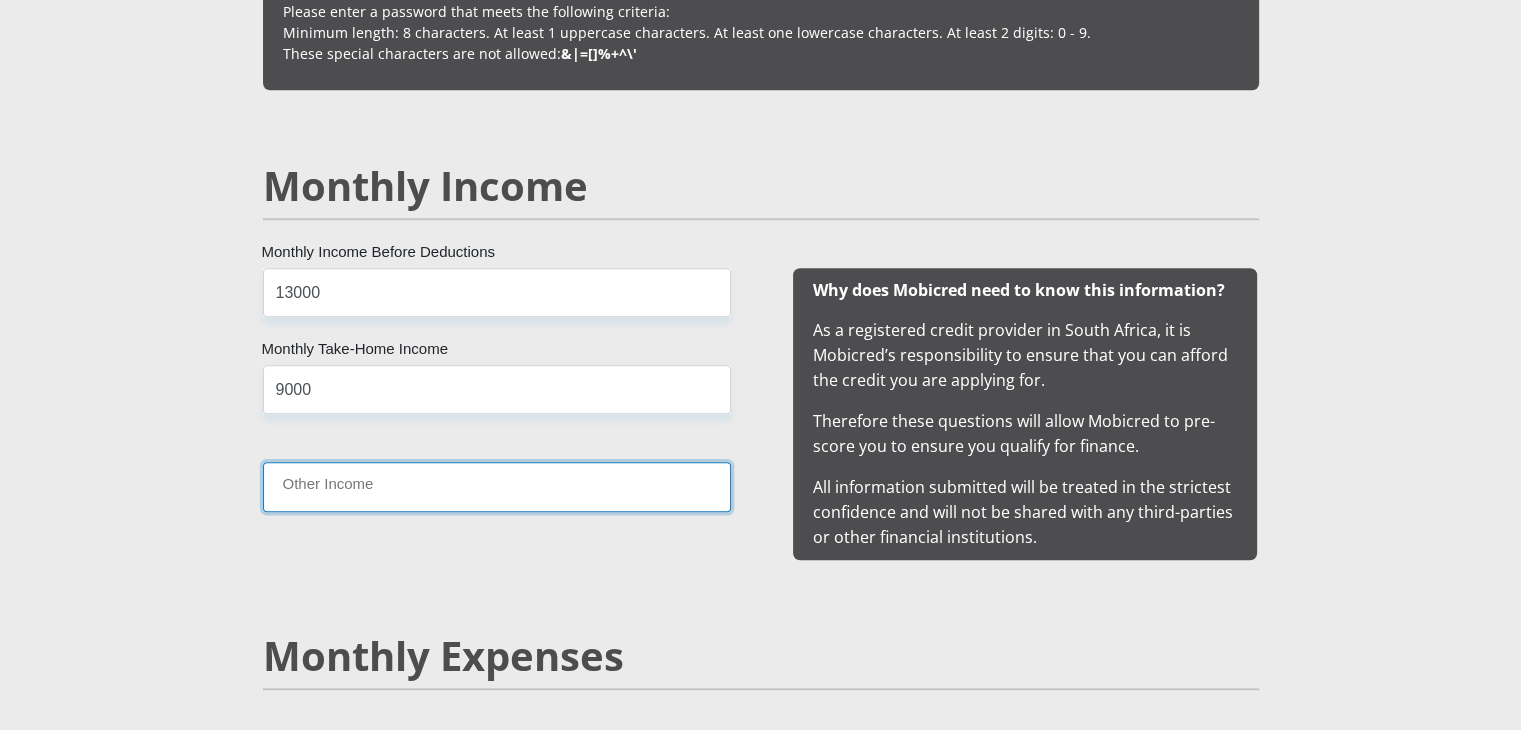 click on "Other Income" at bounding box center (497, 486) 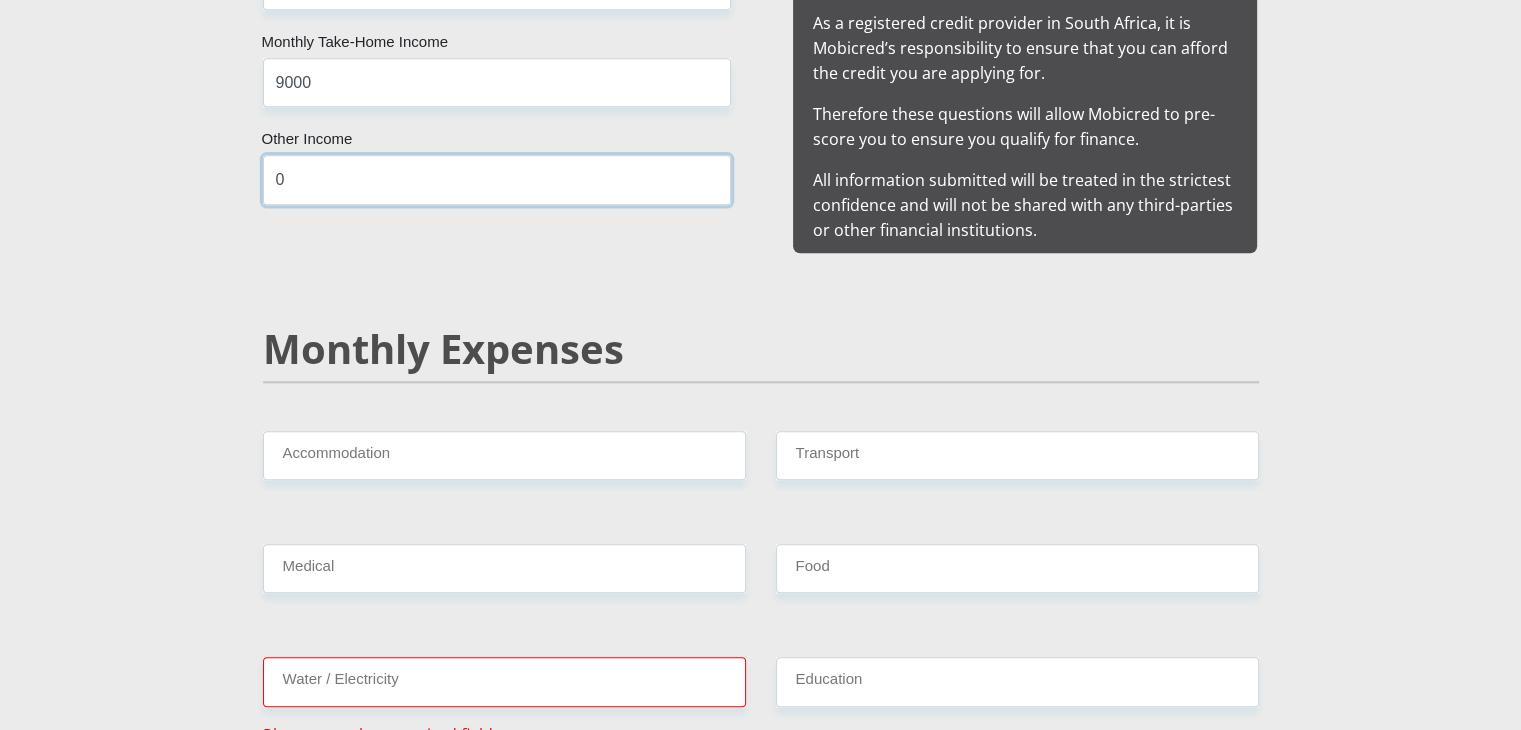 scroll, scrollTop: 2172, scrollLeft: 0, axis: vertical 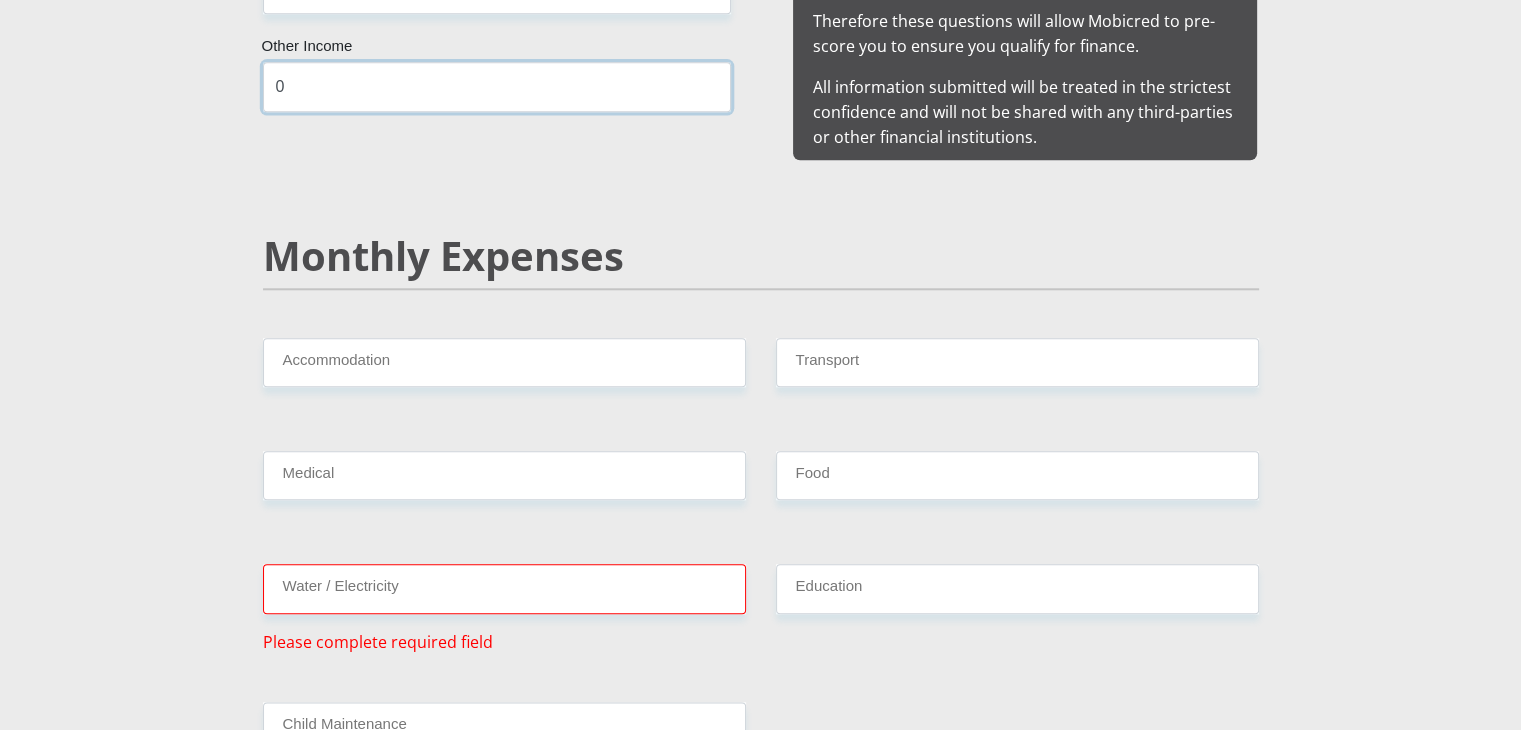 type on "0" 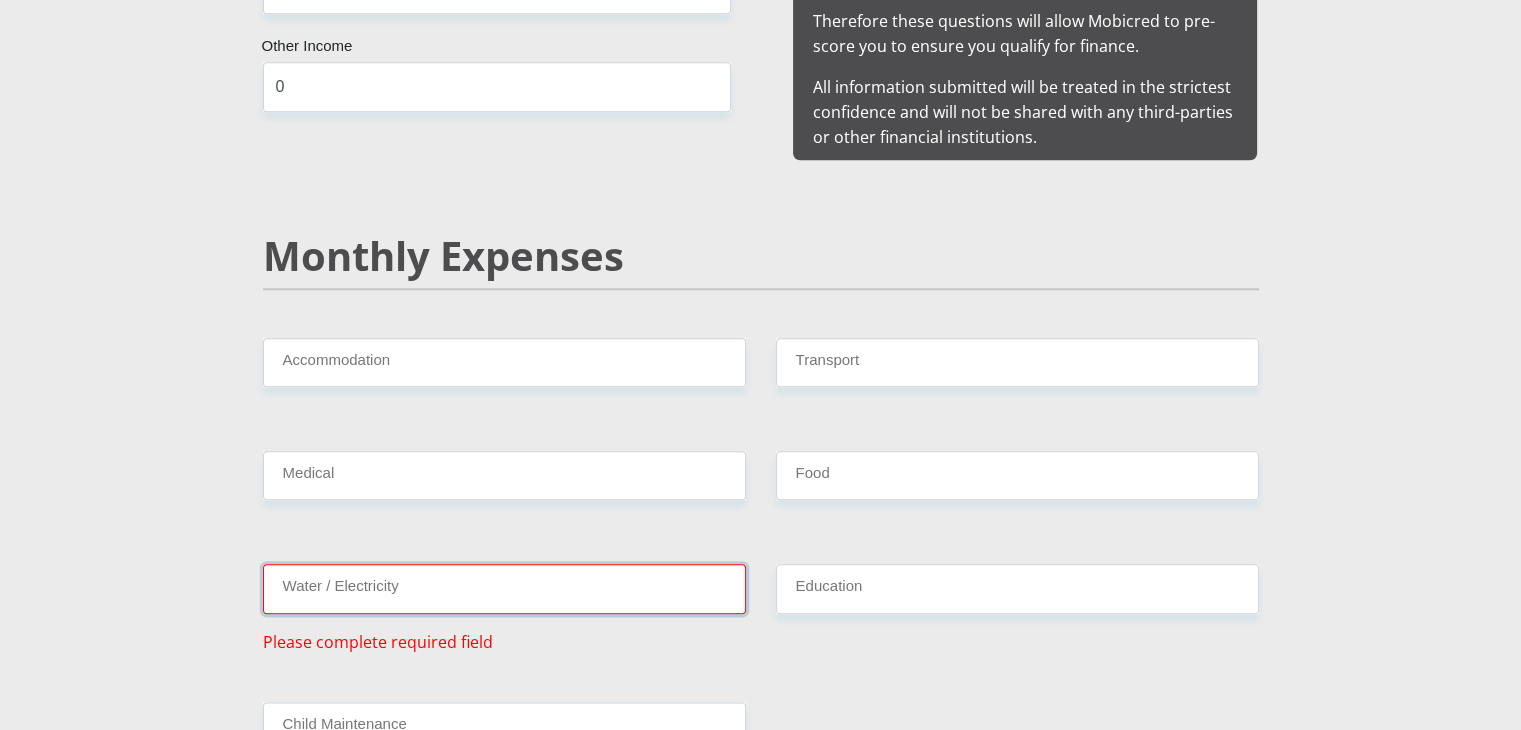 click on "Water / Electricity" at bounding box center [504, 588] 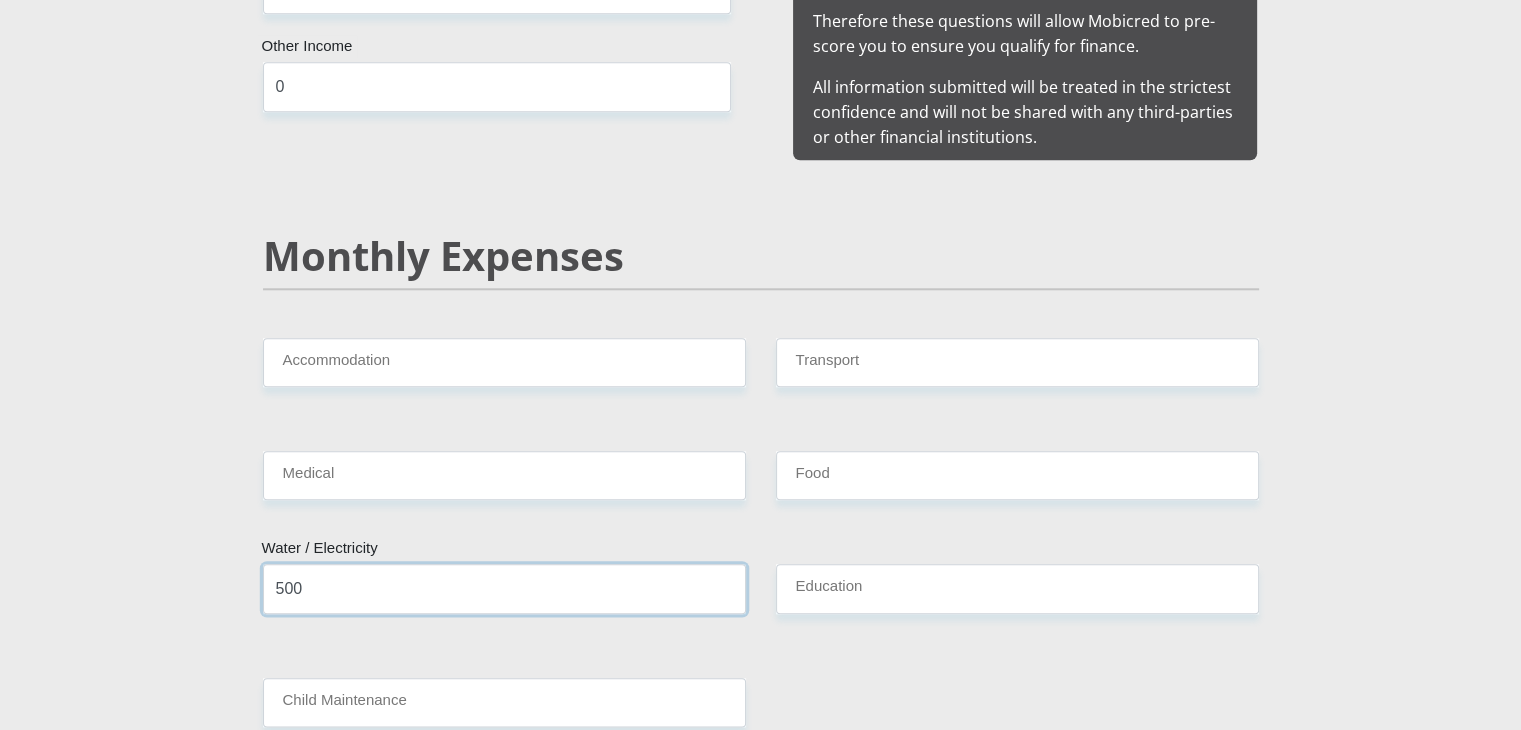 type on "500" 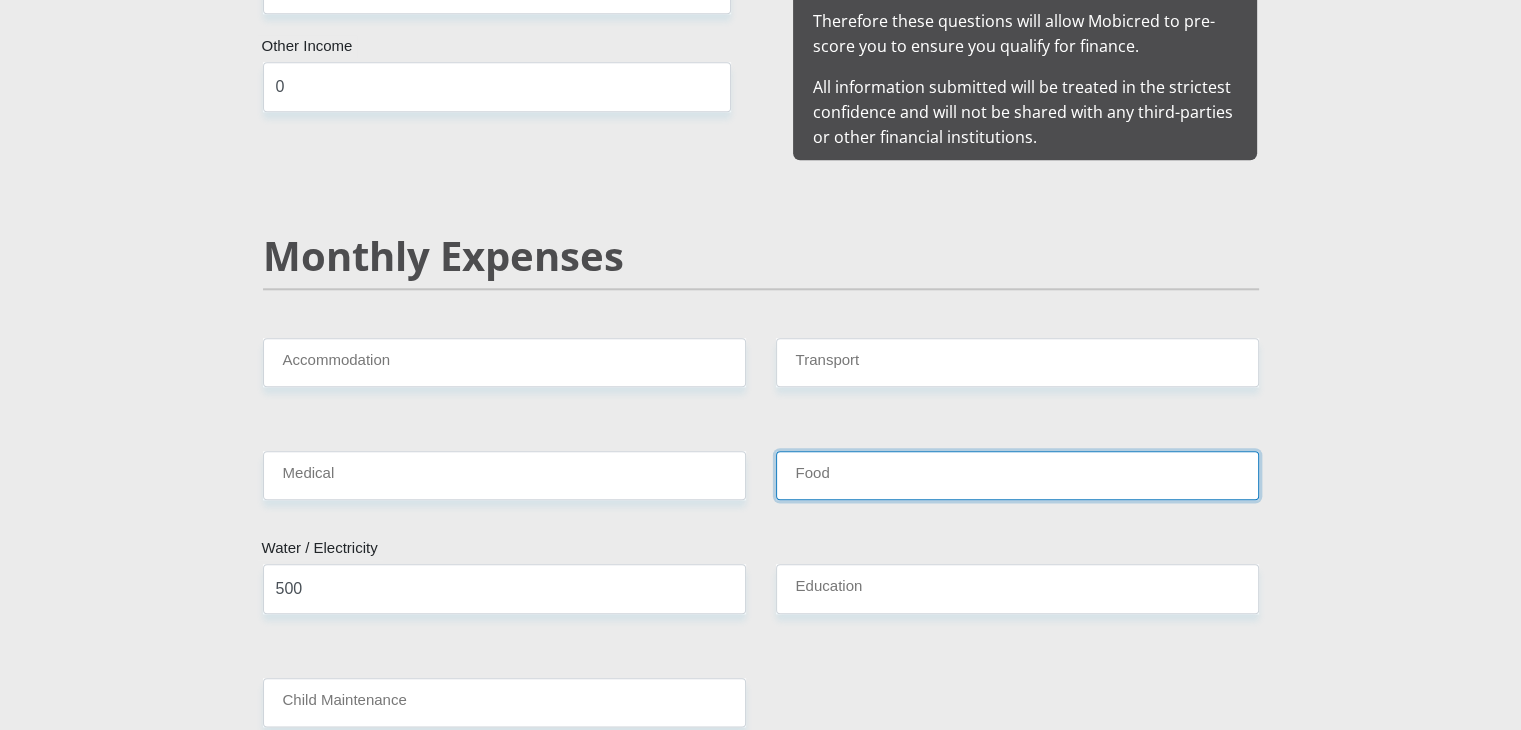 click on "Food" at bounding box center [1017, 475] 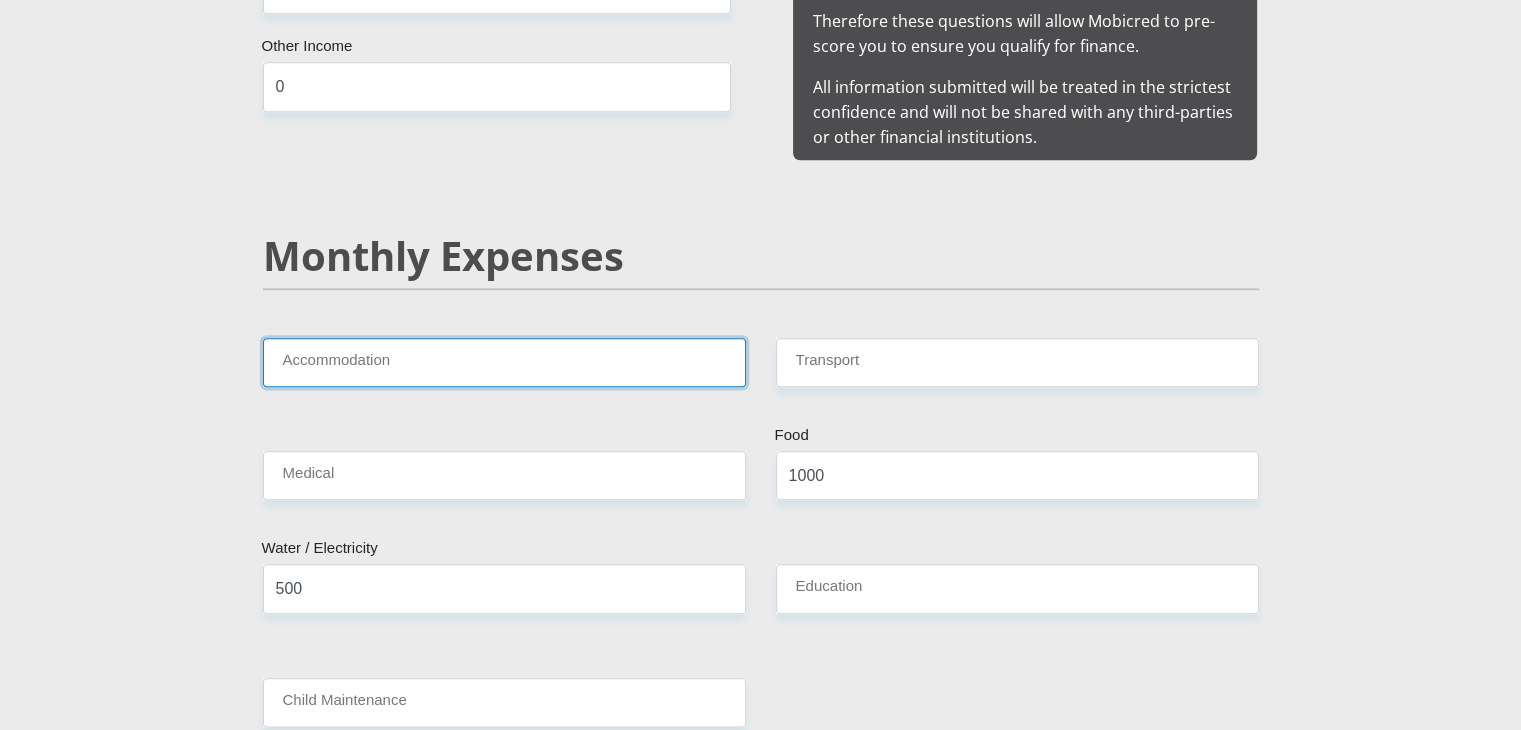 click on "Accommodation" at bounding box center (504, 362) 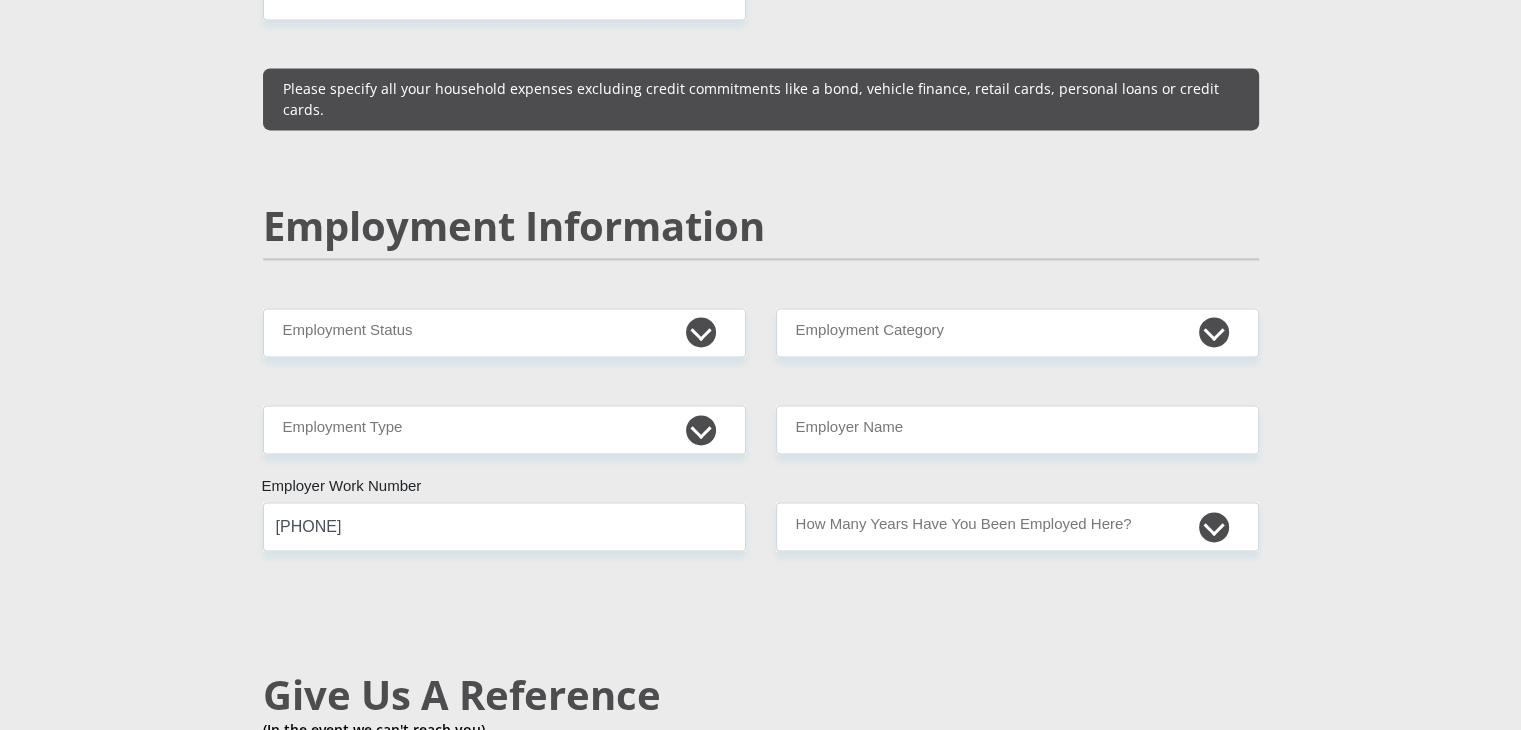 scroll, scrollTop: 2972, scrollLeft: 0, axis: vertical 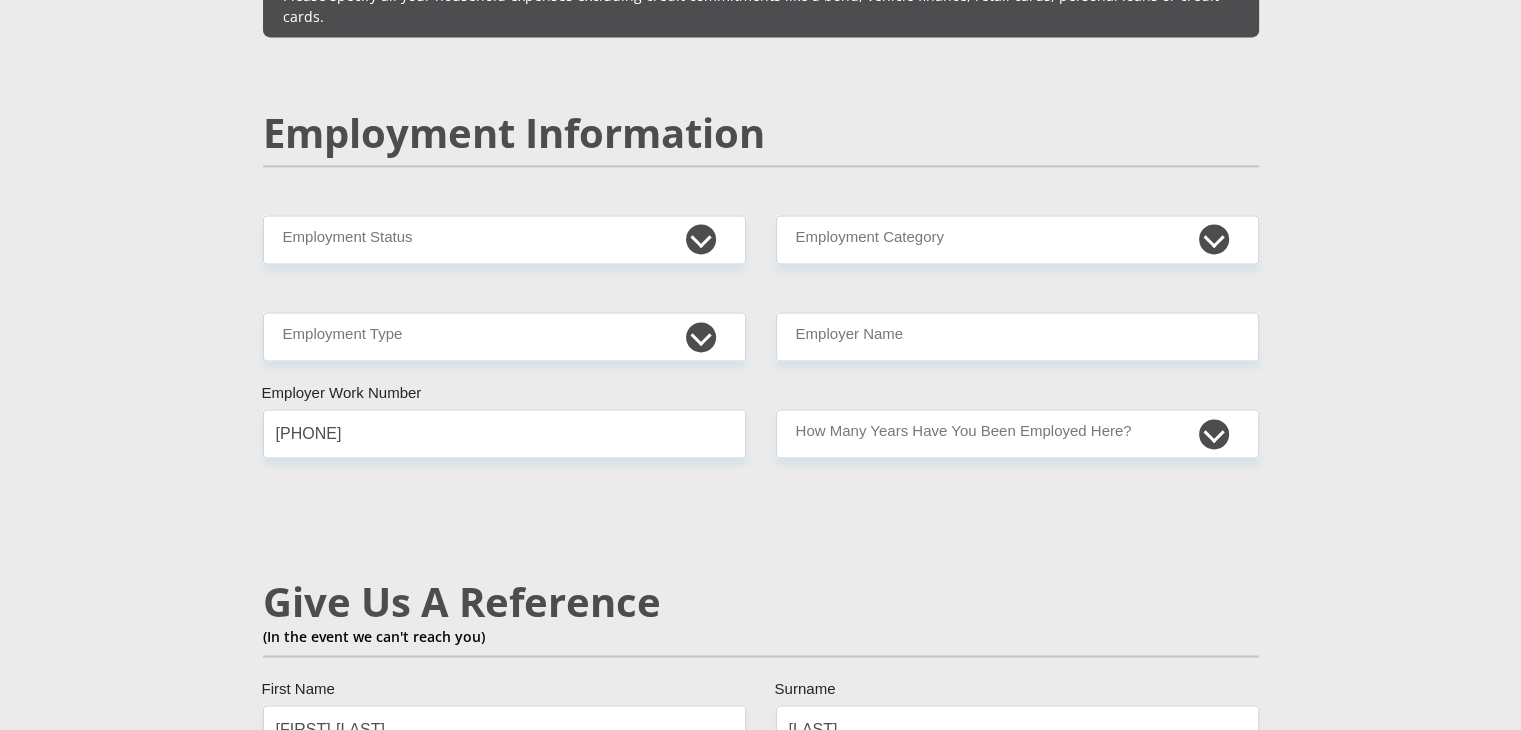 type on "500" 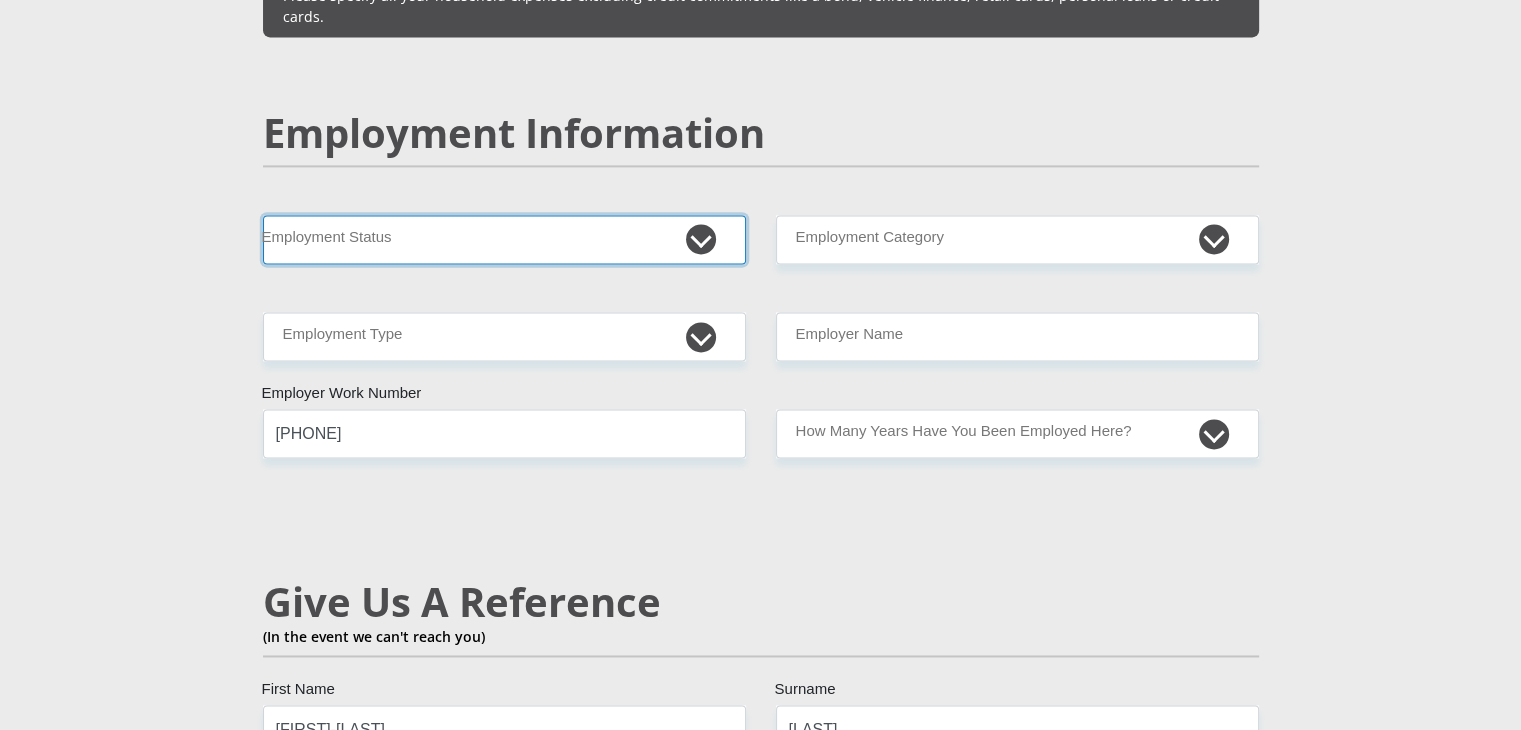 click on "Permanent/Full-time
Part-time/Casual
Contract Worker
Self-Employed
Housewife
Retired
Student
Medically Boarded
Disability
Unemployed" at bounding box center (504, 239) 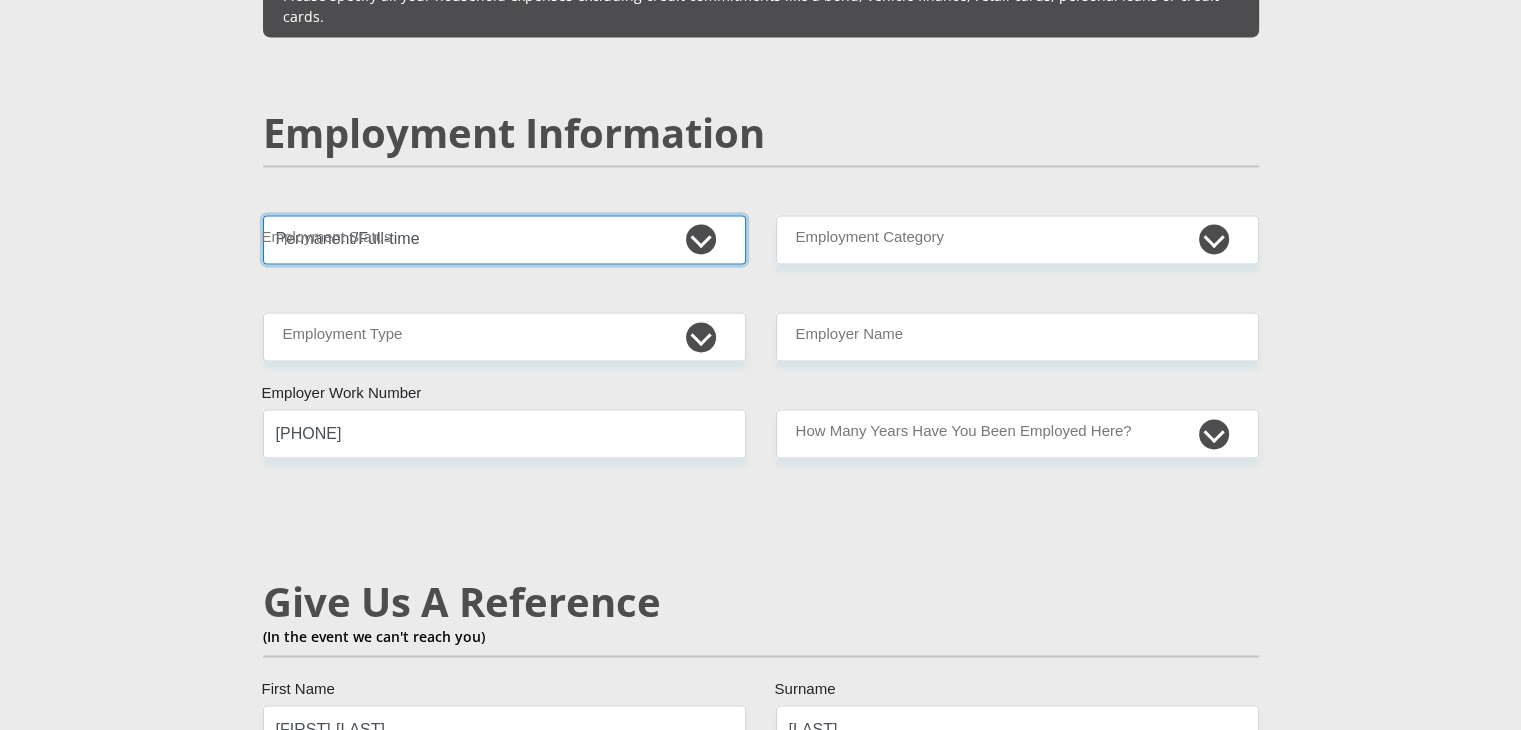 click on "Permanent/Full-time
Part-time/Casual
Contract Worker
Self-Employed
Housewife
Retired
Student
Medically Boarded
Disability
Unemployed" at bounding box center (504, 239) 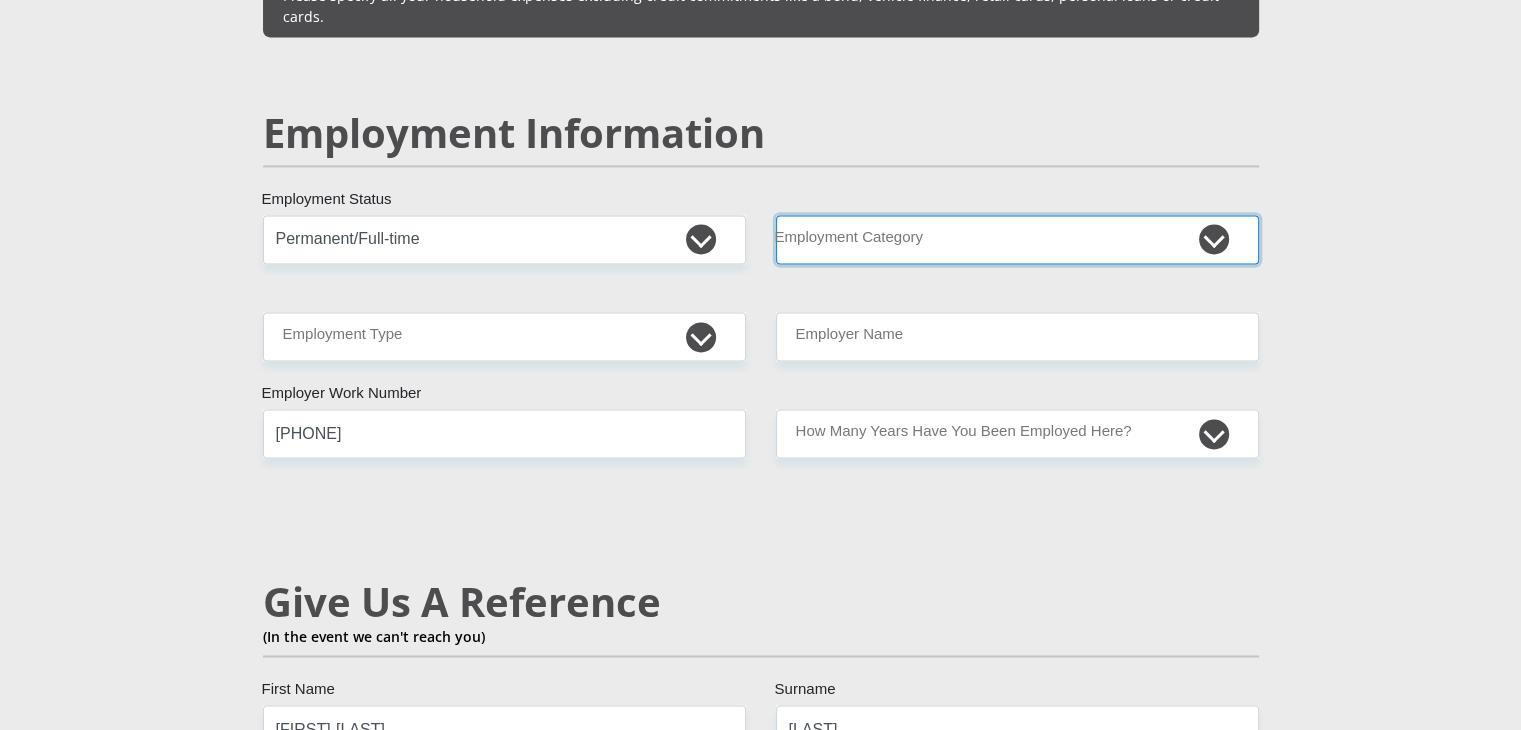 click on "AGRICULTURE
ALCOHOL & TOBACCO
CONSTRUCTION MATERIALS
METALLURGY
EQUIPMENT FOR RENEWABLE ENERGY
SPECIALIZED CONTRACTORS
CAR
GAMING (INCL. INTERNET
OTHER WHOLESALE
UNLICENSED PHARMACEUTICALS
CURRENCY EXCHANGE HOUSES
OTHER FINANCIAL INSTITUTIONS & INSURANCE
REAL ESTATE AGENTS
OIL & GAS
OTHER MATERIALS (E.G. IRON ORE)
PRECIOUS STONES & PRECIOUS METALS
POLITICAL ORGANIZATIONS
RELIGIOUS ORGANIZATIONS(NOT SECTS)
ACTI. HAVING BUSINESS DEAL WITH PUBLIC ADMINISTRATION
LAUNDROMATS" at bounding box center (1017, 239) 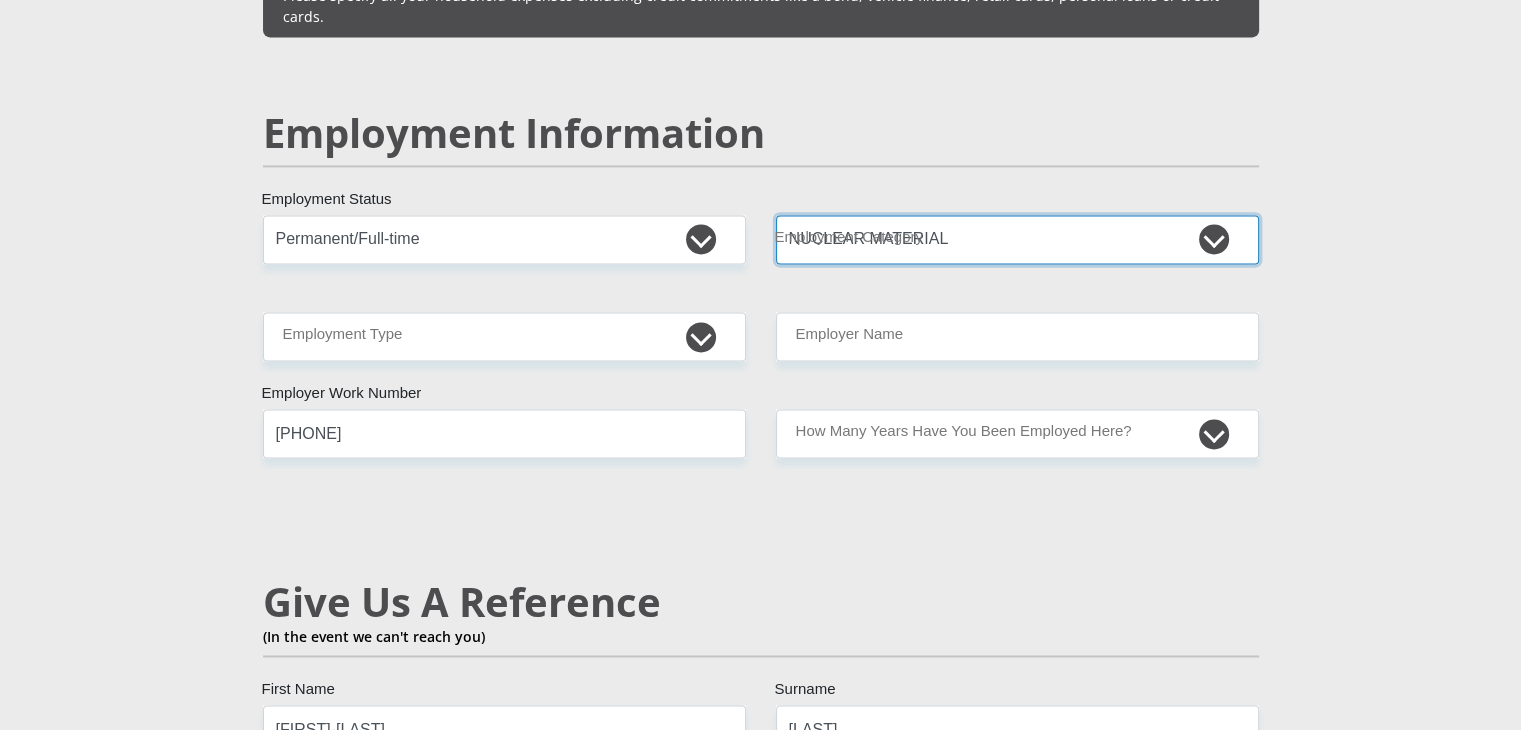 click on "AGRICULTURE
ALCOHOL & TOBACCO
CONSTRUCTION MATERIALS
METALLURGY
EQUIPMENT FOR RENEWABLE ENERGY
SPECIALIZED CONTRACTORS
CAR
GAMING (INCL. INTERNET
OTHER WHOLESALE
UNLICENSED PHARMACEUTICALS
CURRENCY EXCHANGE HOUSES
OTHER FINANCIAL INSTITUTIONS & INSURANCE
REAL ESTATE AGENTS
OIL & GAS
OTHER MATERIALS (E.G. IRON ORE)
PRECIOUS STONES & PRECIOUS METALS
POLITICAL ORGANIZATIONS
RELIGIOUS ORGANIZATIONS(NOT SECTS)
ACTI. HAVING BUSINESS DEAL WITH PUBLIC ADMINISTRATION
LAUNDROMATS" at bounding box center [1017, 239] 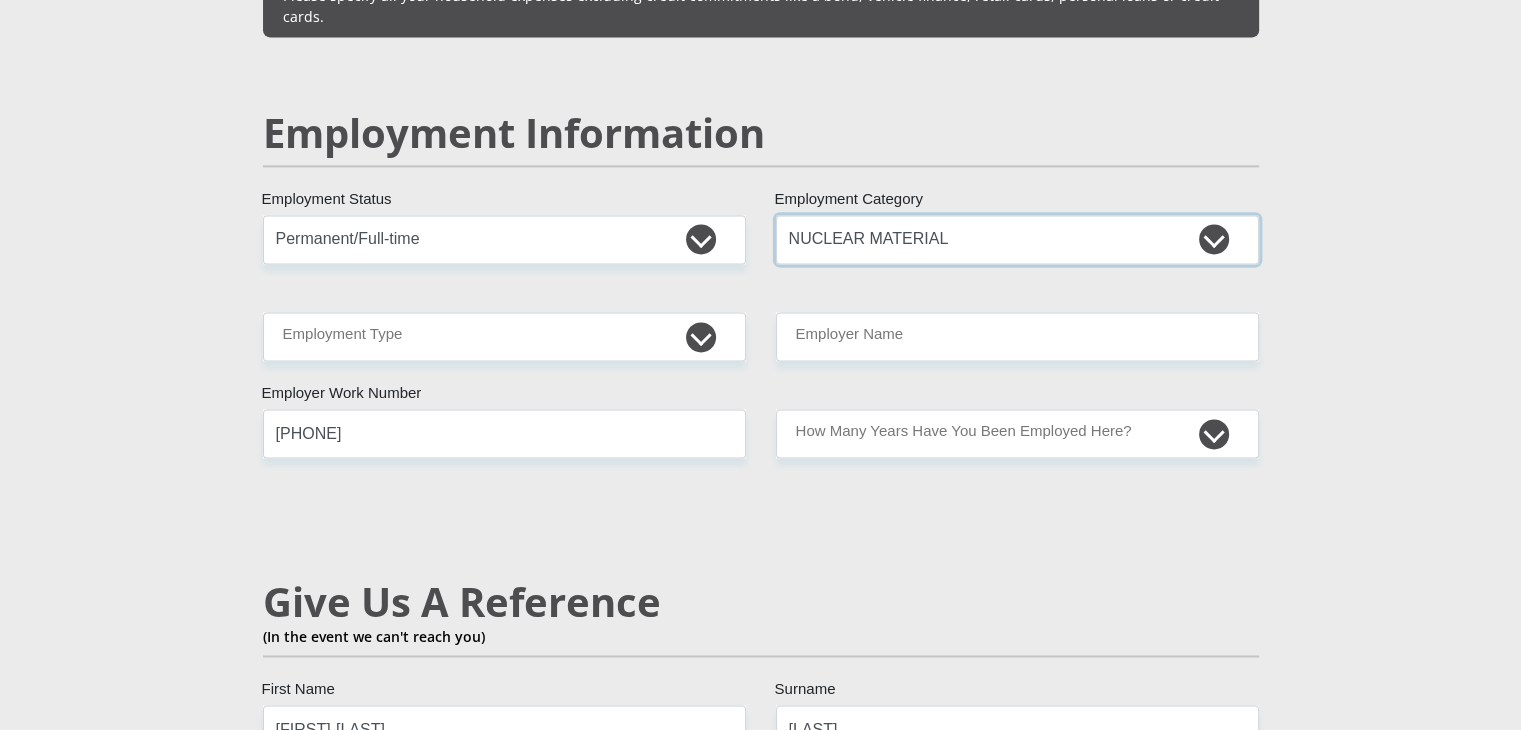 click on "AGRICULTURE
ALCOHOL & TOBACCO
CONSTRUCTION MATERIALS
METALLURGY
EQUIPMENT FOR RENEWABLE ENERGY
SPECIALIZED CONTRACTORS
CAR
GAMING (INCL. INTERNET
OTHER WHOLESALE
UNLICENSED PHARMACEUTICALS
CURRENCY EXCHANGE HOUSES
OTHER FINANCIAL INSTITUTIONS & INSURANCE
REAL ESTATE AGENTS
OIL & GAS
OTHER MATERIALS (E.G. IRON ORE)
PRECIOUS STONES & PRECIOUS METALS
POLITICAL ORGANIZATIONS
RELIGIOUS ORGANIZATIONS(NOT SECTS)
ACTI. HAVING BUSINESS DEAL WITH PUBLIC ADMINISTRATION
LAUNDROMATS" at bounding box center (1017, 239) 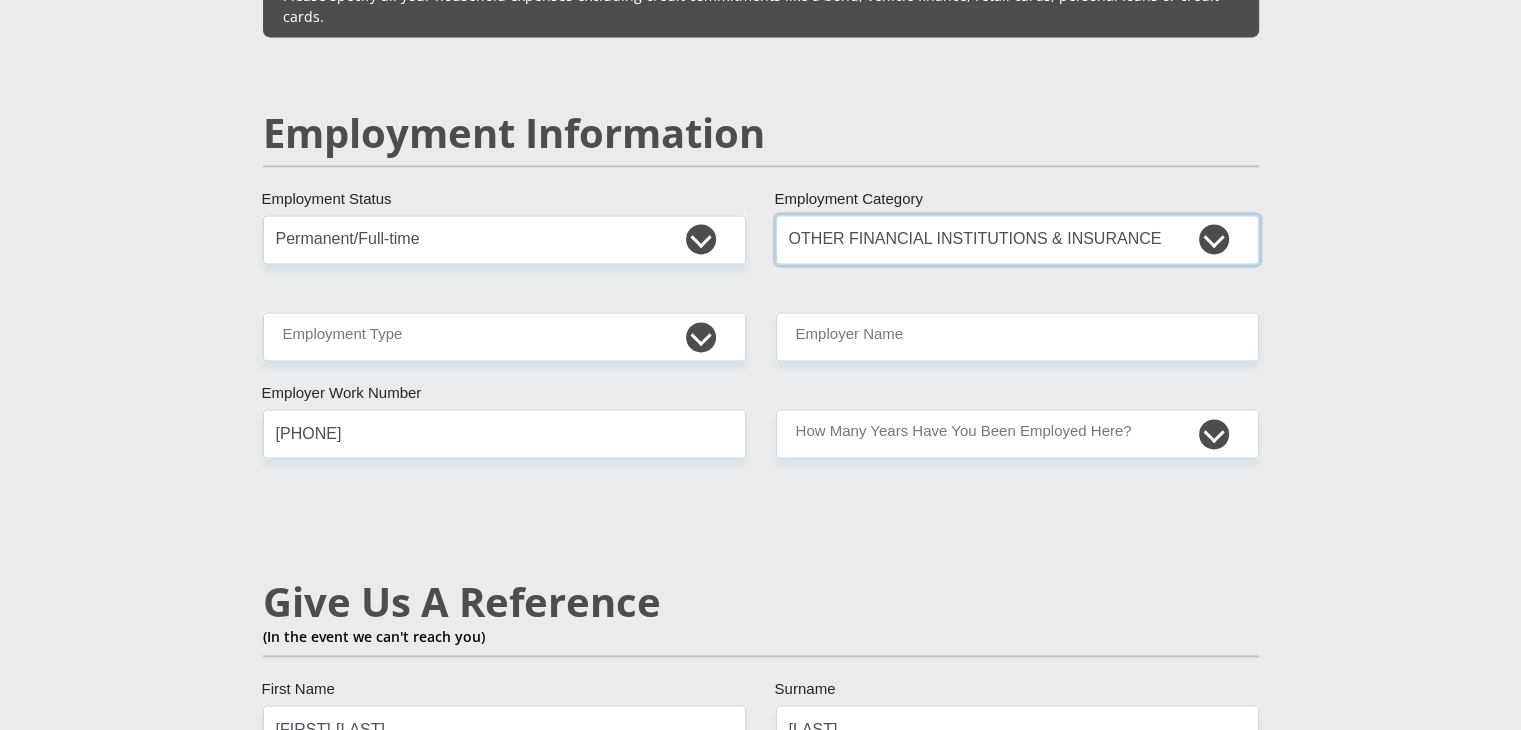 click on "AGRICULTURE
ALCOHOL & TOBACCO
CONSTRUCTION MATERIALS
METALLURGY
EQUIPMENT FOR RENEWABLE ENERGY
SPECIALIZED CONTRACTORS
CAR
GAMING (INCL. INTERNET
OTHER WHOLESALE
UNLICENSED PHARMACEUTICALS
CURRENCY EXCHANGE HOUSES
OTHER FINANCIAL INSTITUTIONS & INSURANCE
REAL ESTATE AGENTS
OIL & GAS
OTHER MATERIALS (E.G. IRON ORE)
PRECIOUS STONES & PRECIOUS METALS
POLITICAL ORGANIZATIONS
RELIGIOUS ORGANIZATIONS(NOT SECTS)
ACTI. HAVING BUSINESS DEAL WITH PUBLIC ADMINISTRATION
LAUNDROMATS" at bounding box center [1017, 239] 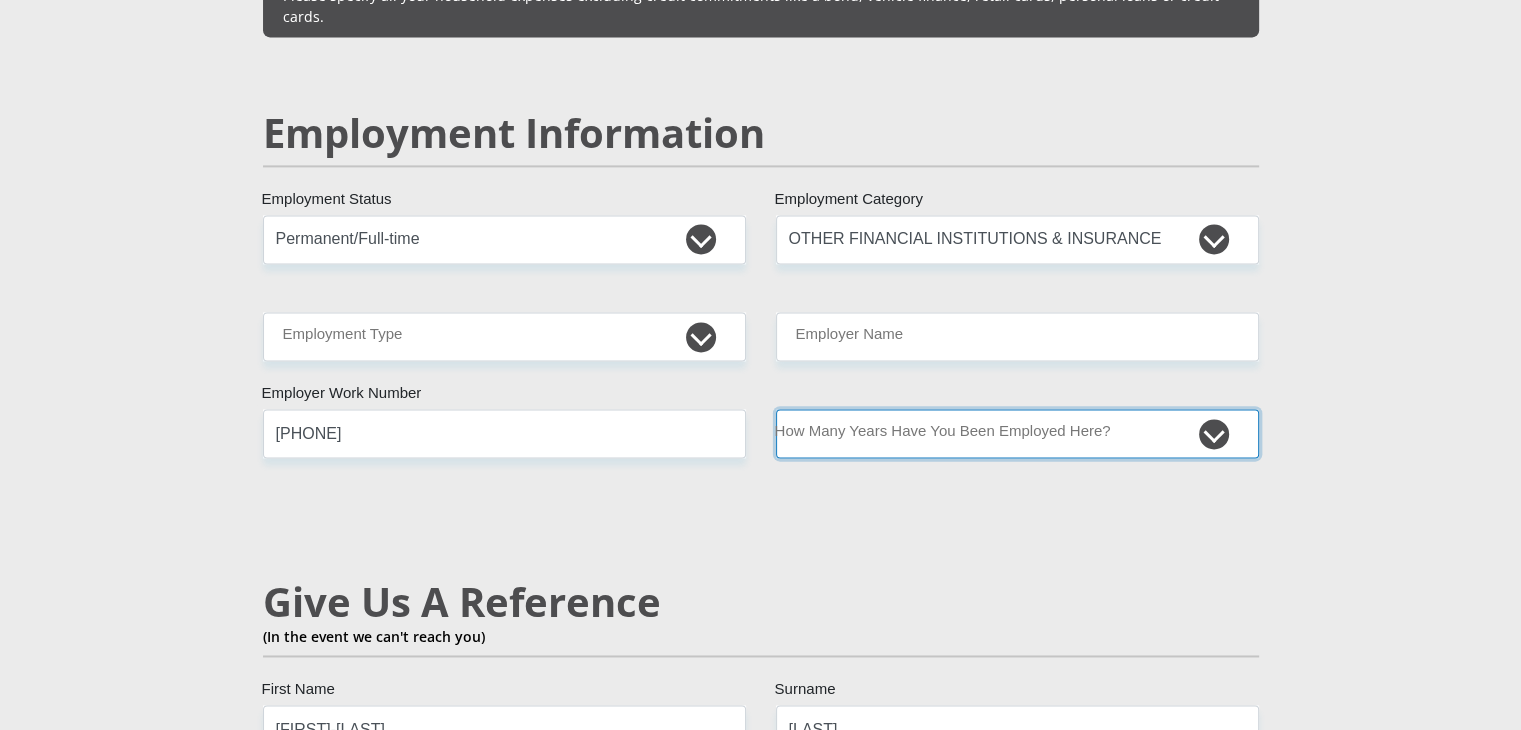 click on "less than 1 year
1-3 years
3-5 years
5+ years" at bounding box center [1017, 433] 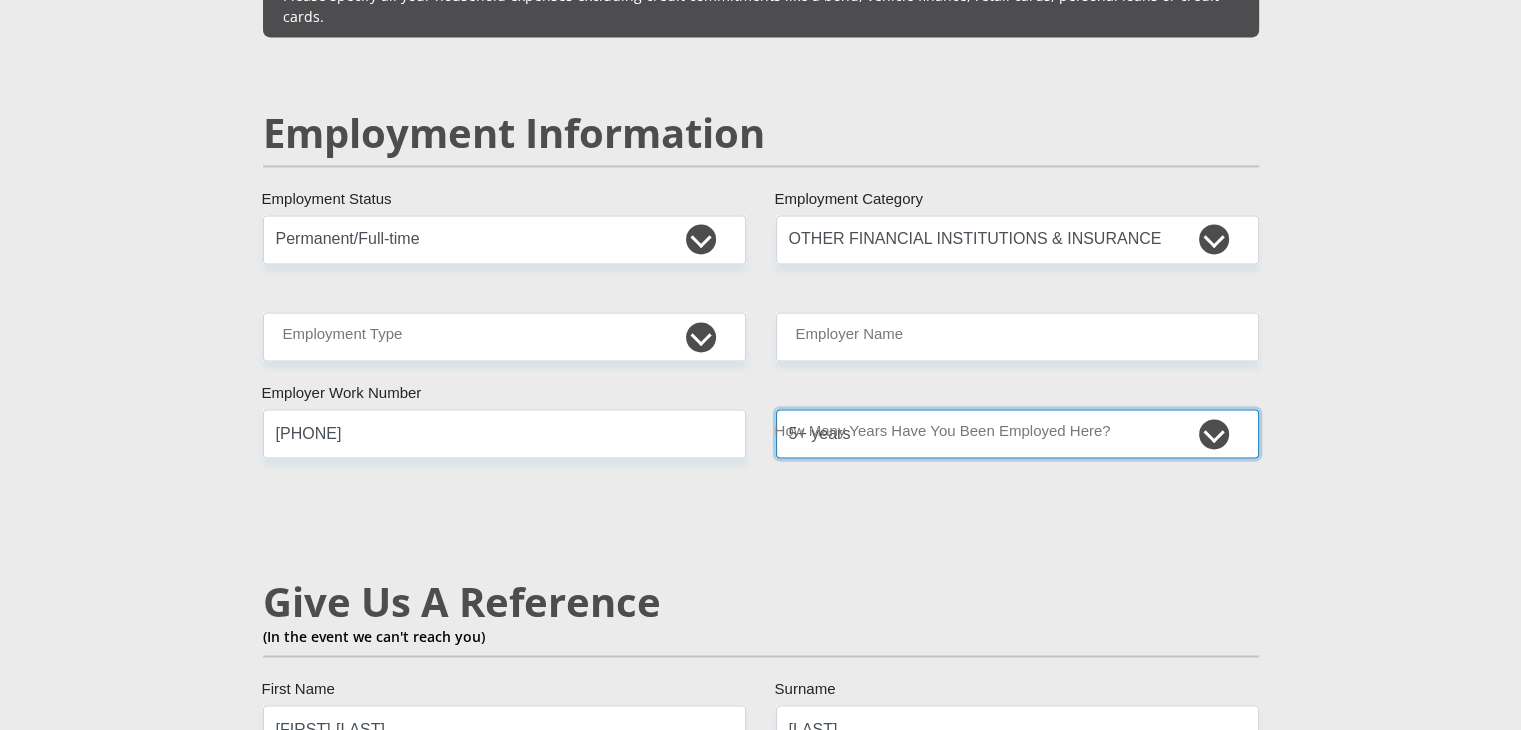 click on "less than 1 year
1-3 years
3-5 years
5+ years" at bounding box center (1017, 433) 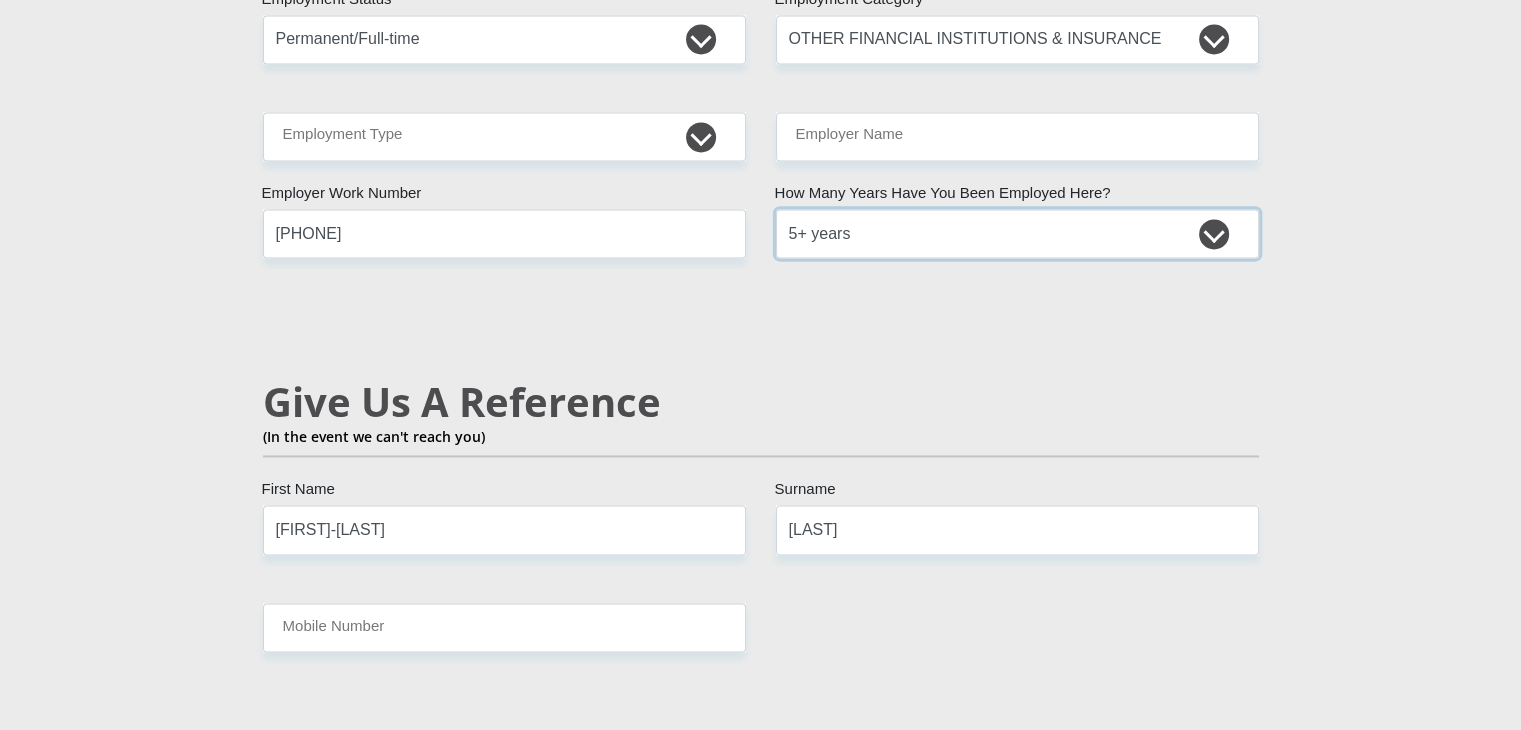 scroll, scrollTop: 3265, scrollLeft: 0, axis: vertical 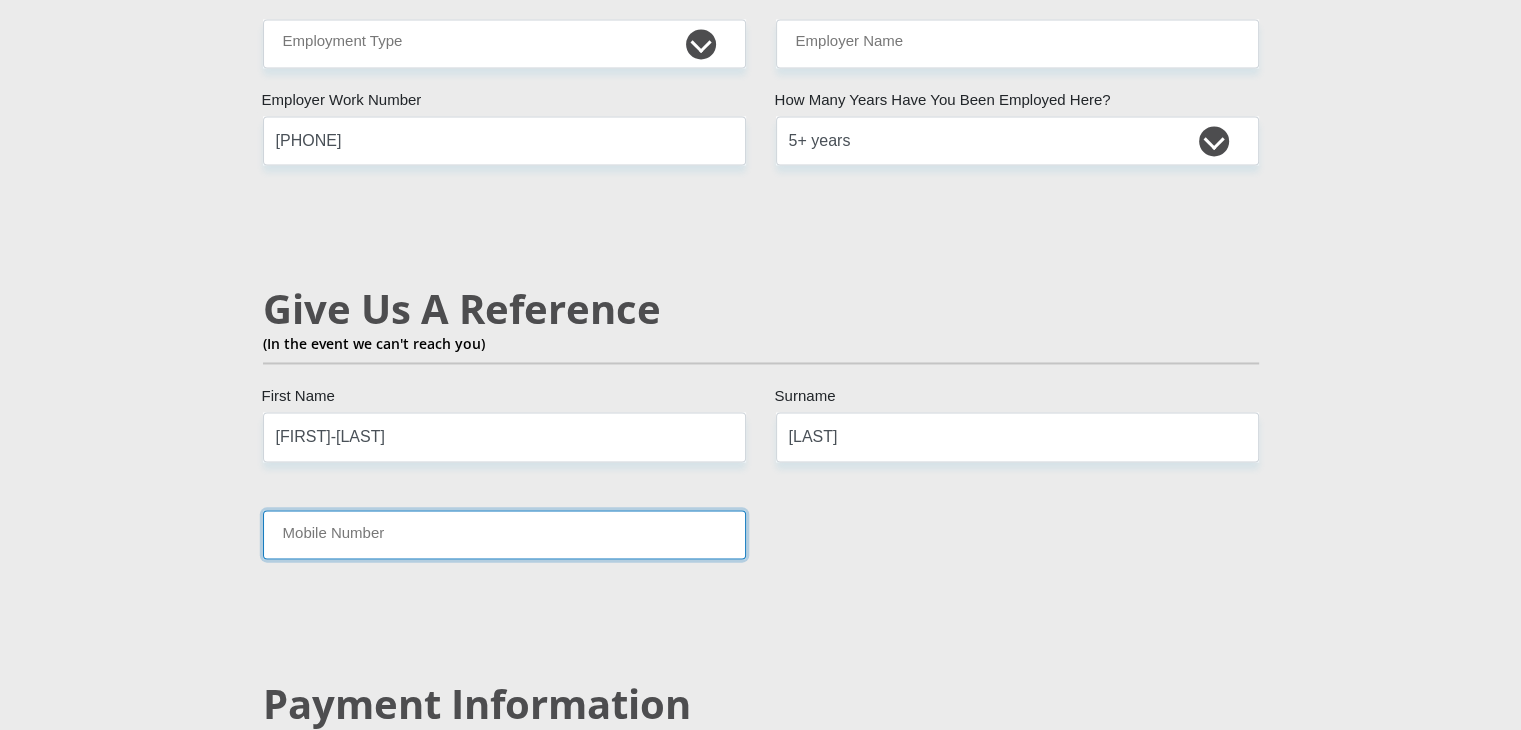 click on "Mobile Number" at bounding box center [504, 534] 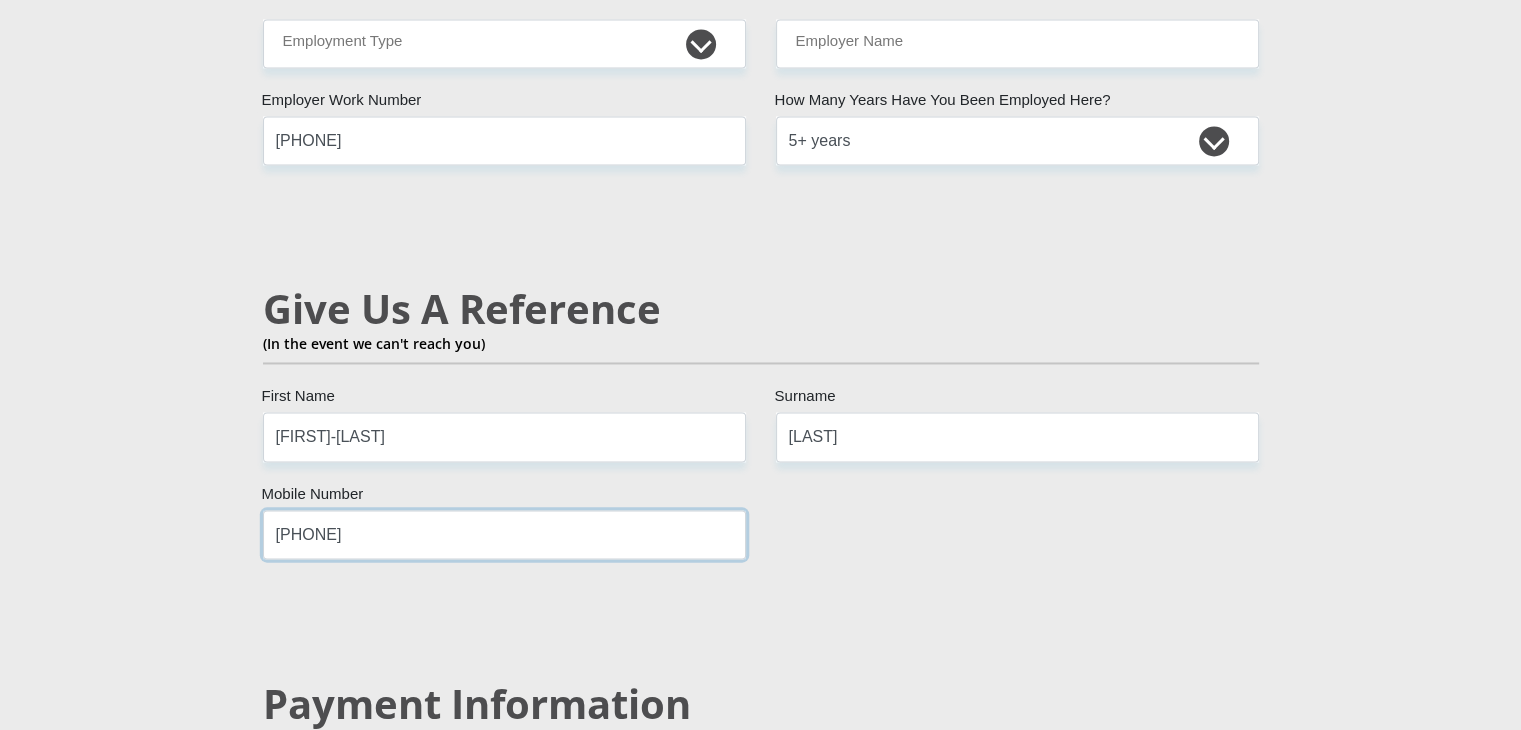 scroll, scrollTop: 3904, scrollLeft: 0, axis: vertical 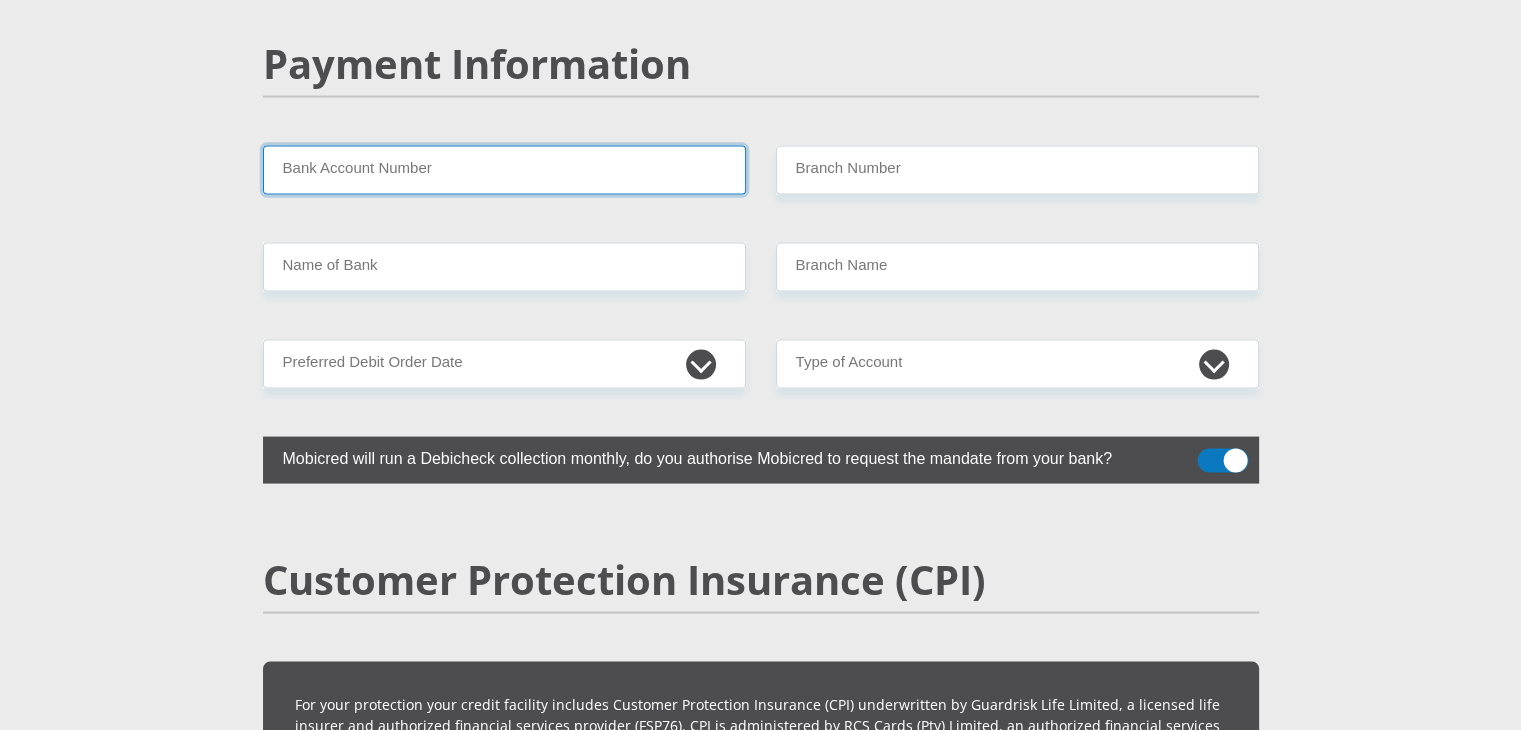 click on "Bank Account Number" at bounding box center (504, 170) 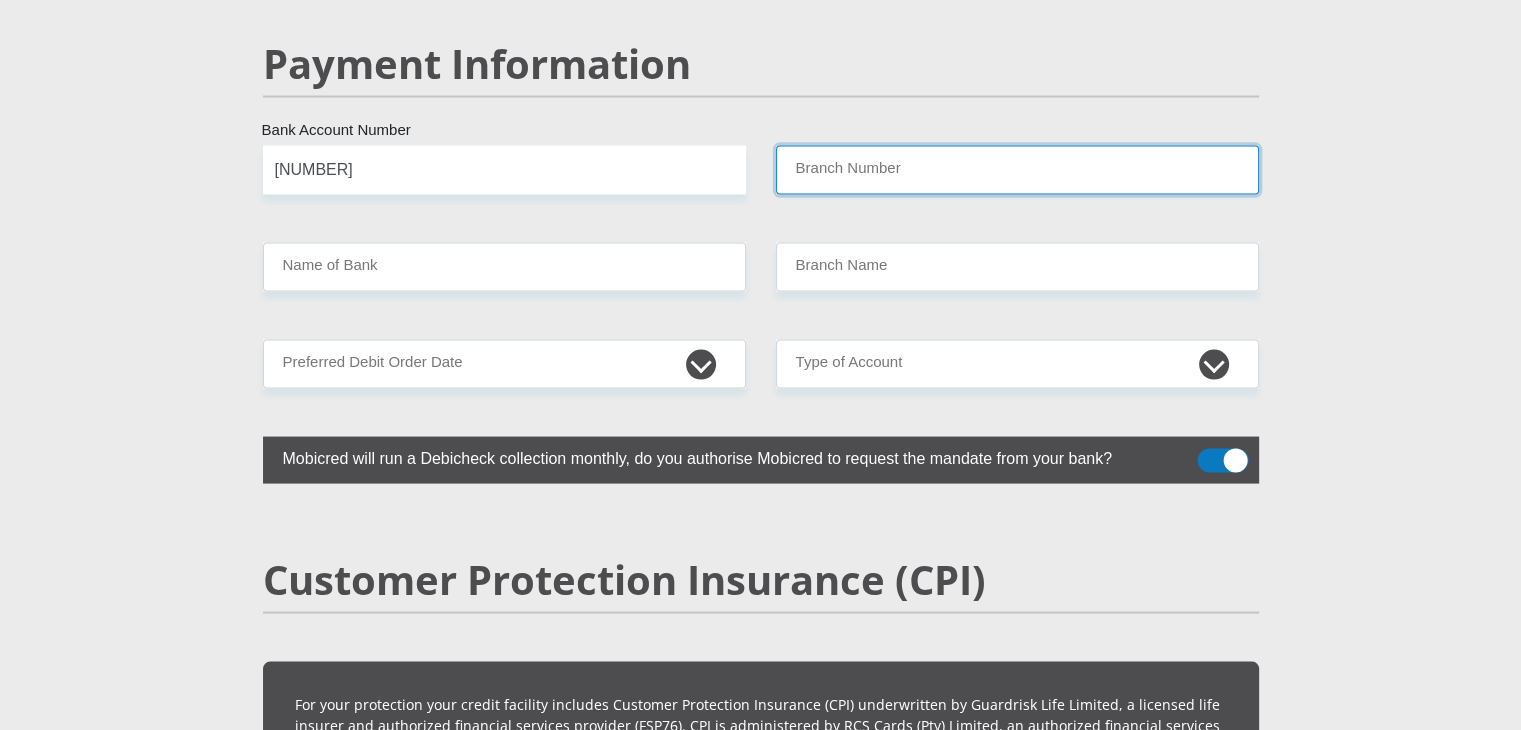 click on "Branch Number" at bounding box center [1017, 170] 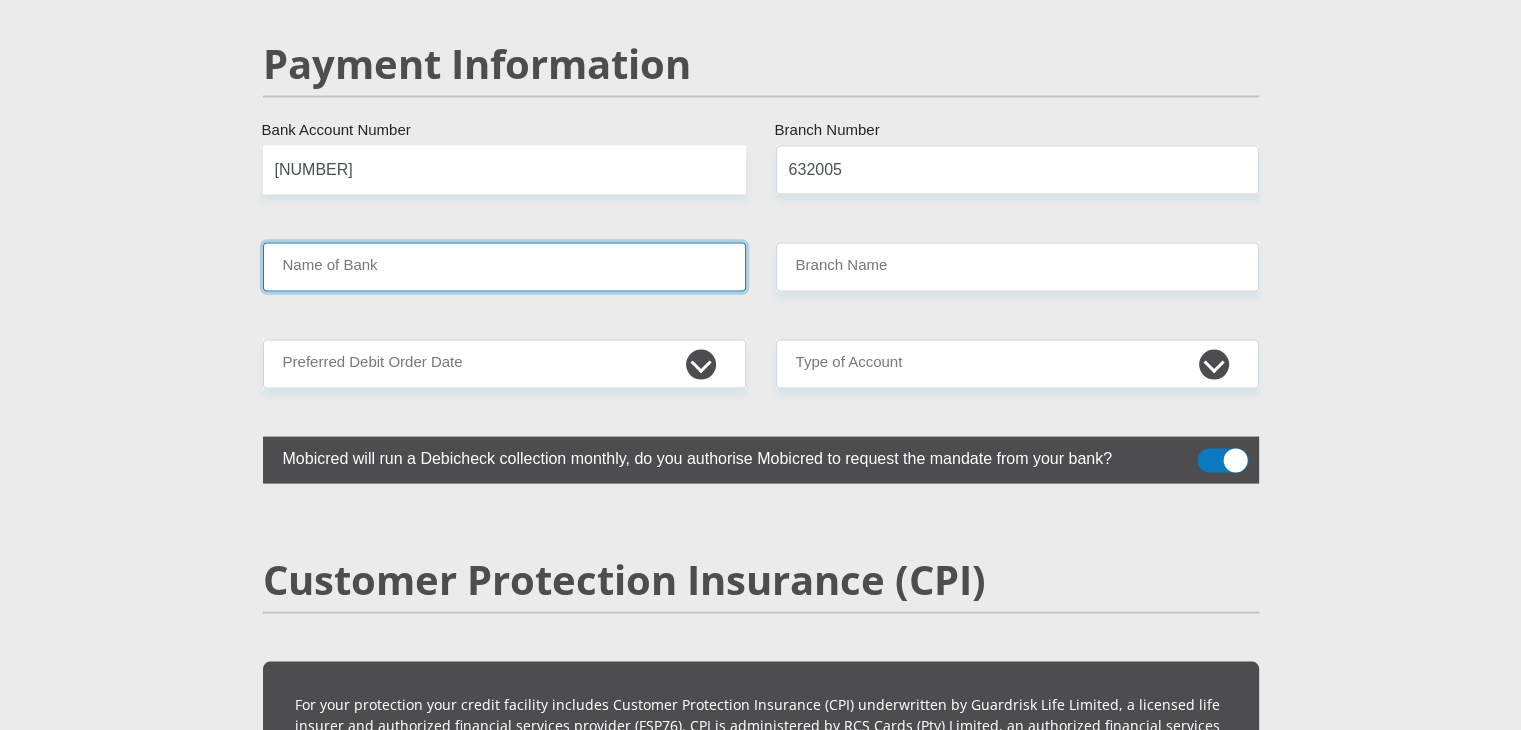 click on "Name of Bank" at bounding box center (504, 267) 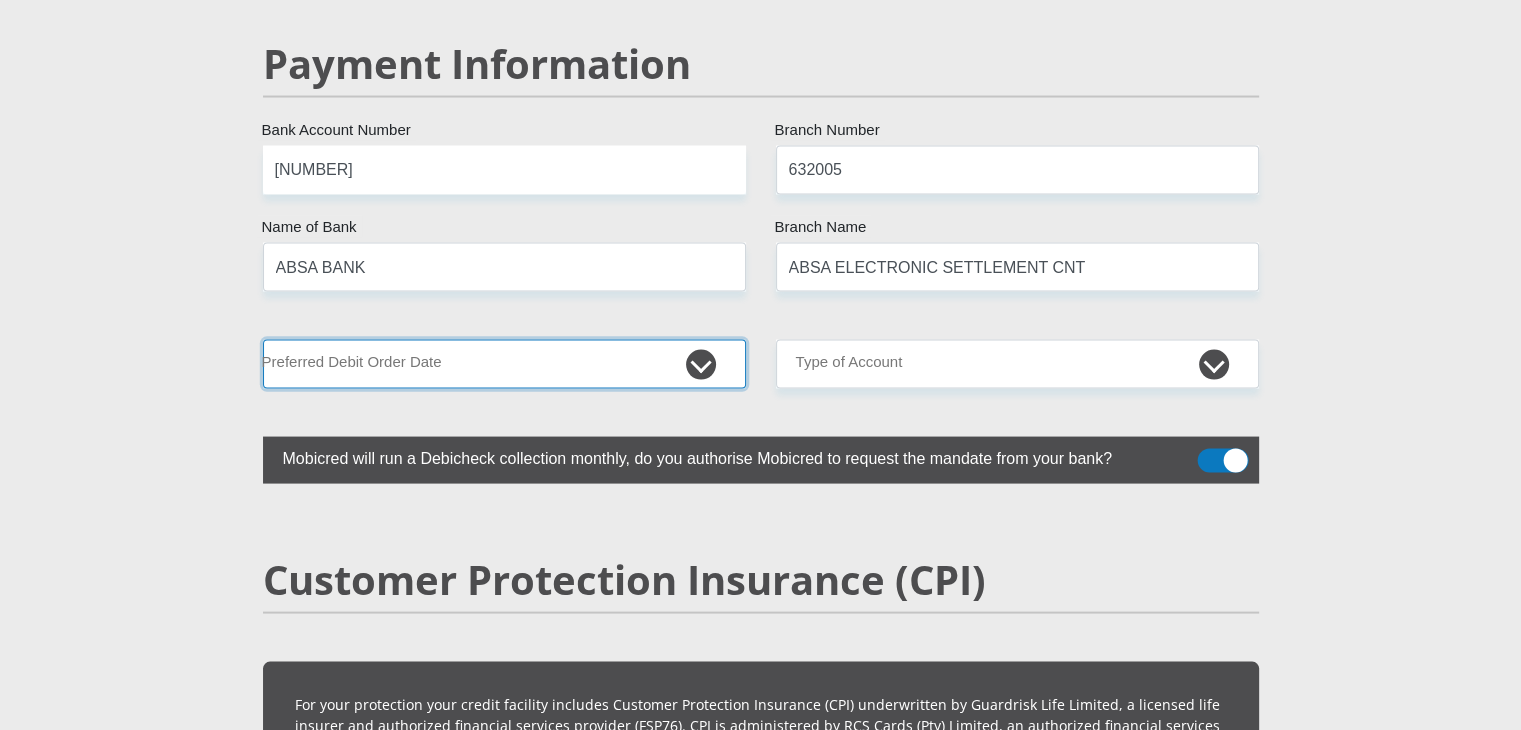 click on "1st
2nd
3rd
4th
5th
7th
18th
19th
20th
21st
22nd
23rd
24th
25th
26th
27th
28th
29th
30th" at bounding box center [504, 364] 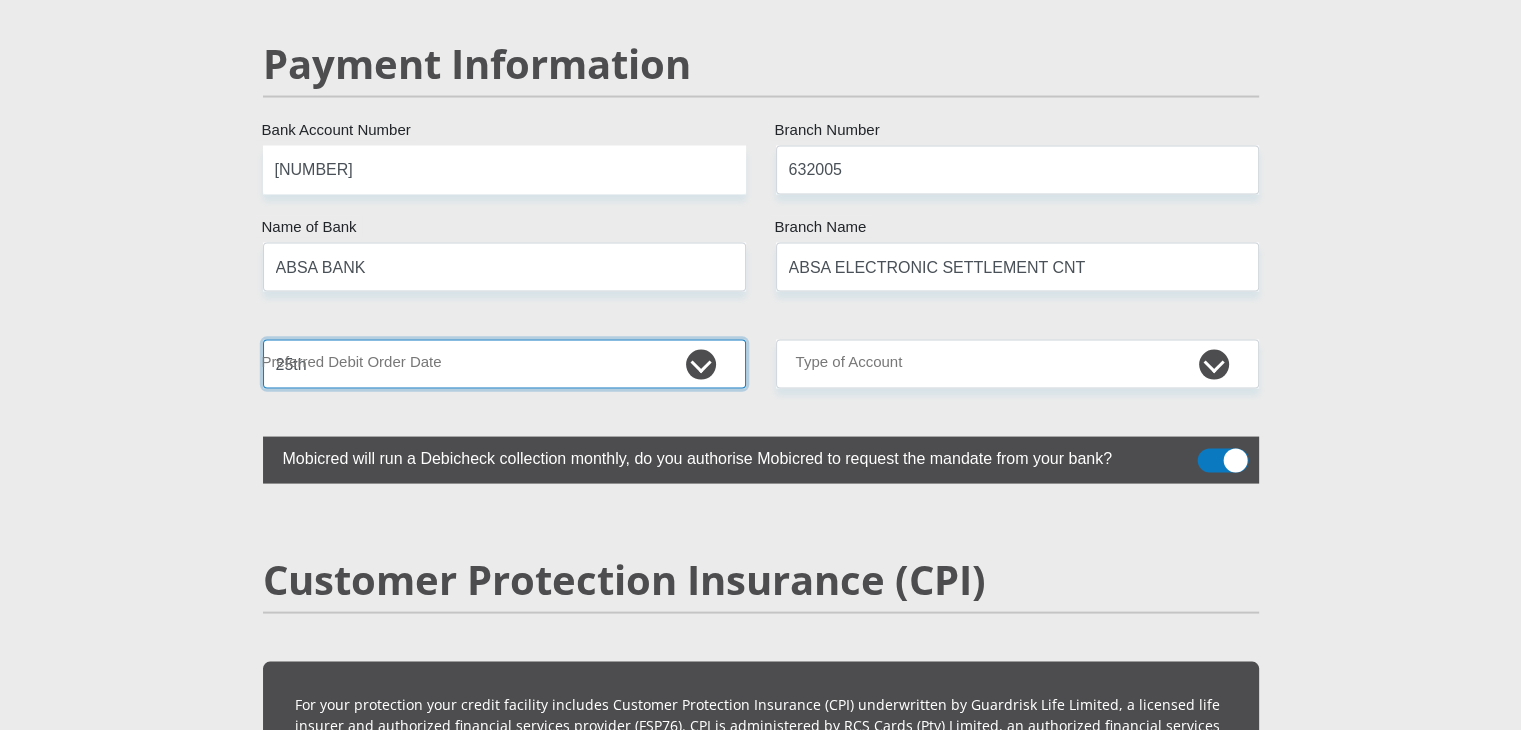 click on "1st
2nd
3rd
4th
5th
7th
18th
19th
20th
21st
22nd
23rd
24th
25th
26th
27th
28th
29th
30th" at bounding box center (504, 364) 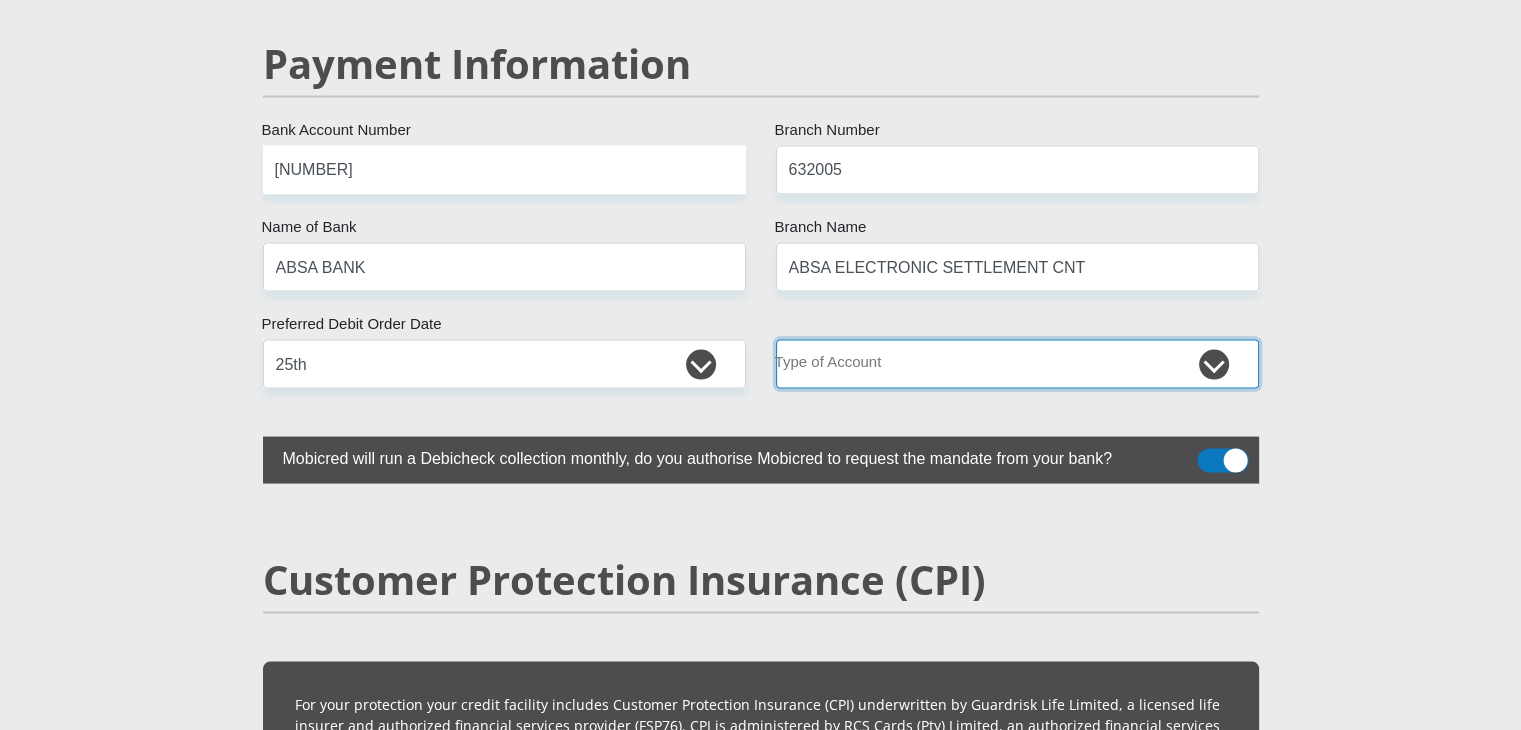 click on "Cheque
Savings" at bounding box center [1017, 364] 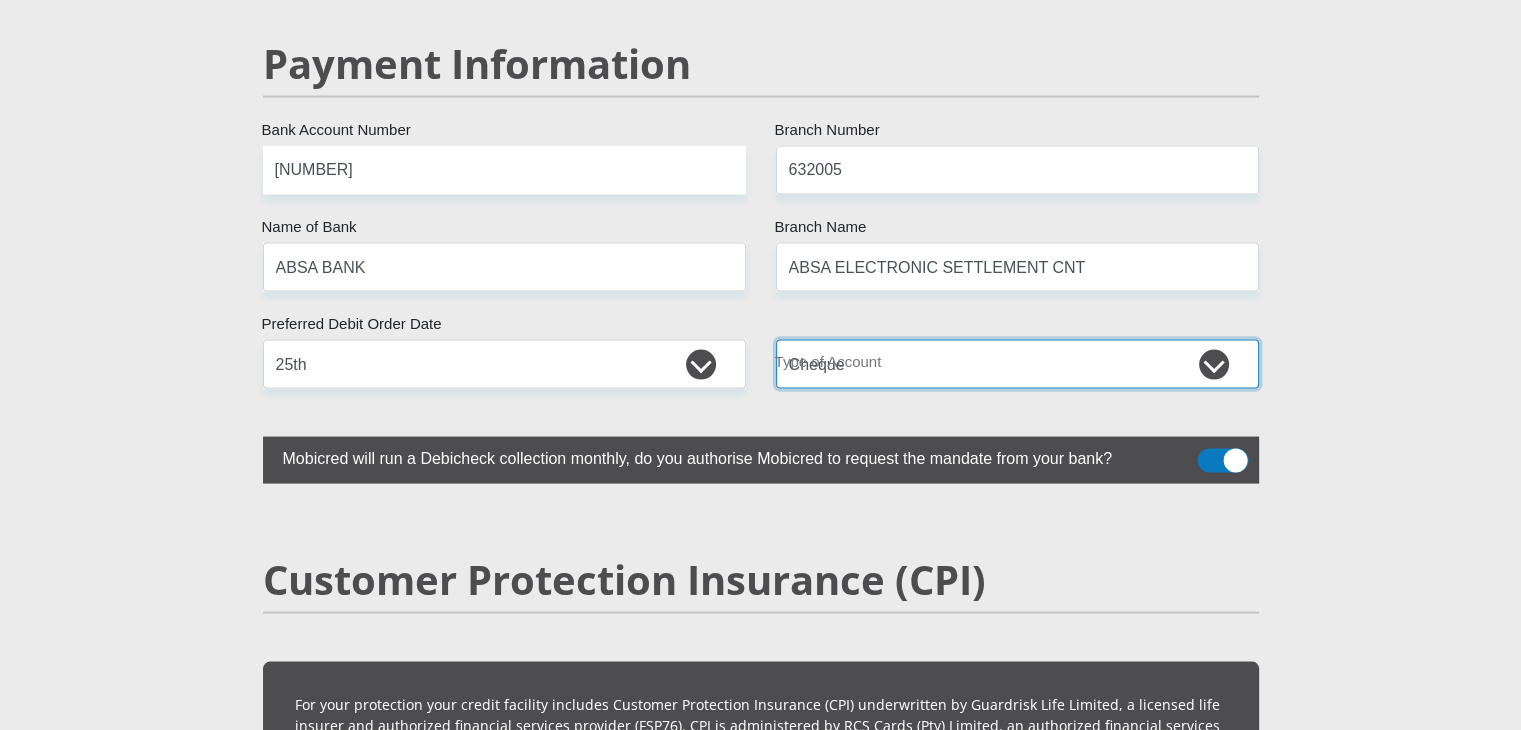 click on "Cheque
Savings" at bounding box center (1017, 364) 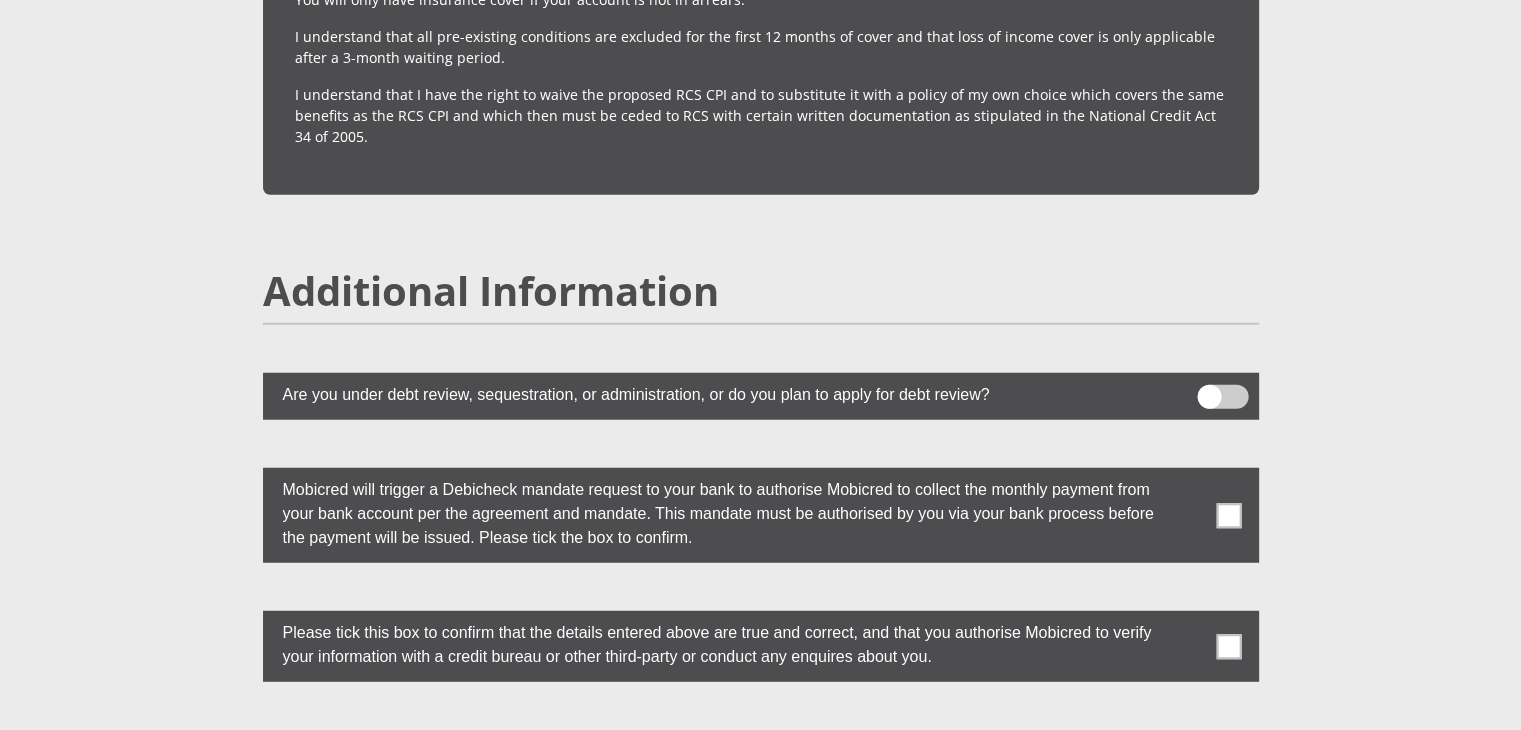 scroll, scrollTop: 5224, scrollLeft: 0, axis: vertical 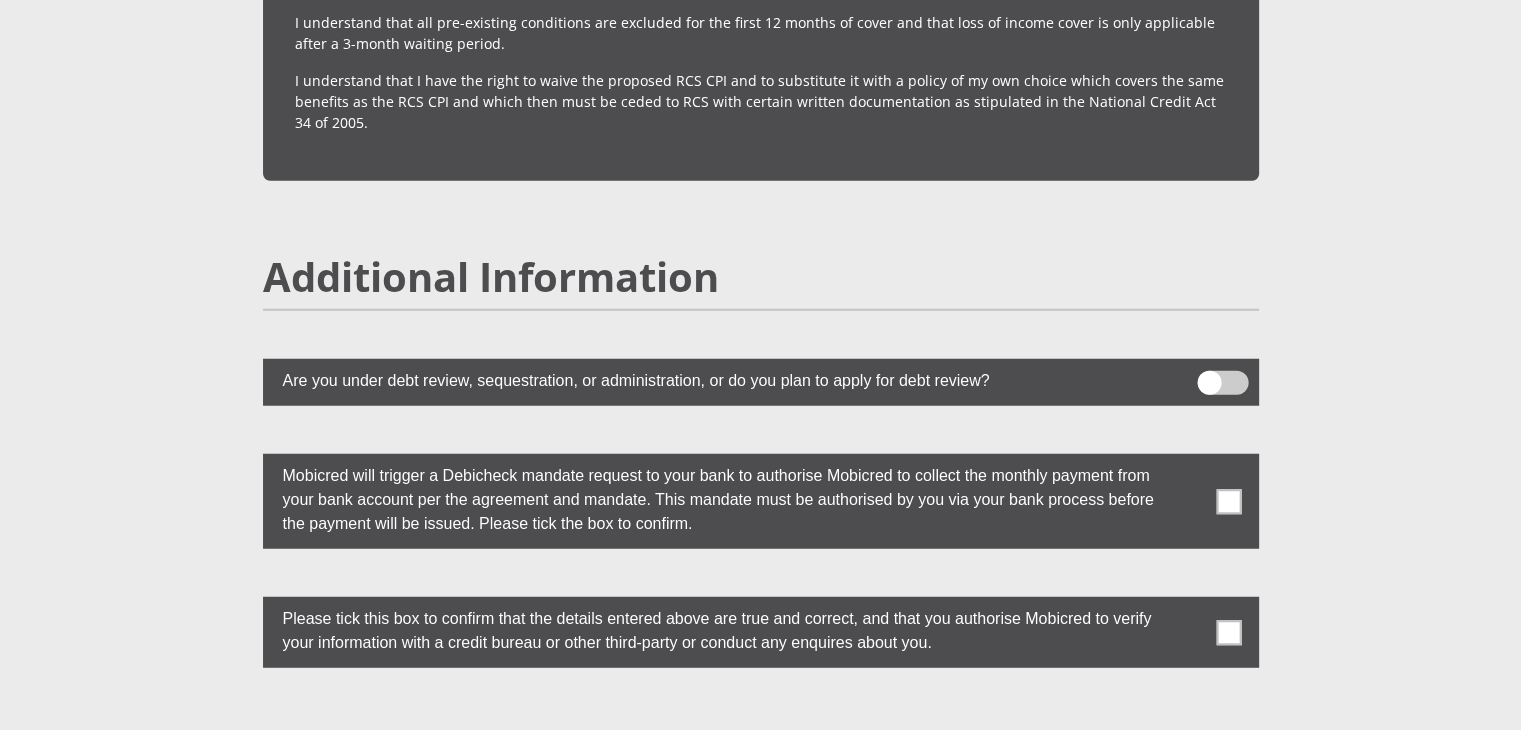 click at bounding box center [1228, 632] 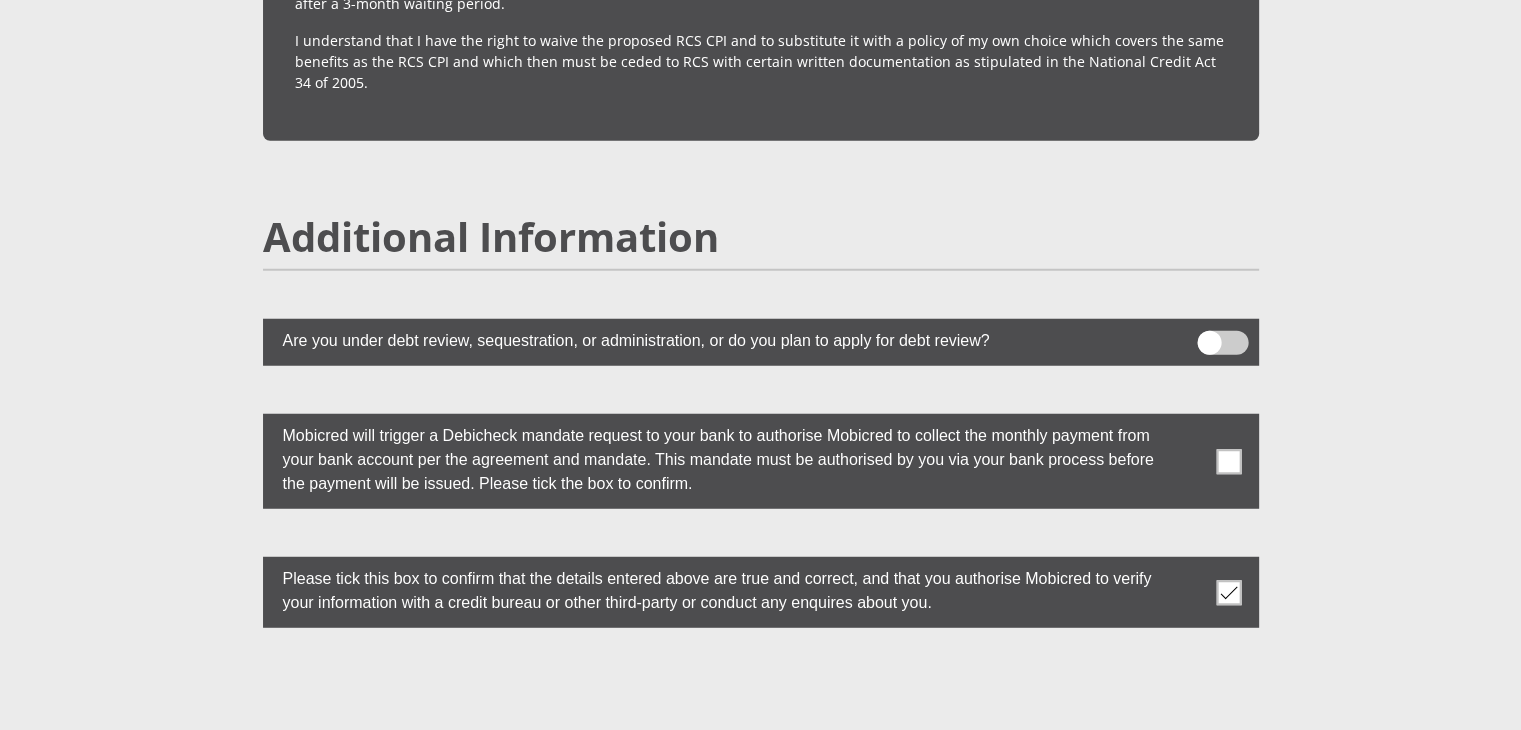 scroll, scrollTop: 5384, scrollLeft: 0, axis: vertical 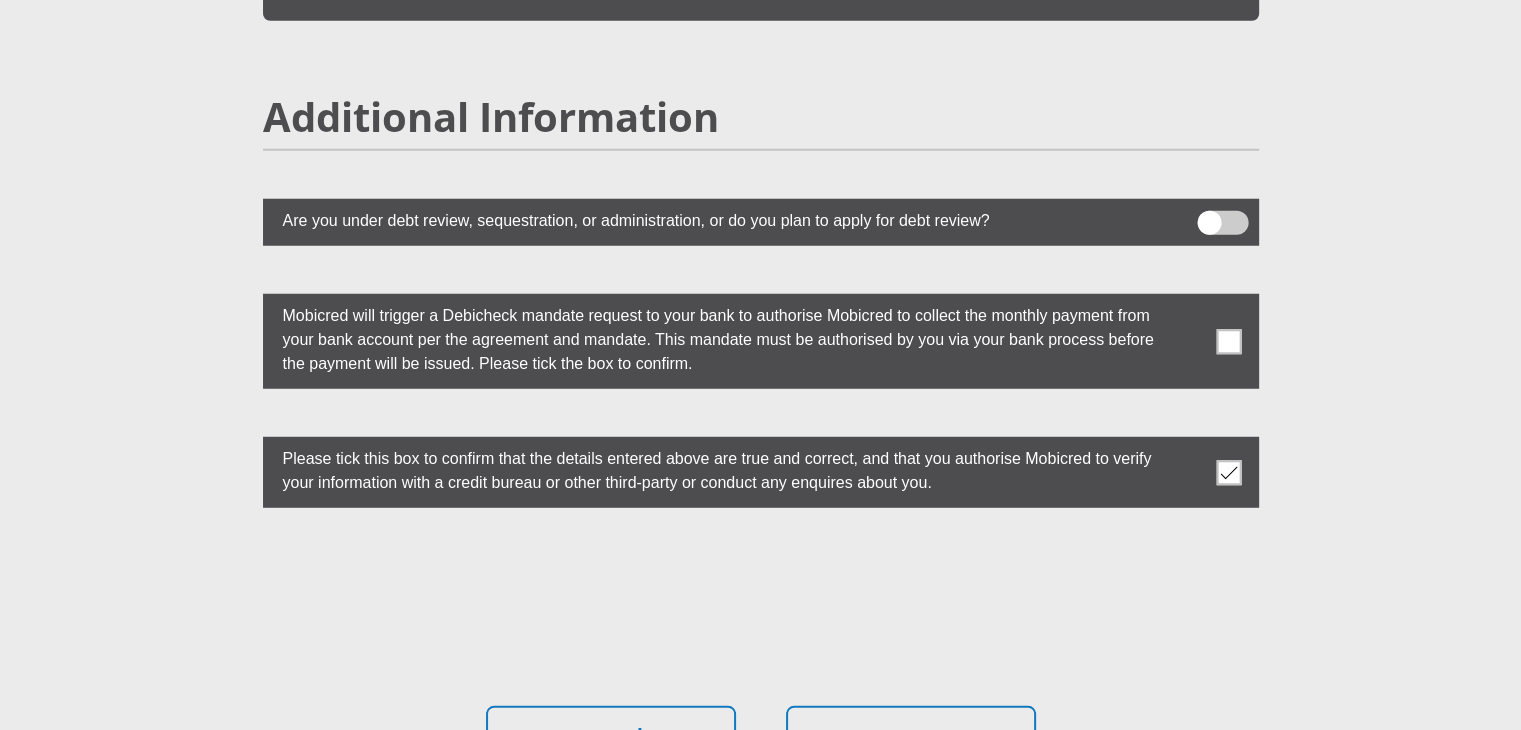 click at bounding box center [1228, 341] 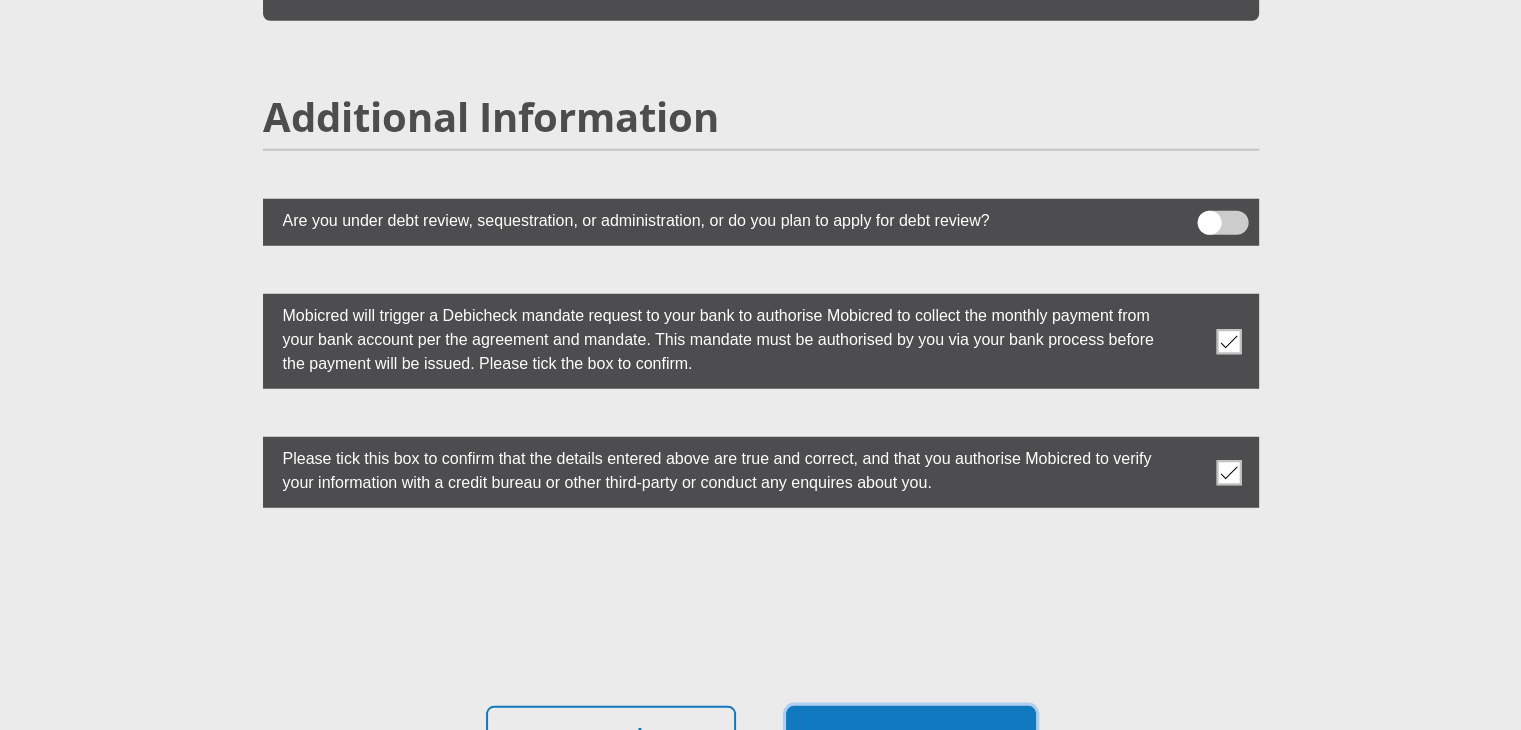 click on "Proceed" at bounding box center (911, 737) 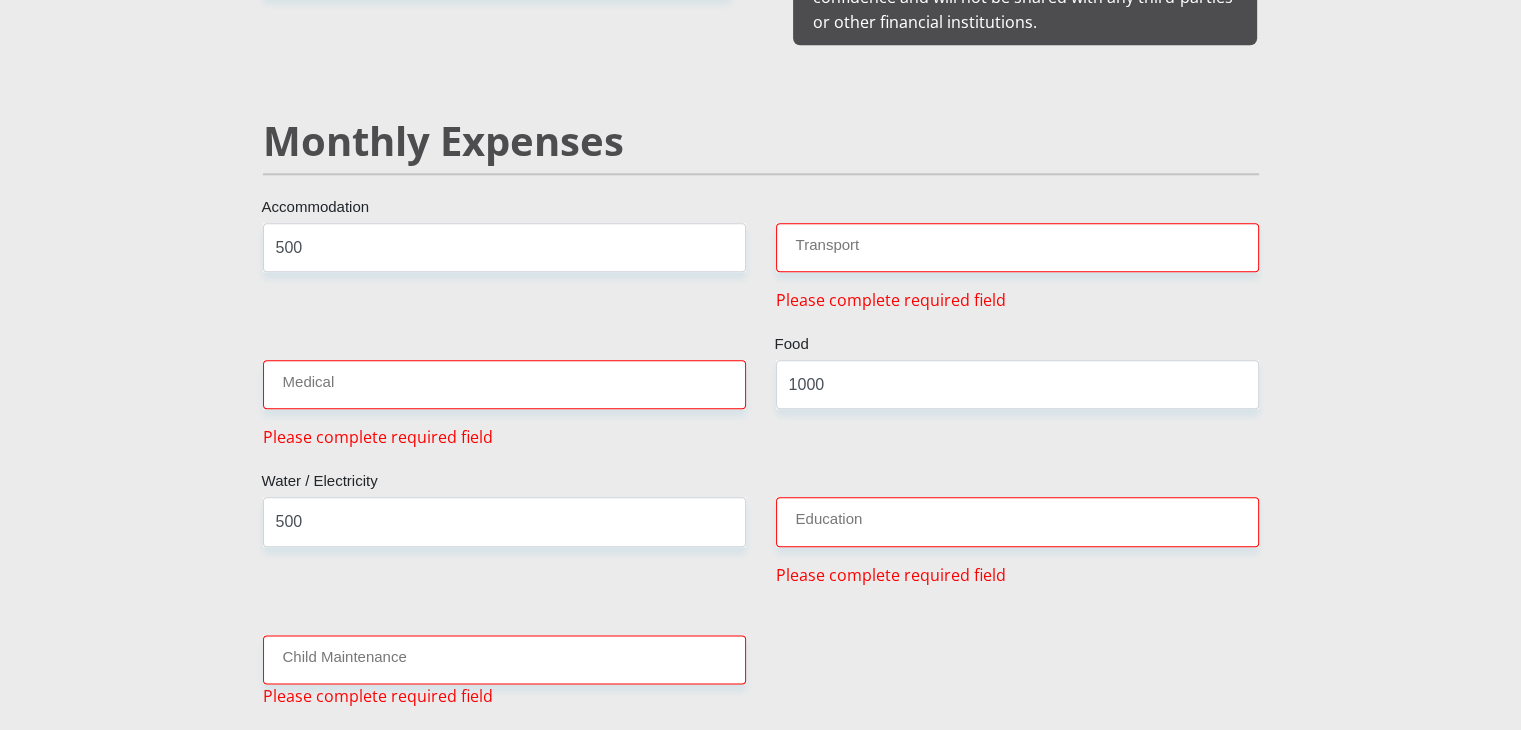 scroll, scrollTop: 2272, scrollLeft: 0, axis: vertical 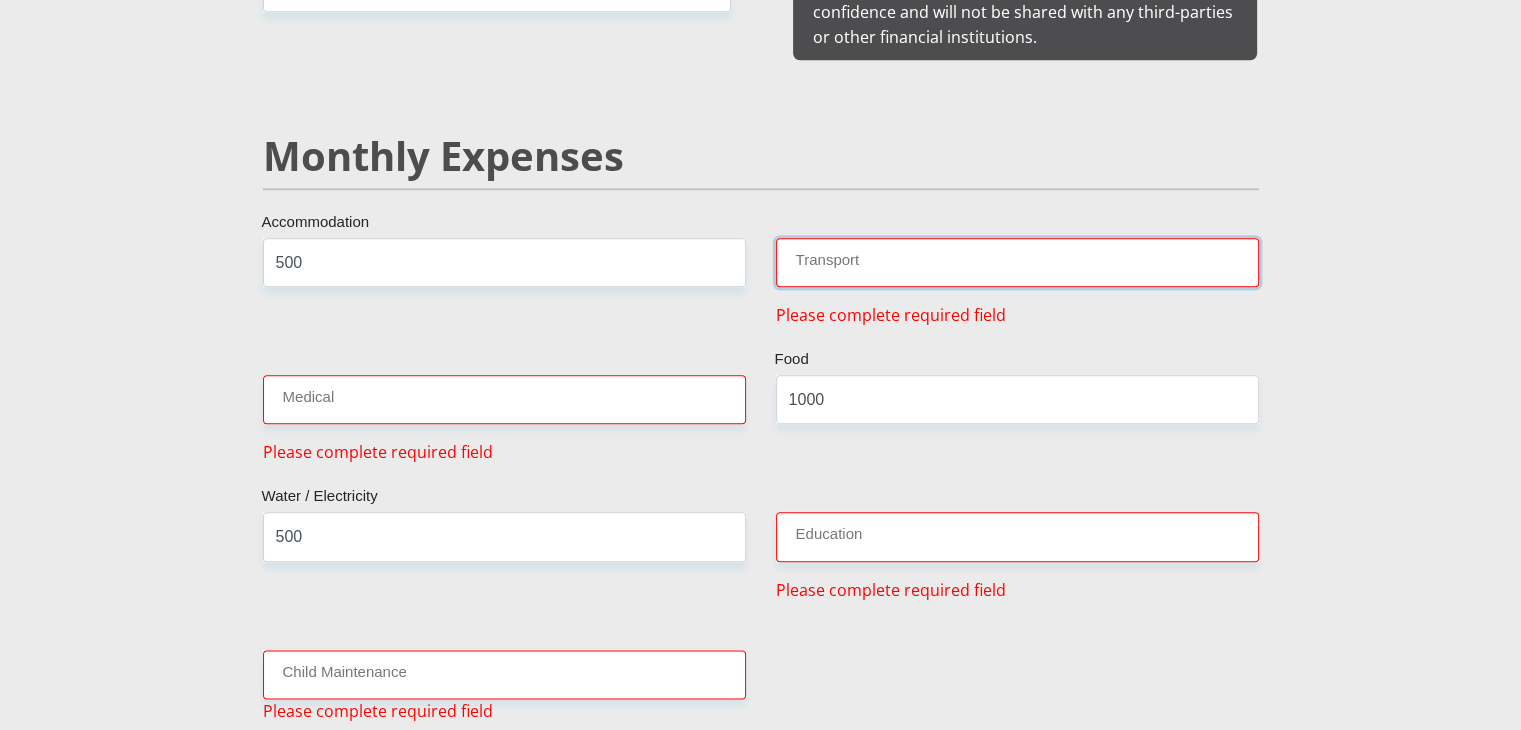 click on "Transport" at bounding box center [1017, 262] 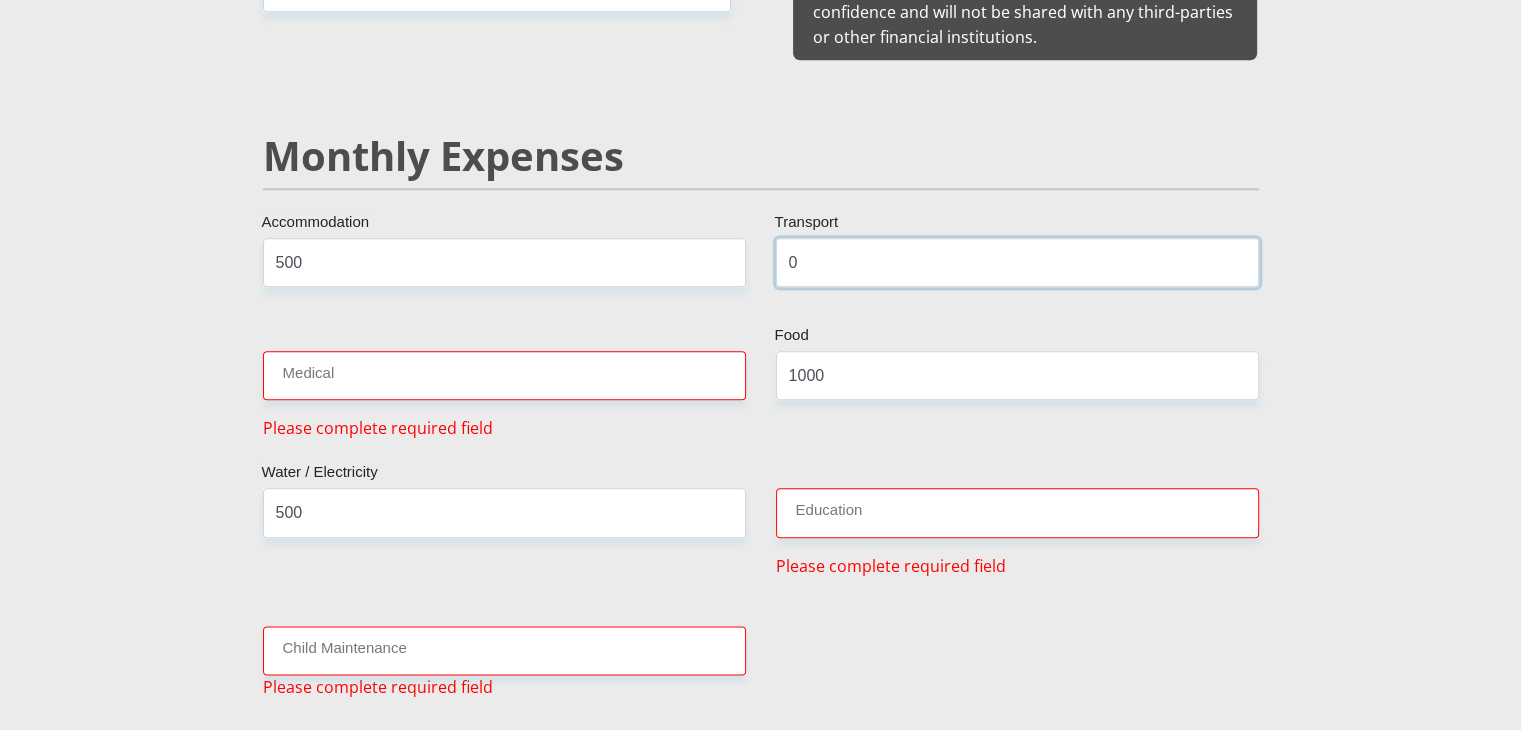 type on "0" 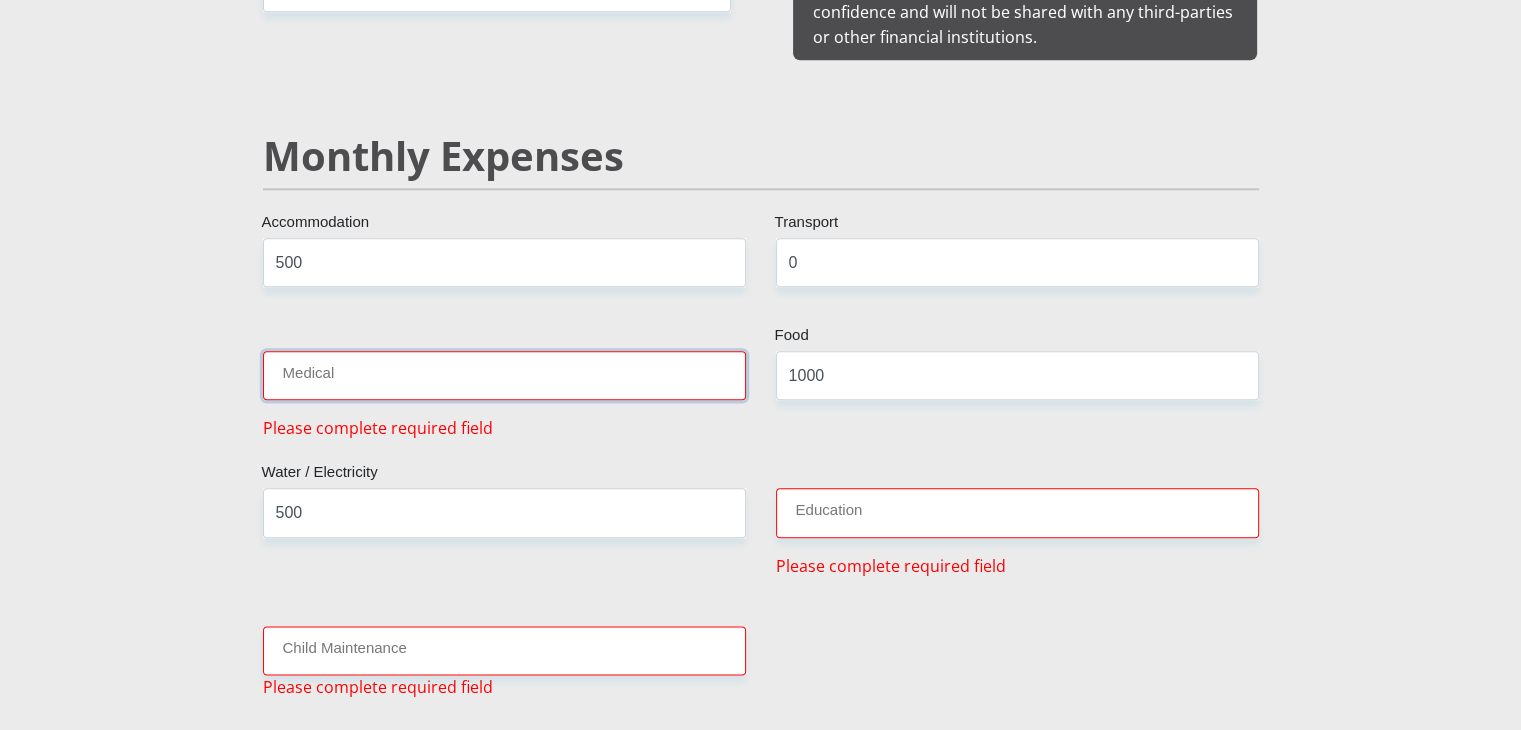 click on "Medical" at bounding box center [504, 375] 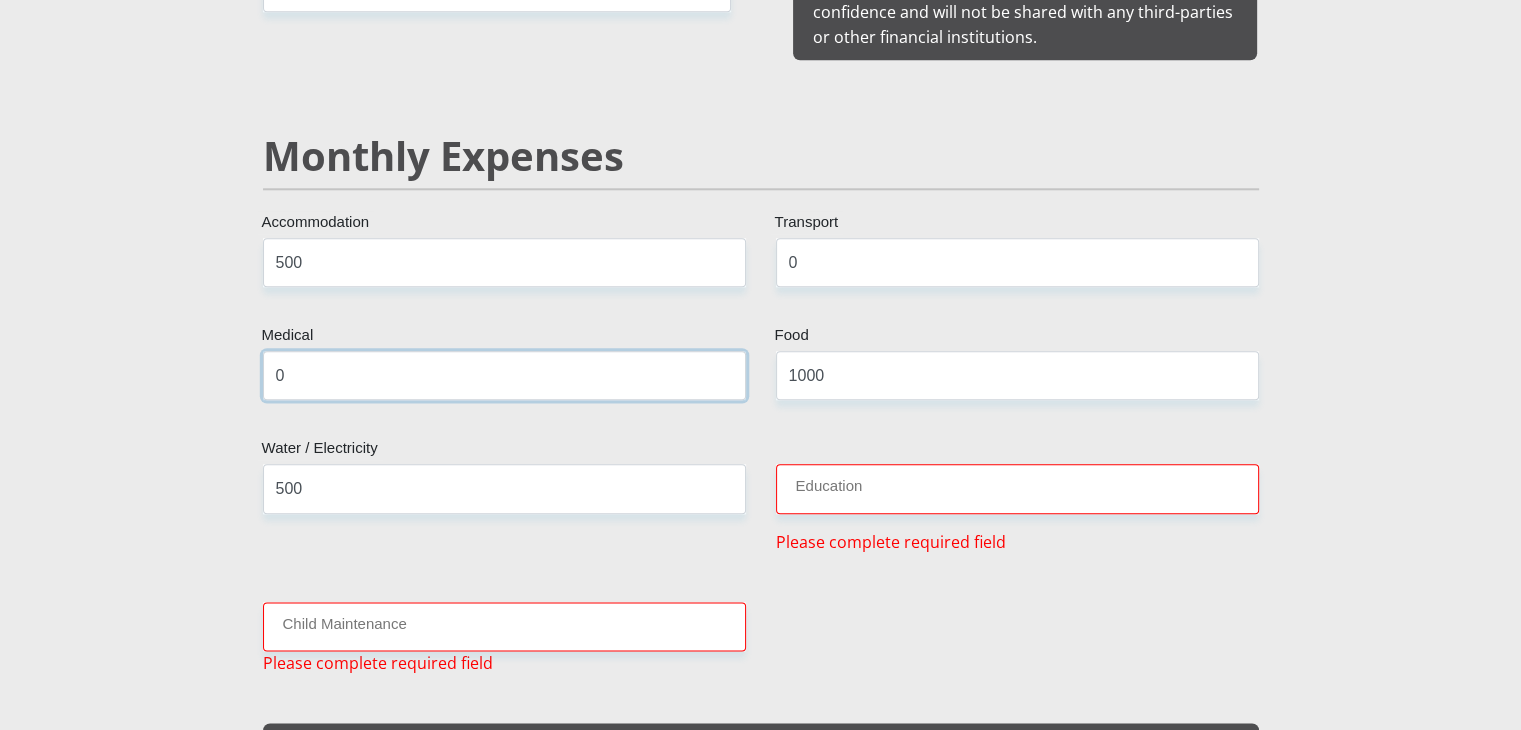 type on "0" 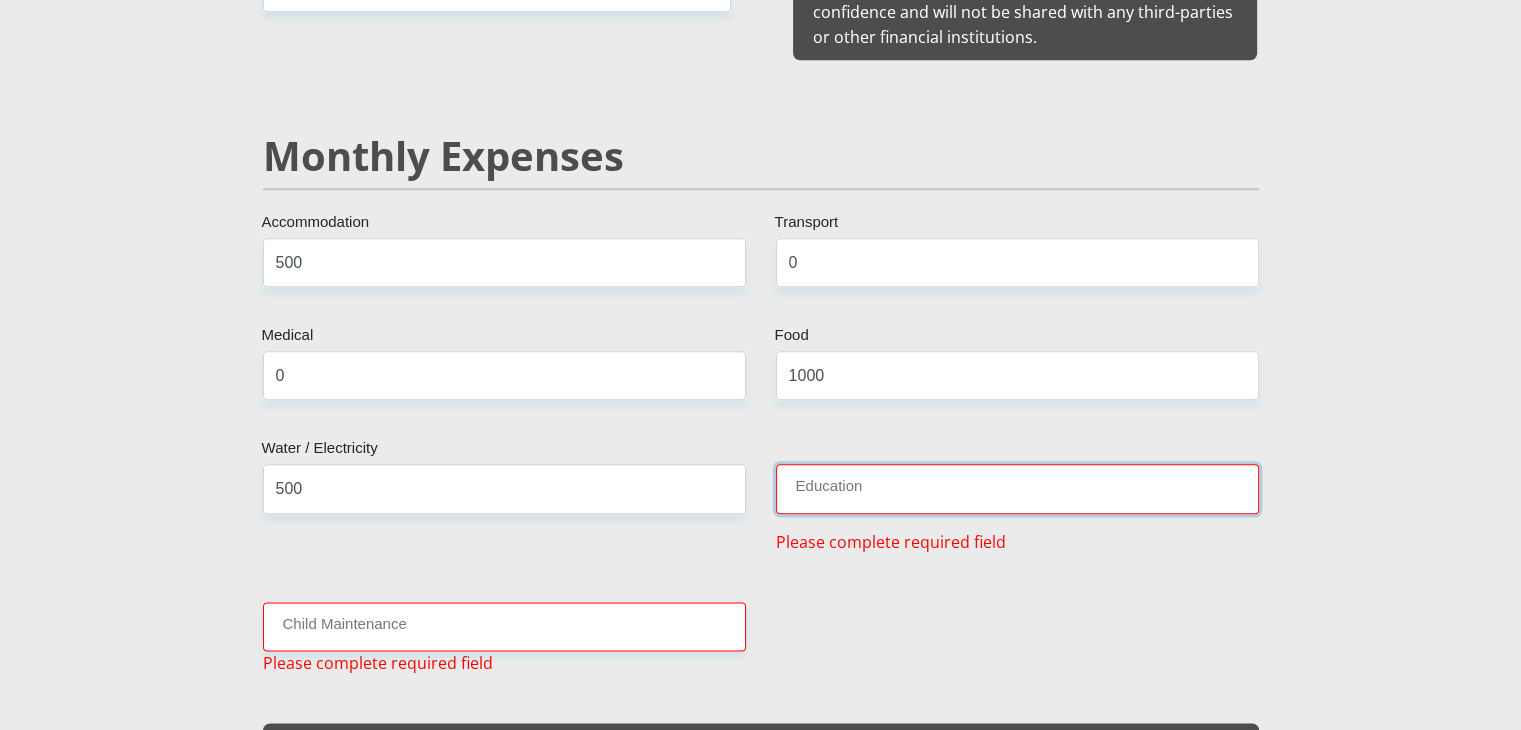 click on "Education" at bounding box center [1017, 488] 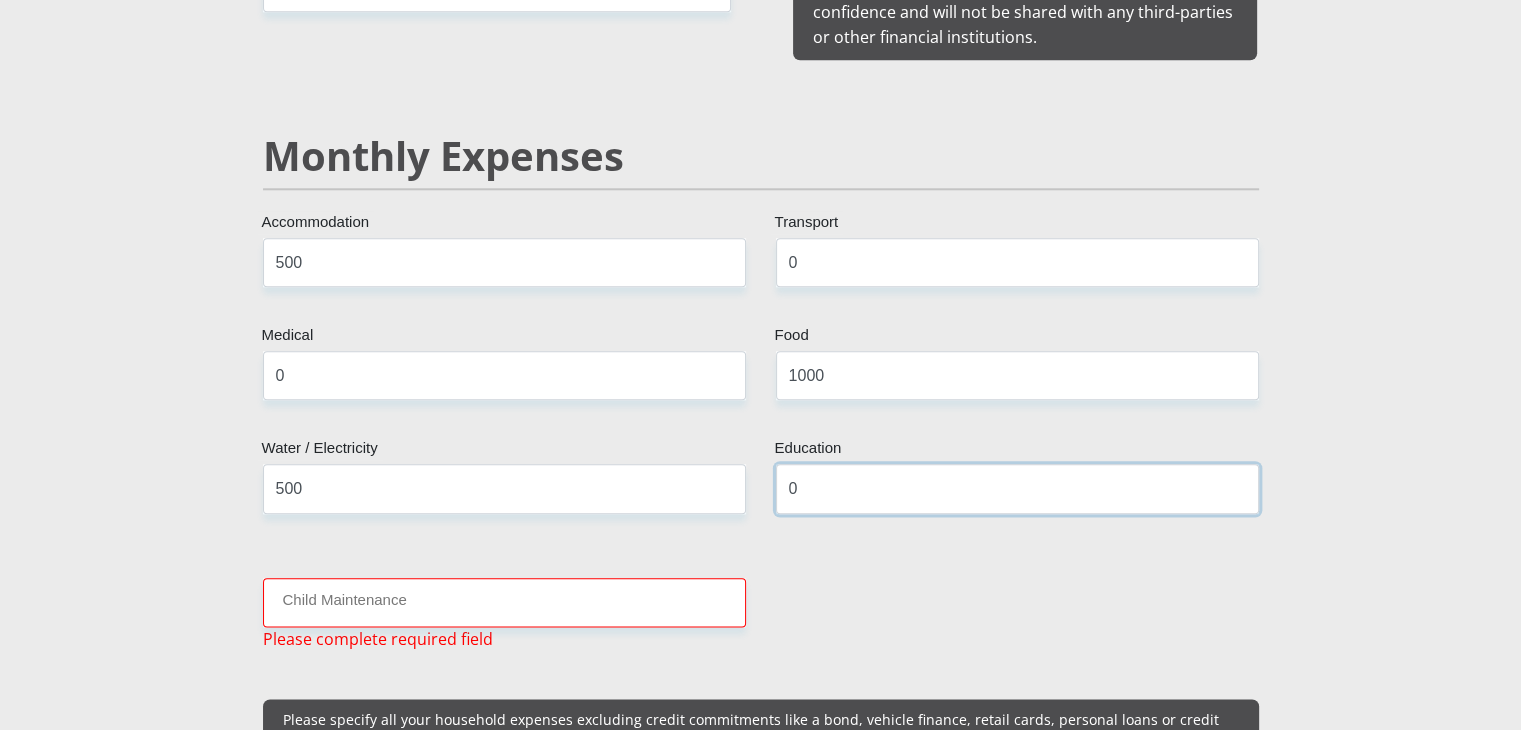 type on "0" 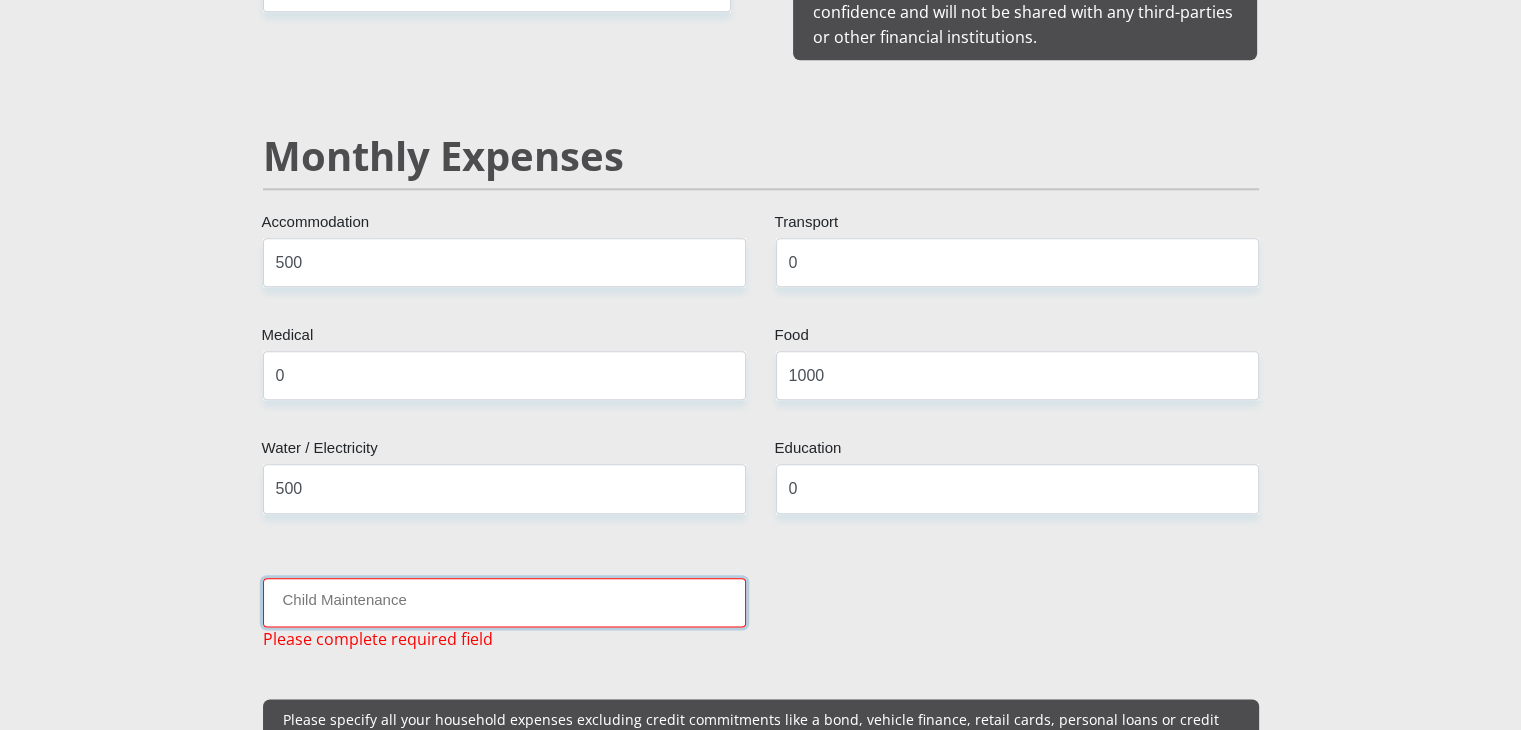 click on "Child Maintenance" at bounding box center (504, 602) 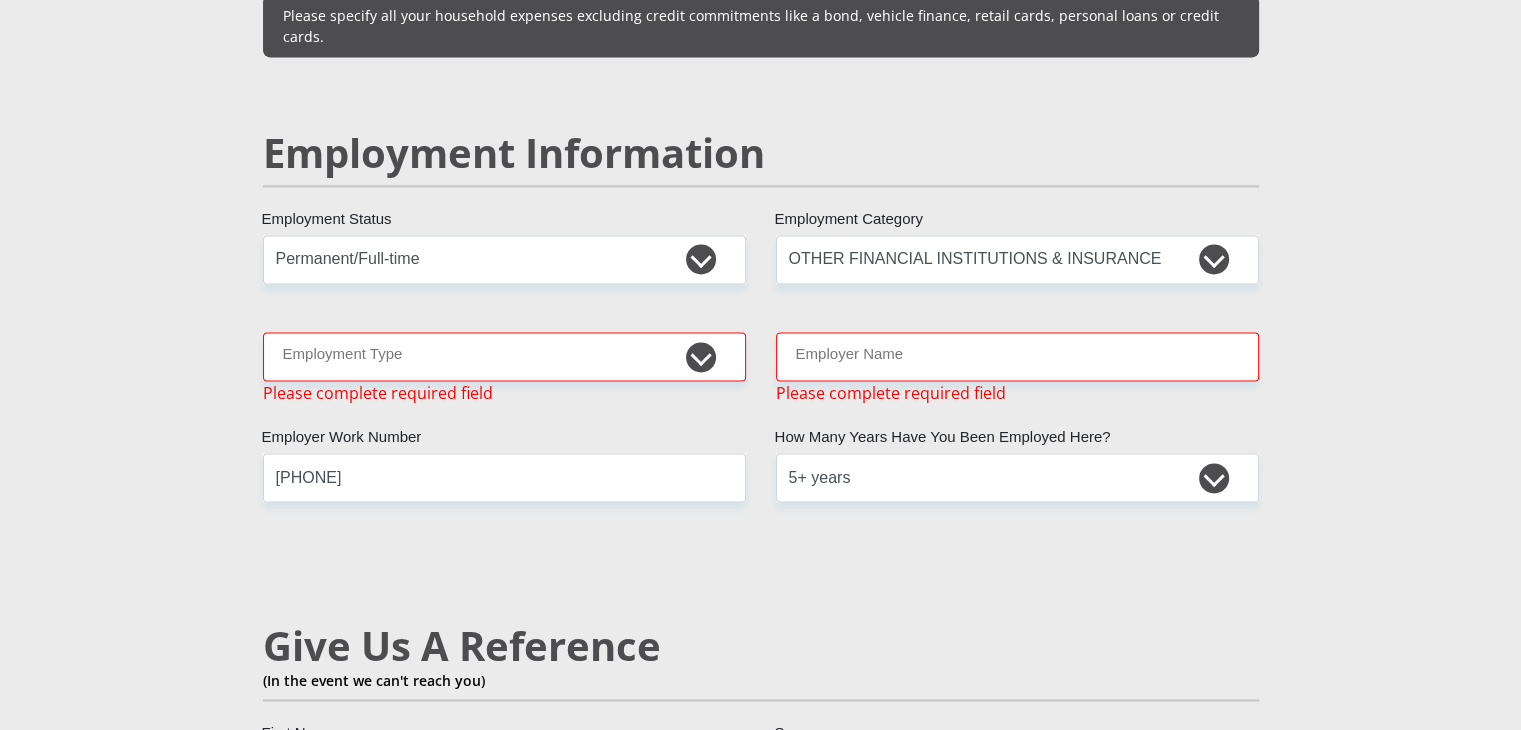 scroll, scrollTop: 3018, scrollLeft: 0, axis: vertical 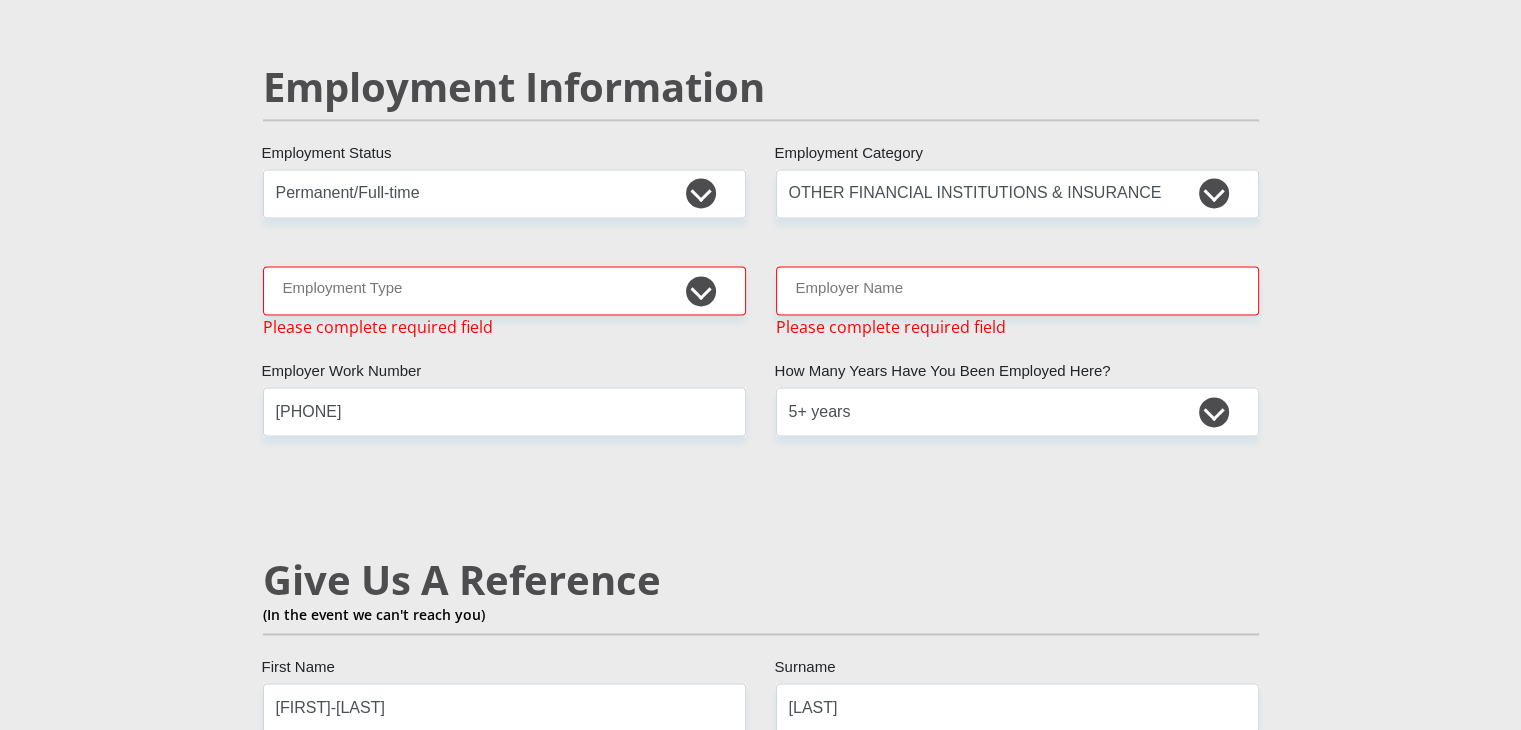 type on "0" 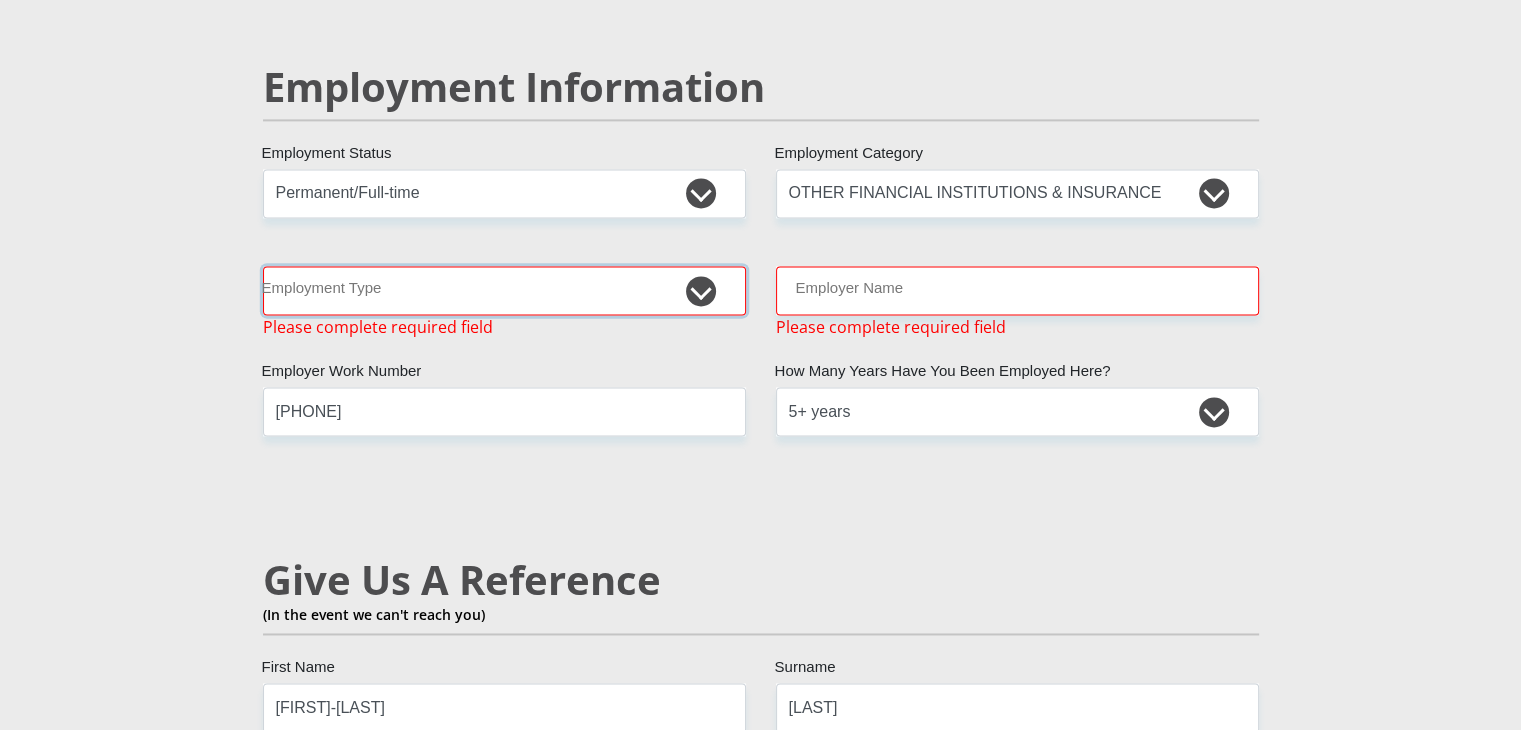 click on "College/Lecturer
Craft Seller
Creative
Driver
Executive
Farmer
Forces - Non Commissioned
Forces - Officer
Hawker
Housewife
Labourer
Licenced Professional
Manager
Miner
Non Licenced Professional
Office Staff/Clerk
Outside Worker
Pensioner
Permanent Teacher
Production/Manufacturing
Sales
Self-Employed
Semi-Professional Worker
Service Industry  Social Worker  Student" at bounding box center [504, 290] 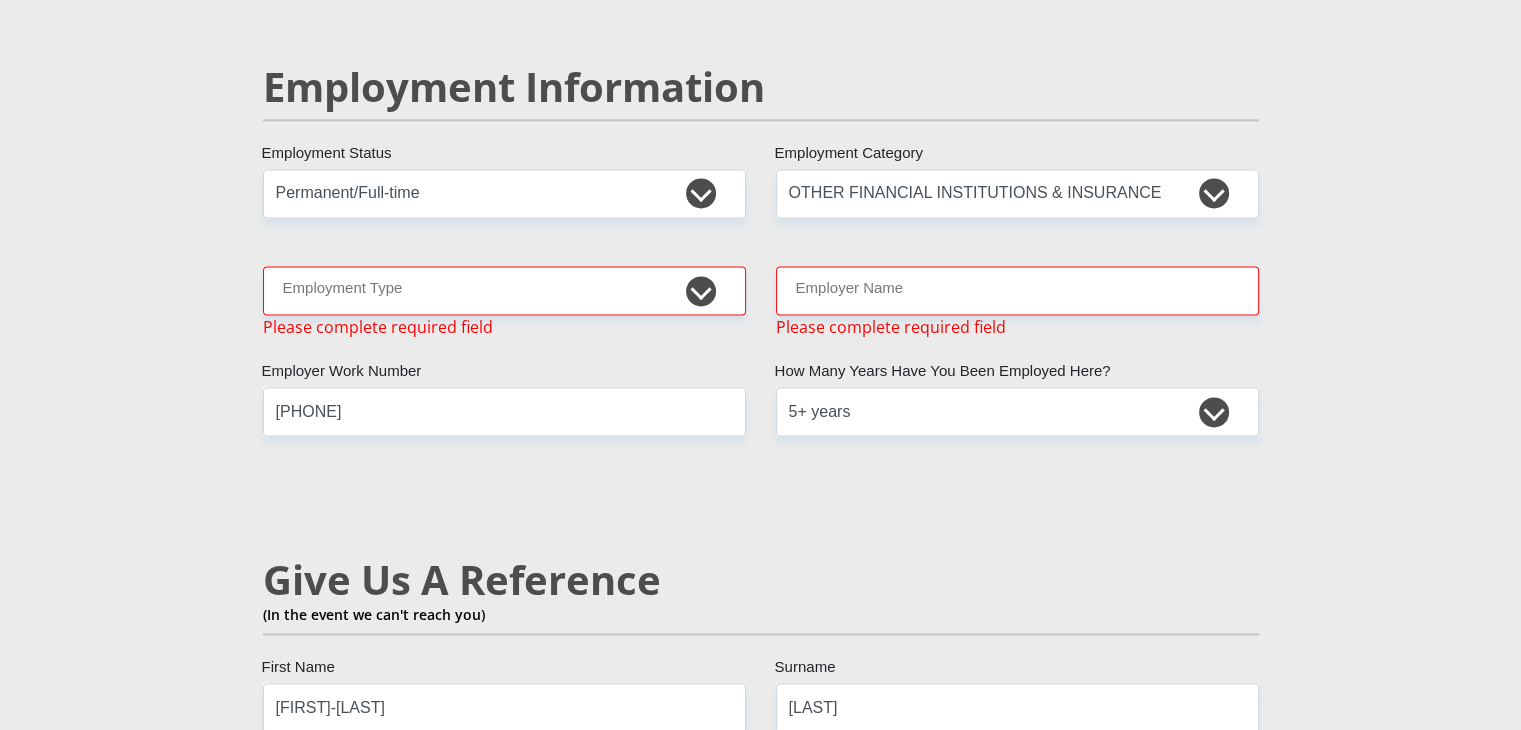 scroll, scrollTop: 5620, scrollLeft: 0, axis: vertical 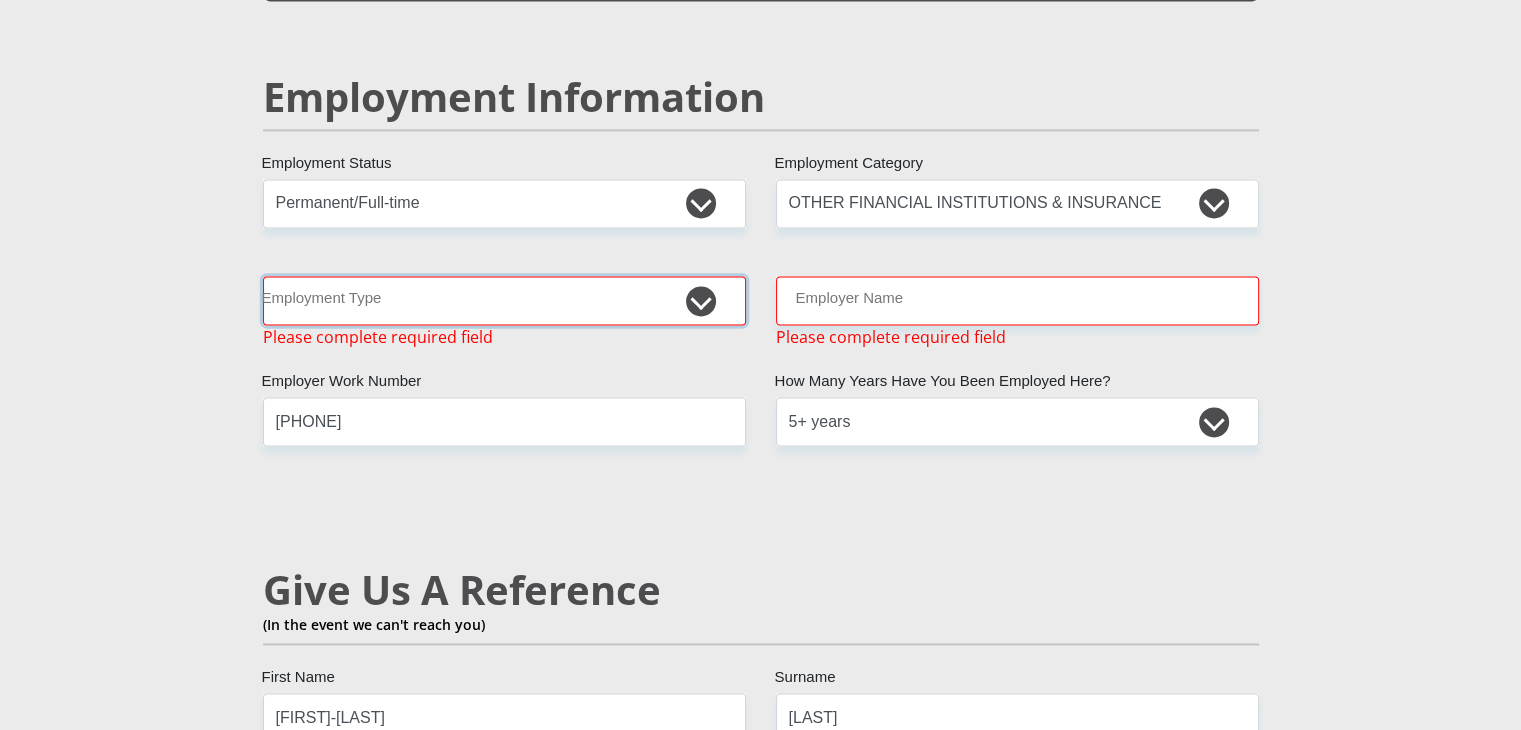 click on "College/Lecturer
Craft Seller
Creative
Driver
Executive
Farmer
Forces - Non Commissioned
Forces - Officer
Hawker
Housewife
Labourer
Licenced Professional
Manager
Miner
Non Licenced Professional
Office Staff/Clerk
Outside Worker
Pensioner
Permanent Teacher
Production/Manufacturing
Sales
Self-Employed
Semi-Professional Worker
Service Industry  Social Worker  Student" at bounding box center [504, 300] 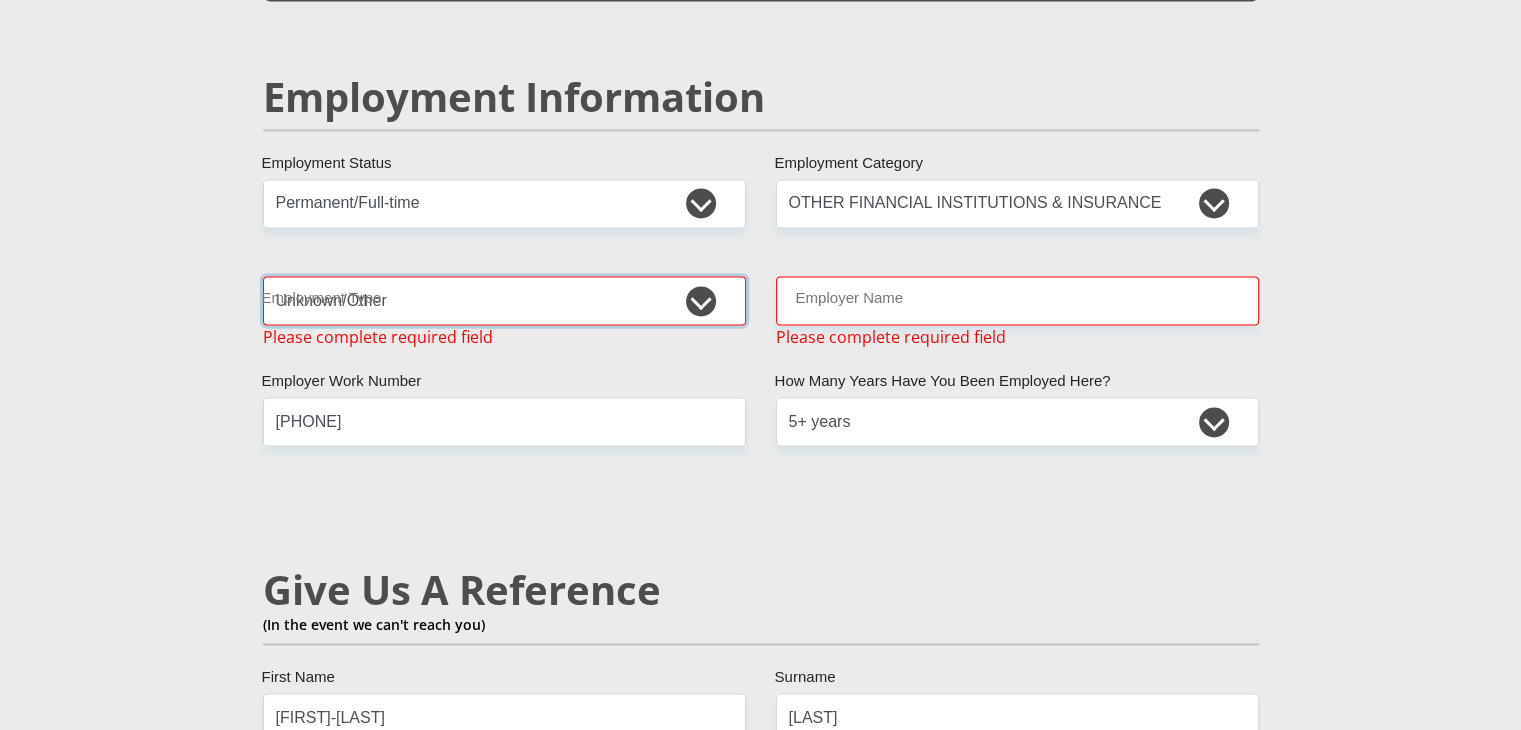 click on "College/Lecturer
Craft Seller
Creative
Driver
Executive
Farmer
Forces - Non Commissioned
Forces - Officer
Hawker
Housewife
Labourer
Licenced Professional
Manager
Miner
Non Licenced Professional
Office Staff/Clerk
Outside Worker
Pensioner
Permanent Teacher
Production/Manufacturing
Sales
Self-Employed
Semi-Professional Worker
Service Industry  Social Worker  Student" at bounding box center (504, 300) 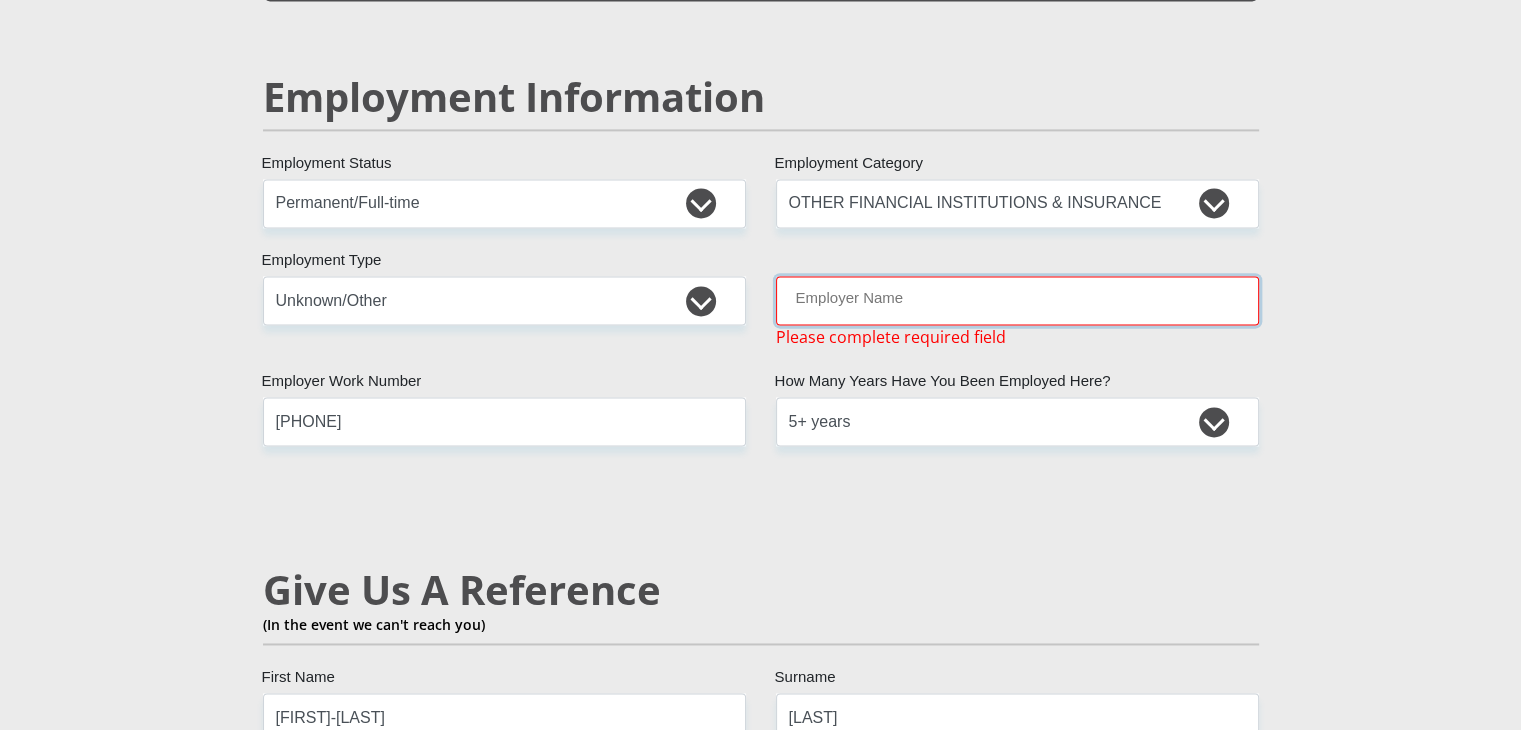 click on "Employer Name" at bounding box center (1017, 300) 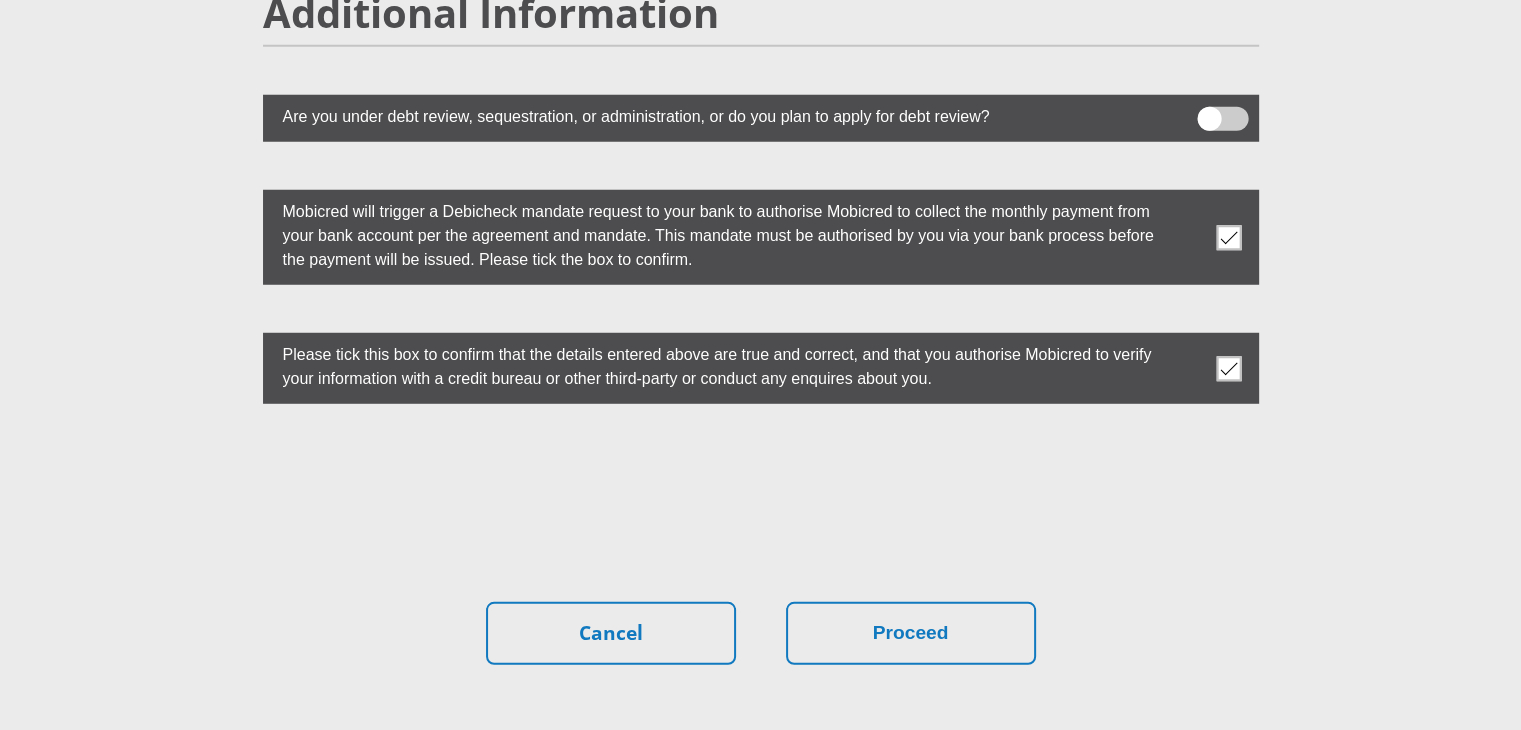 scroll, scrollTop: 5501, scrollLeft: 0, axis: vertical 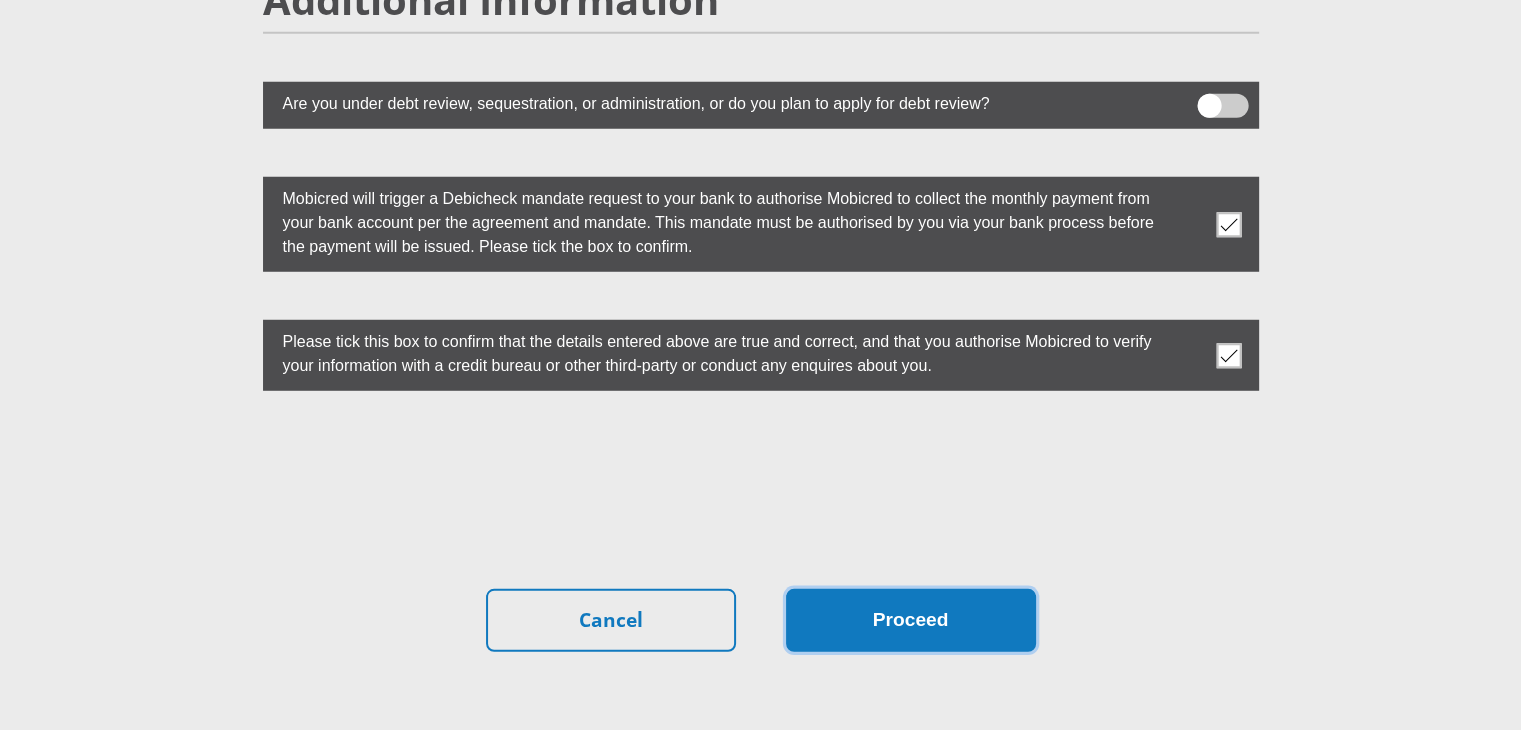 click on "Proceed" at bounding box center (911, 620) 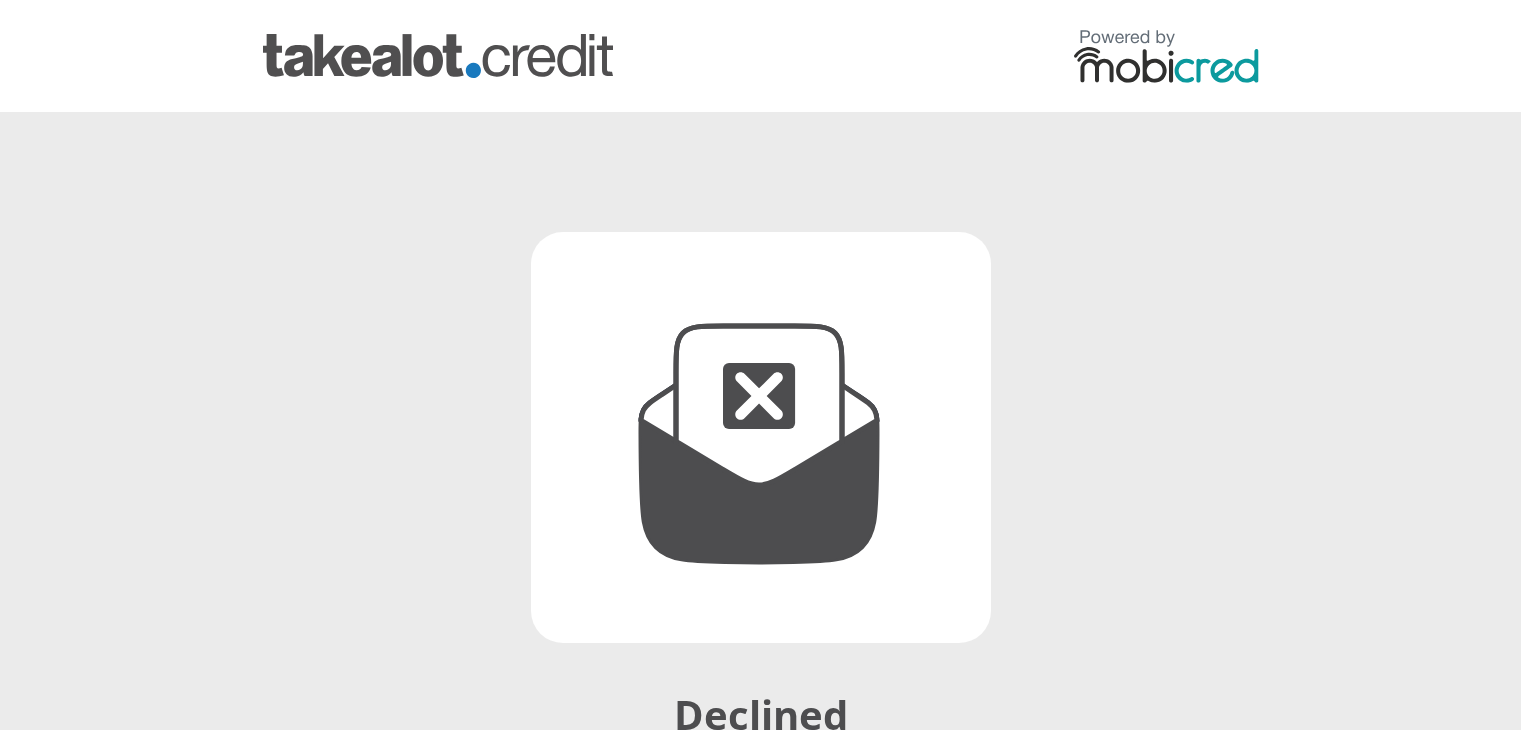 scroll, scrollTop: 0, scrollLeft: 0, axis: both 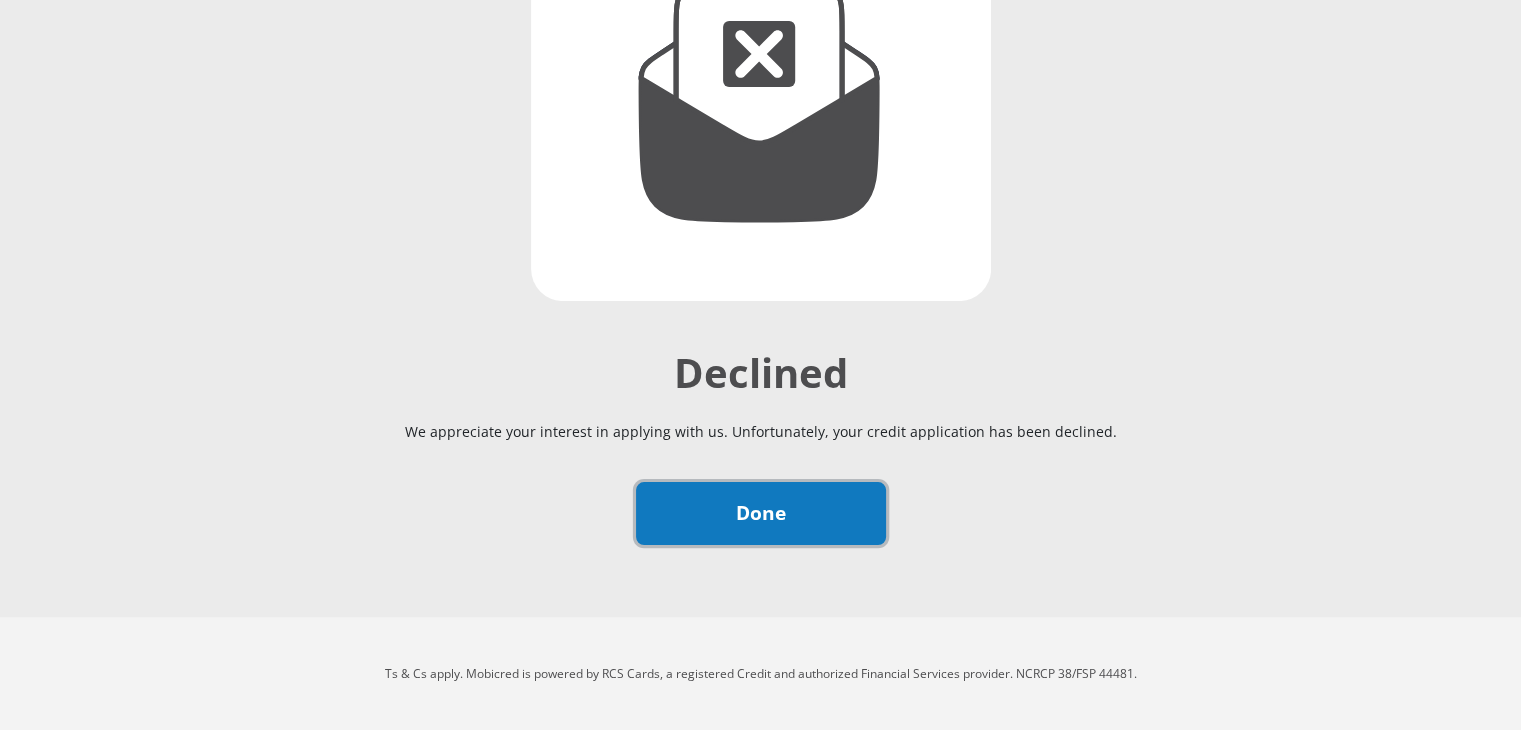 click on "Done" at bounding box center [761, 513] 